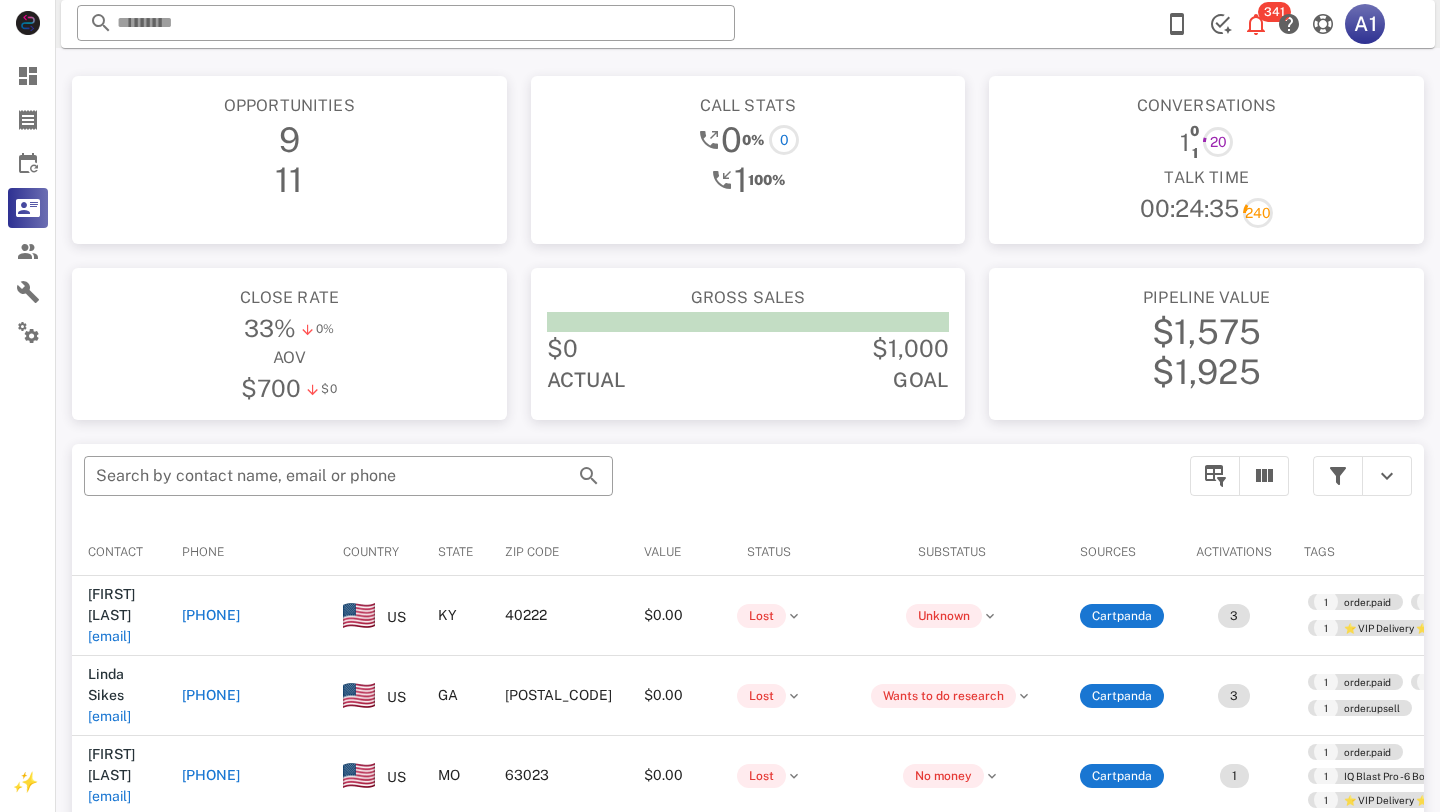 scroll, scrollTop: 0, scrollLeft: 0, axis: both 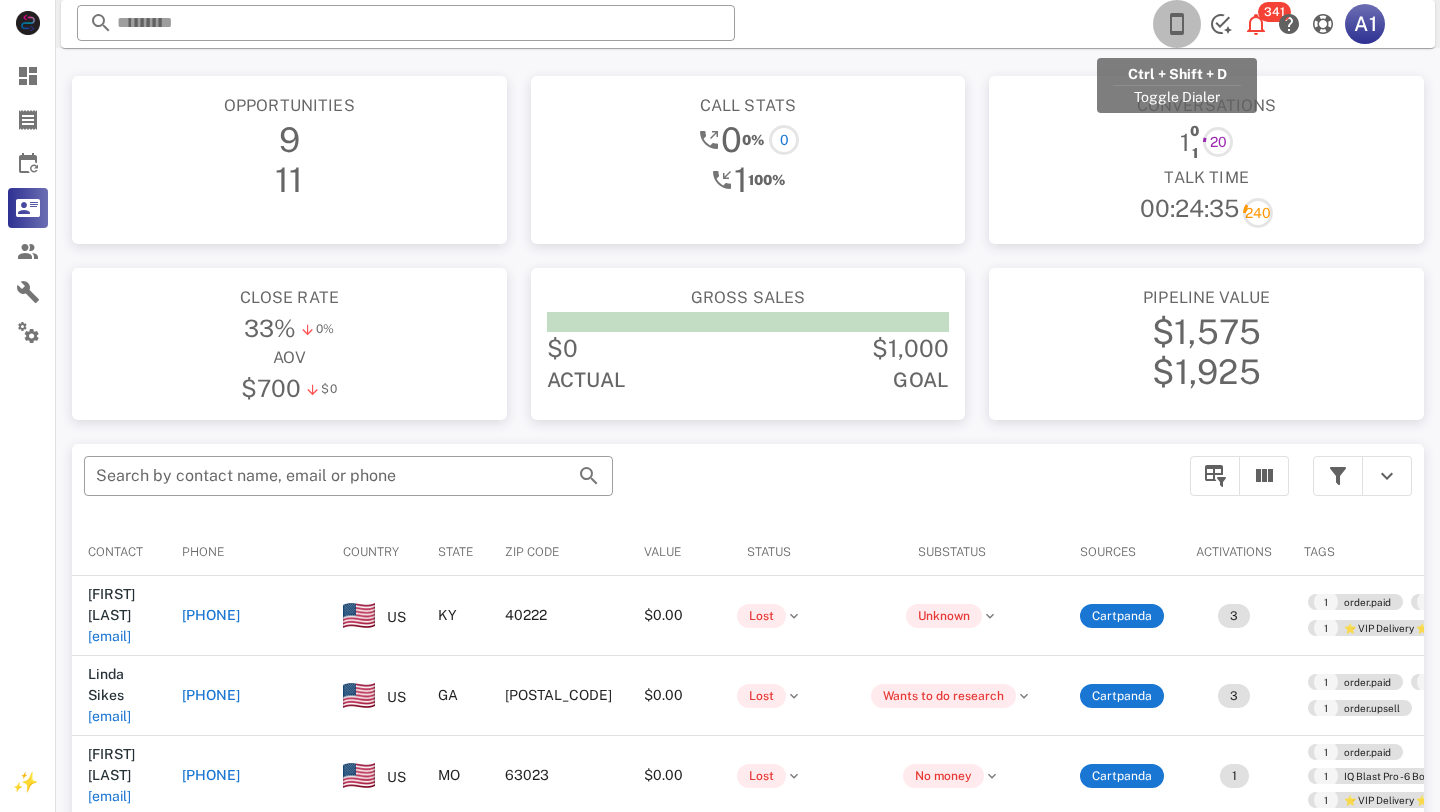 click at bounding box center (1177, 24) 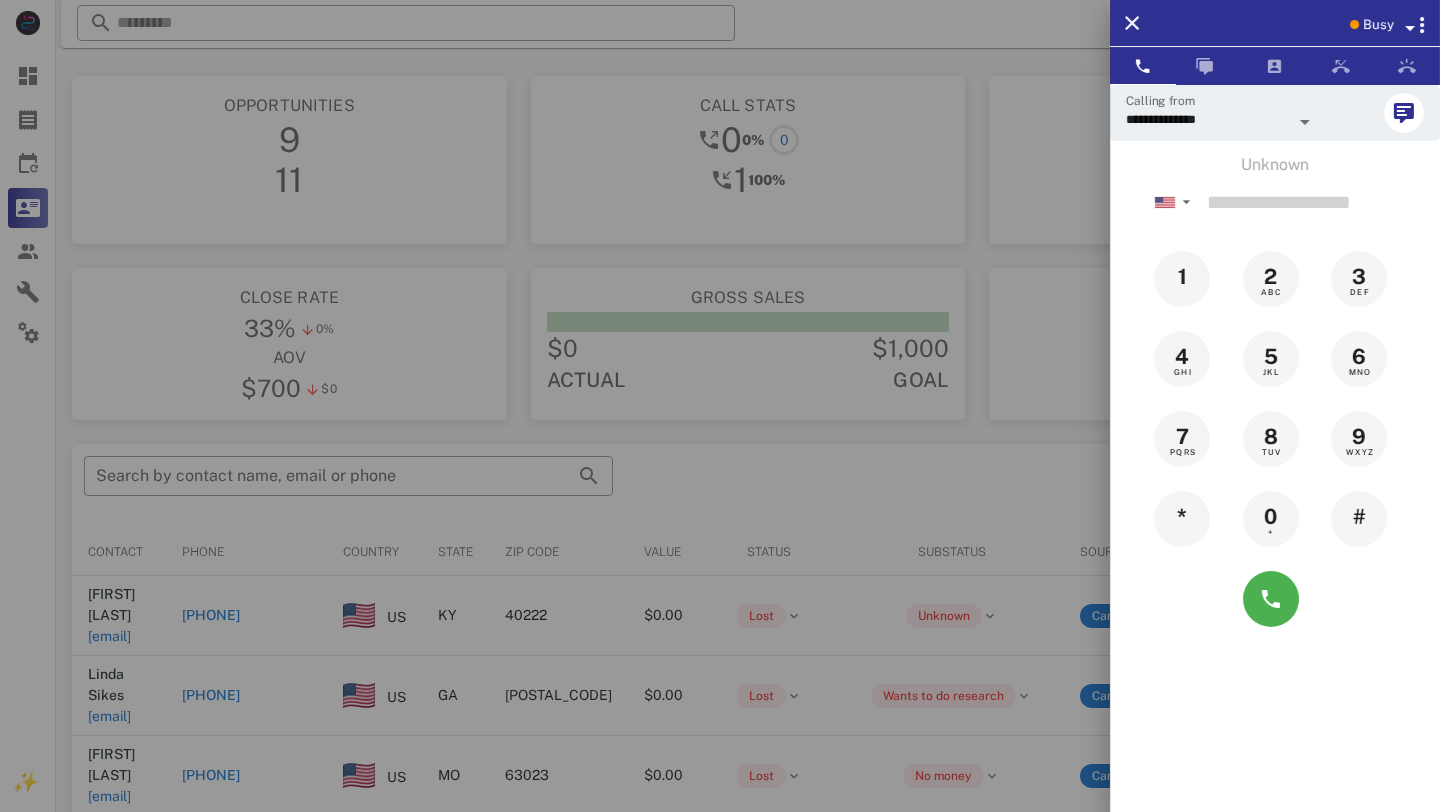 click on "Busy" at bounding box center [1378, 25] 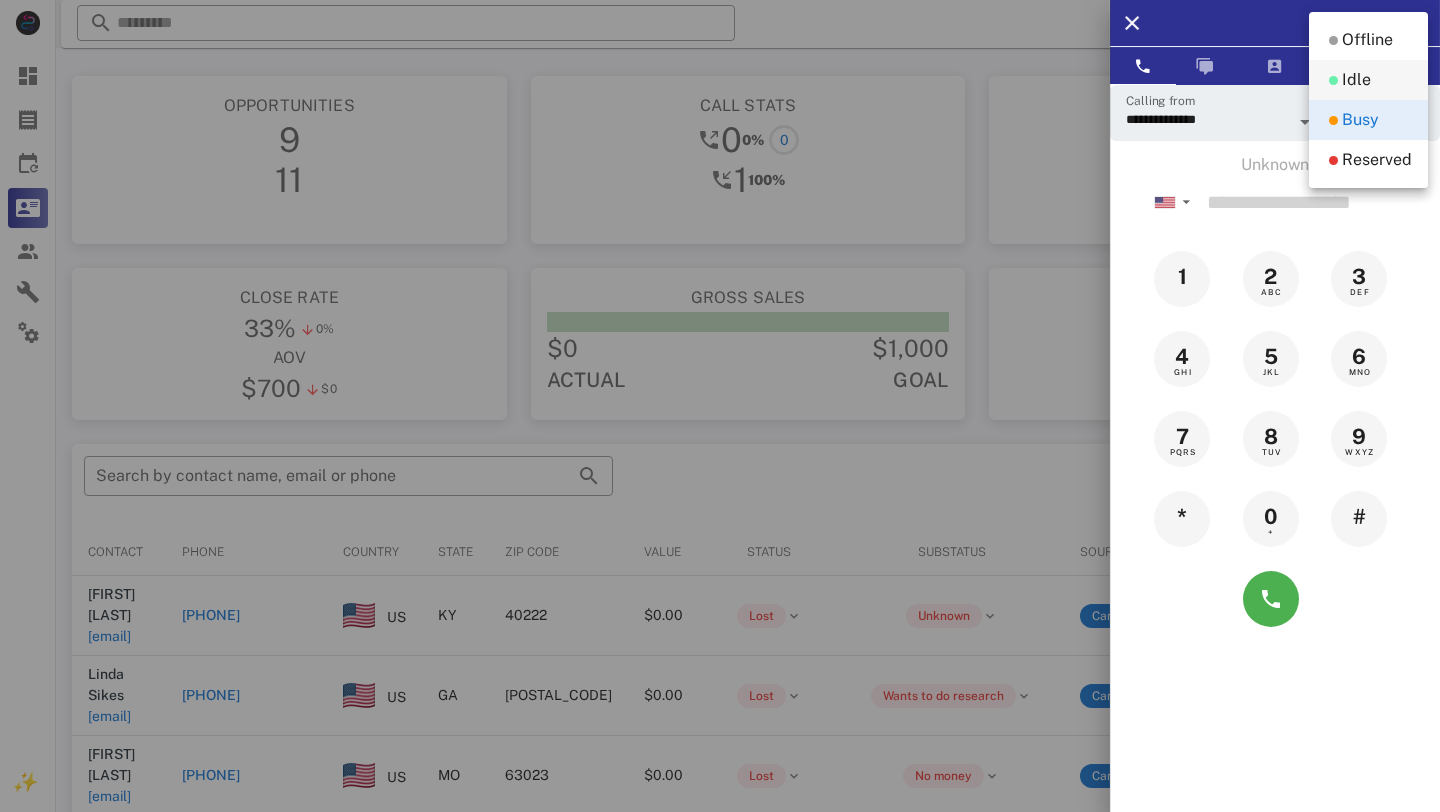 click on "Idle" at bounding box center (1356, 80) 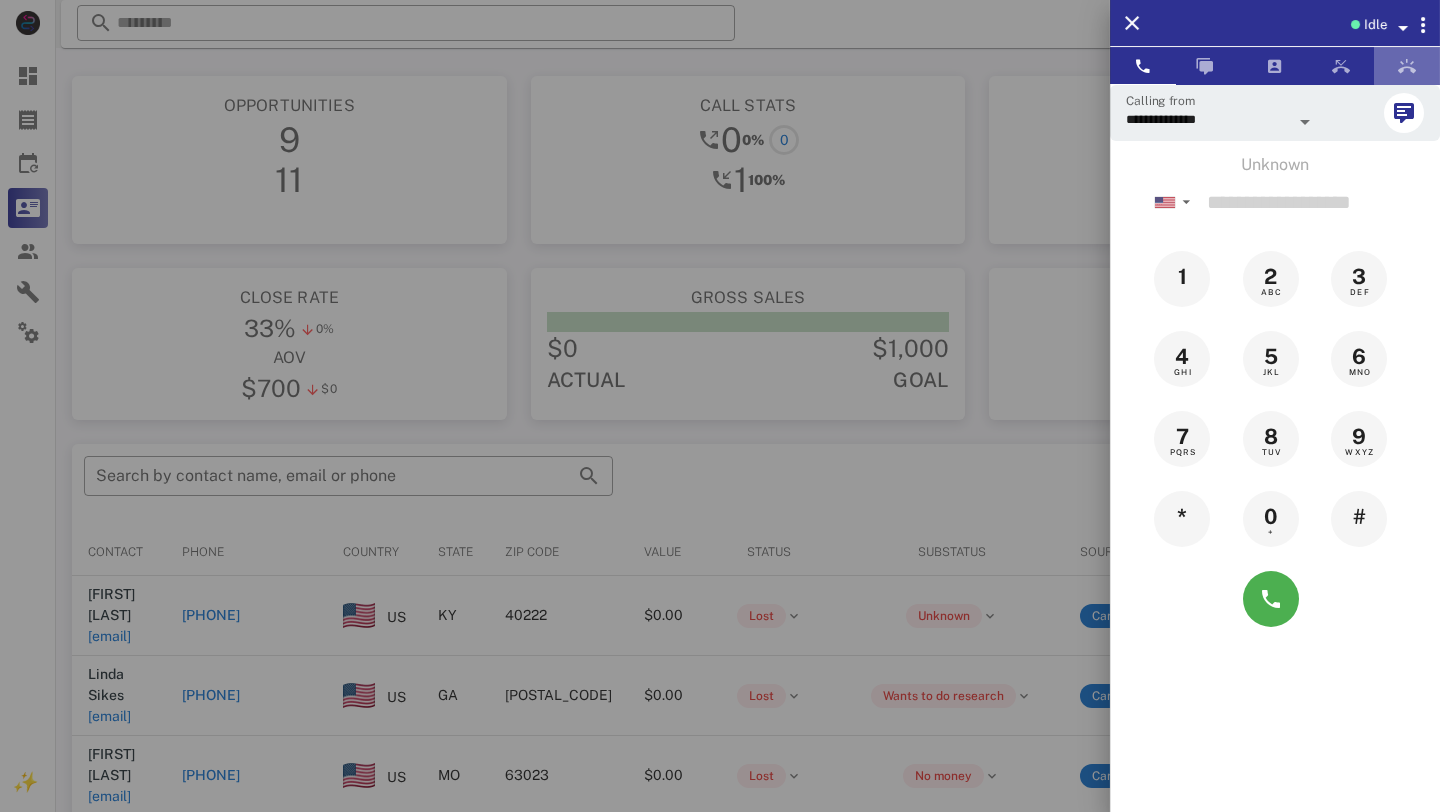 click at bounding box center [1407, 66] 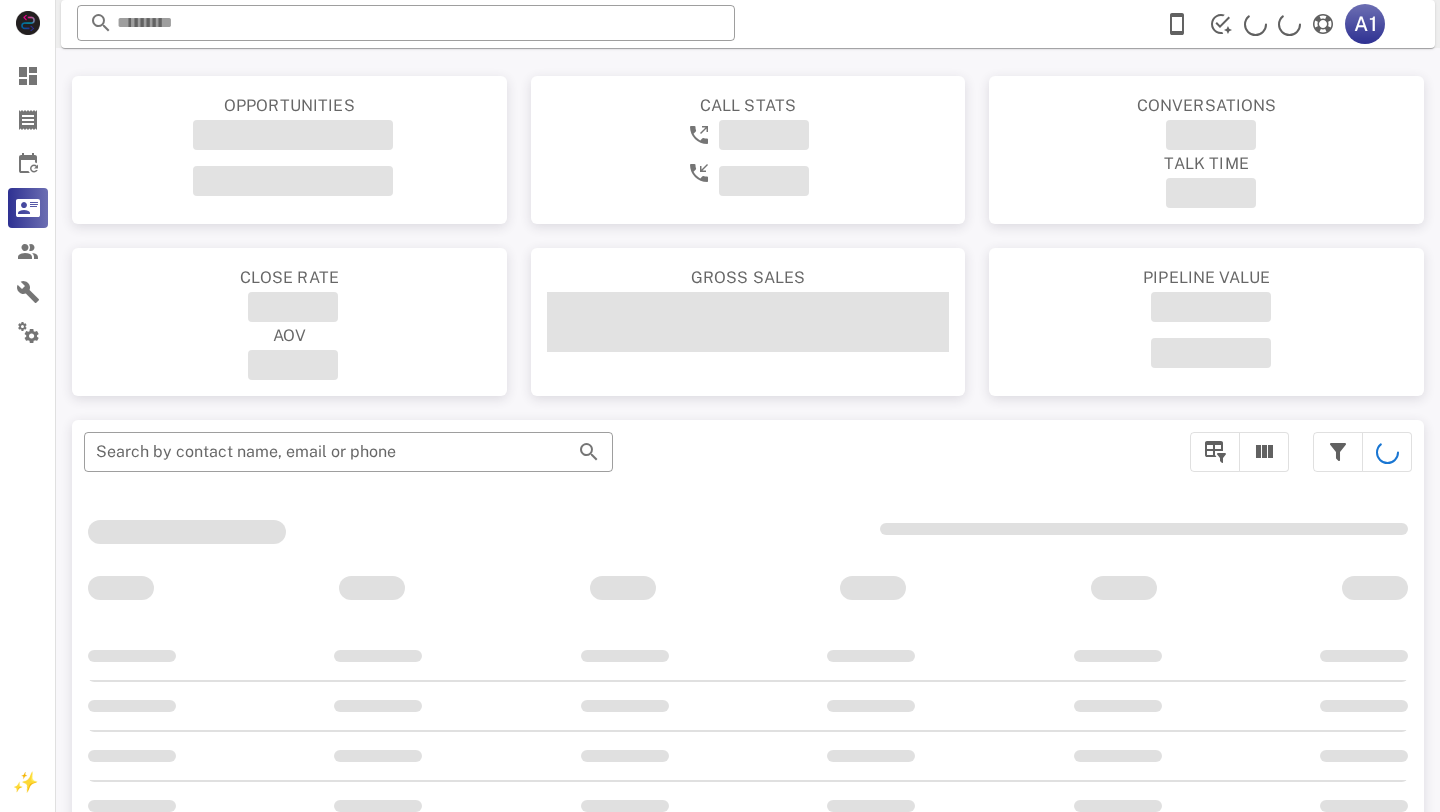 scroll, scrollTop: 0, scrollLeft: 0, axis: both 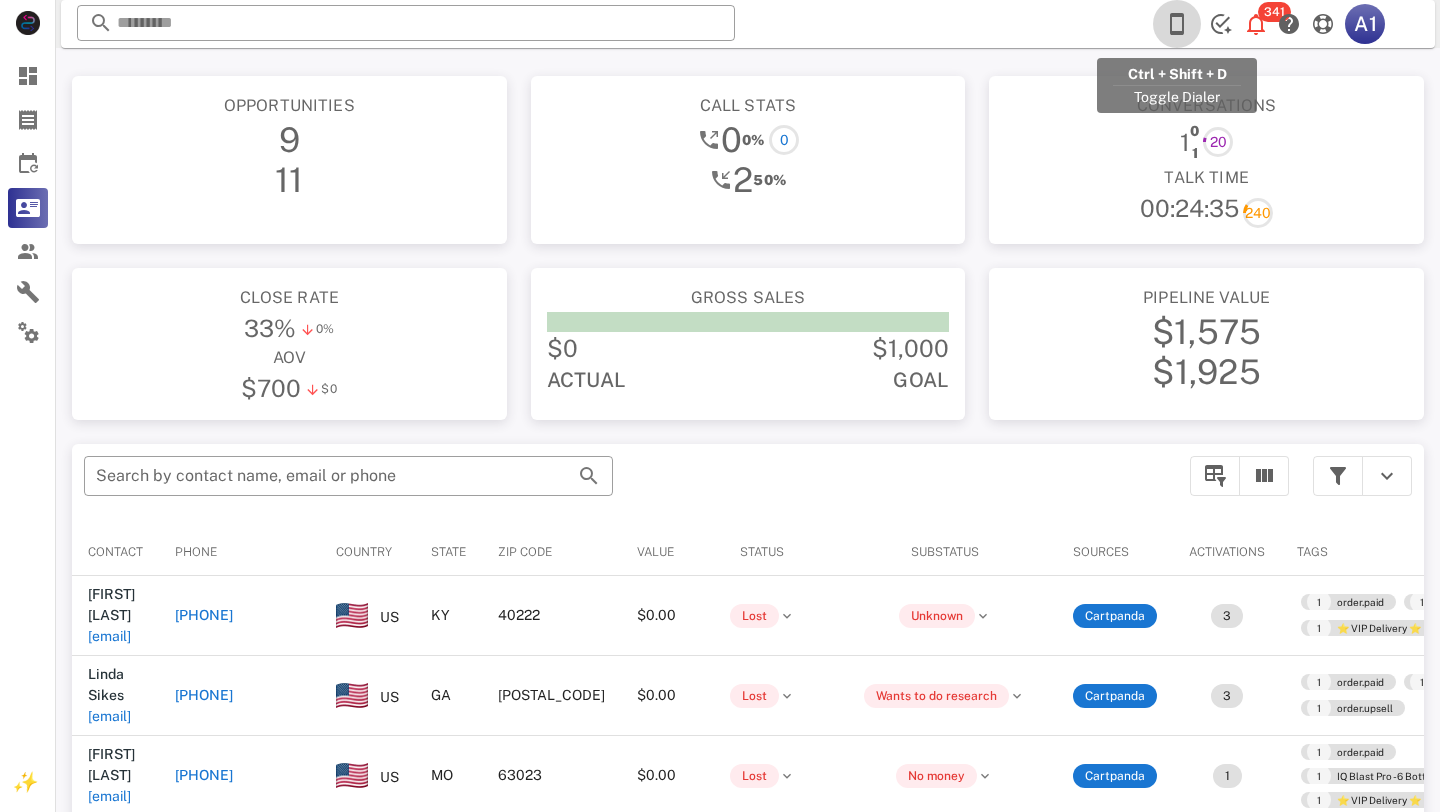 click at bounding box center [1177, 24] 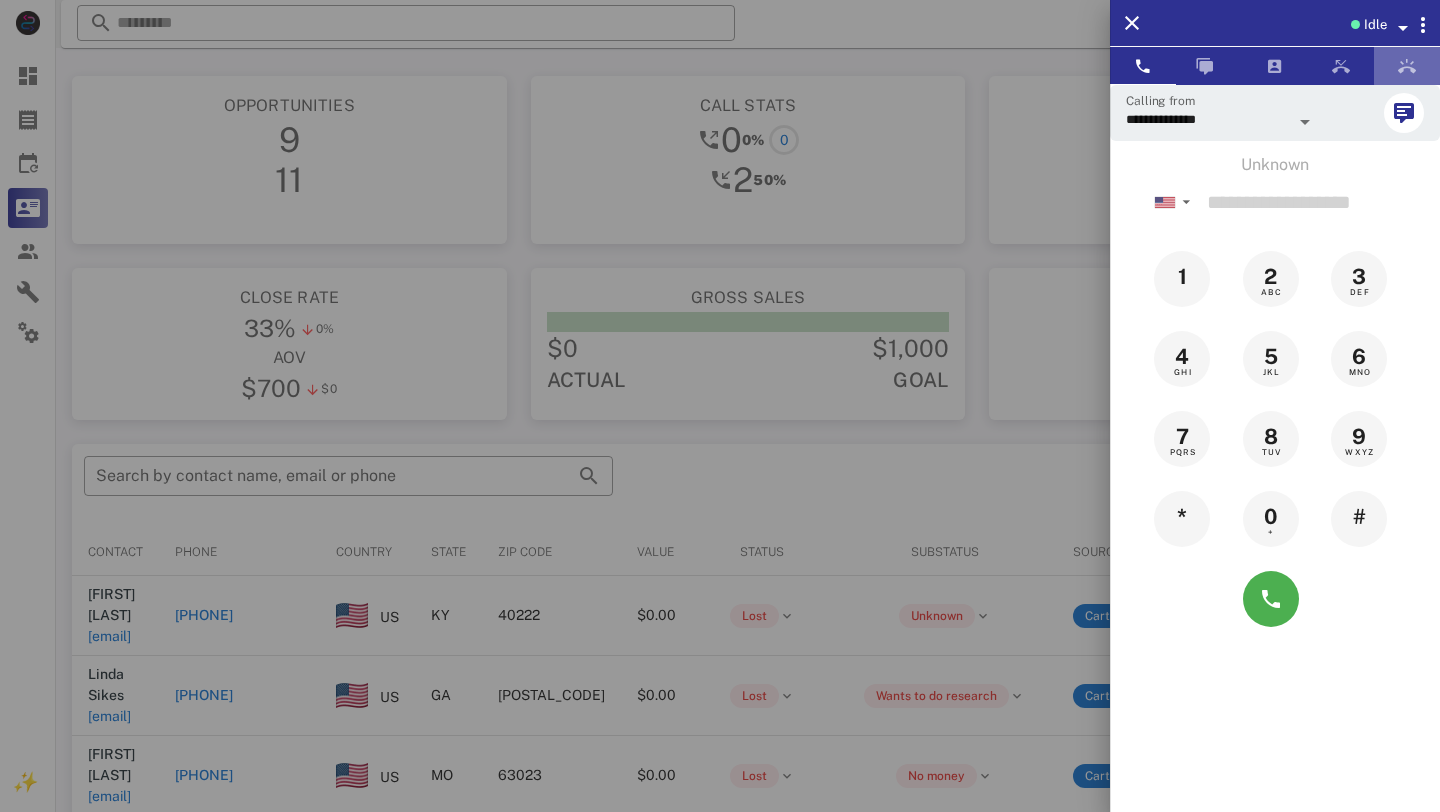 click at bounding box center (1407, 66) 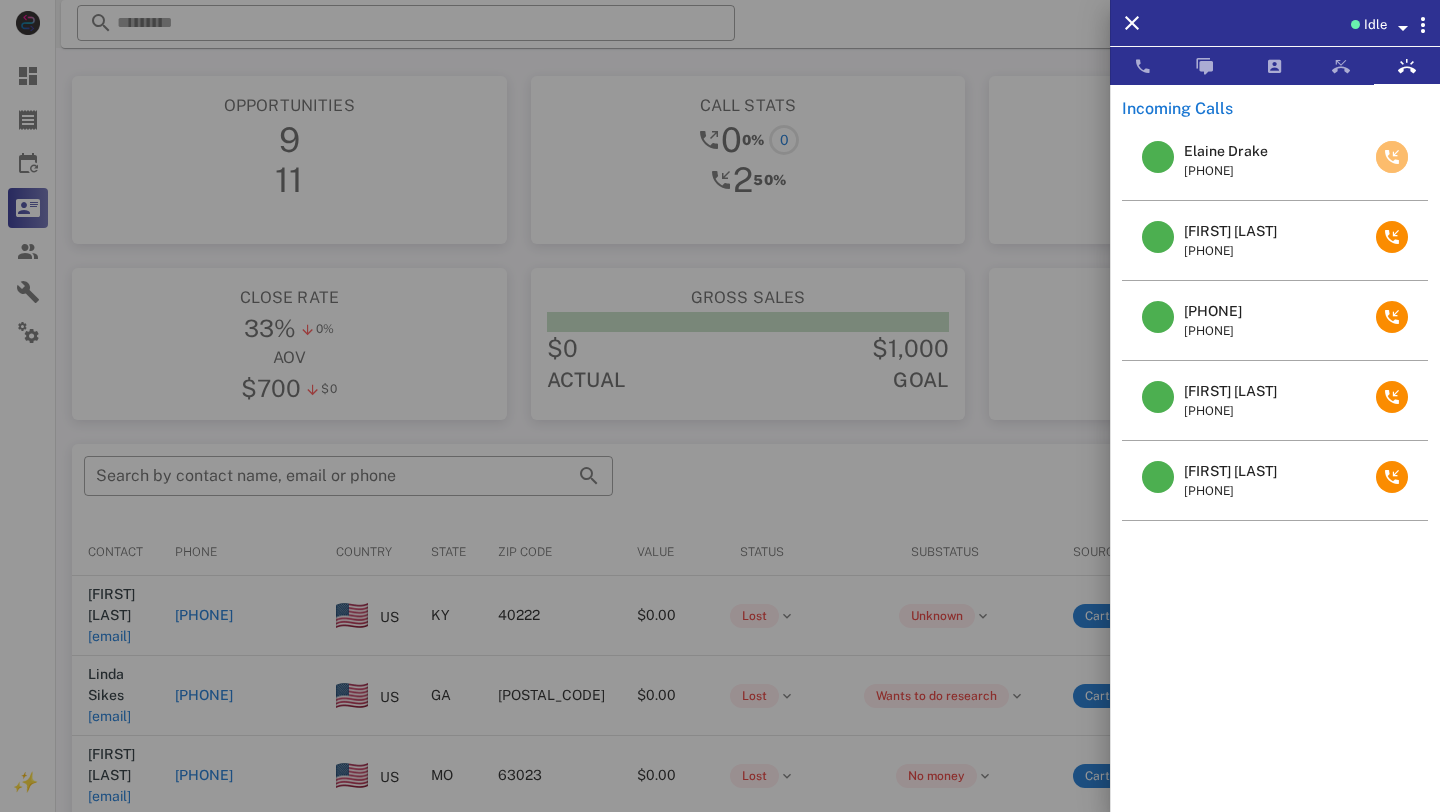 click at bounding box center (1392, 157) 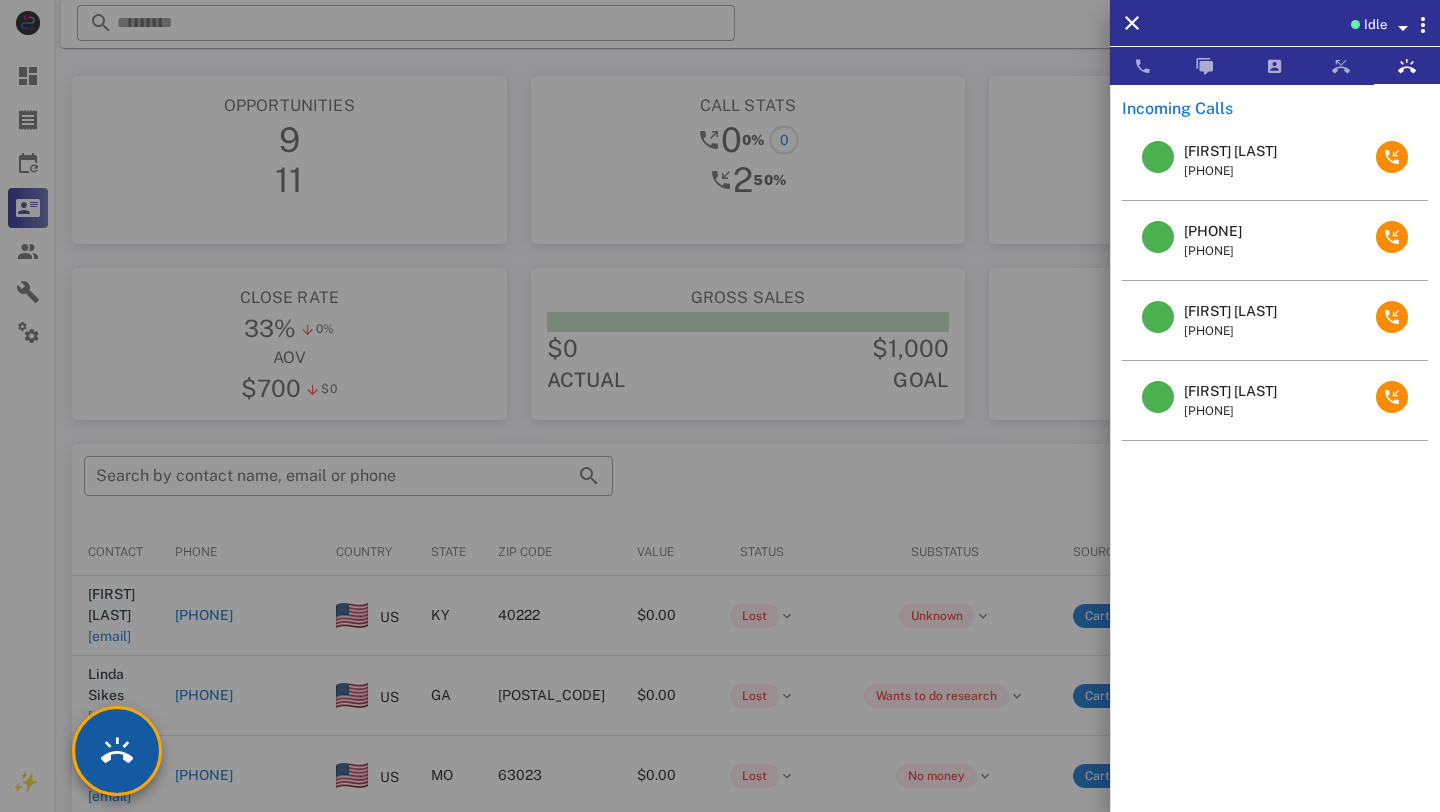 click at bounding box center [117, 751] 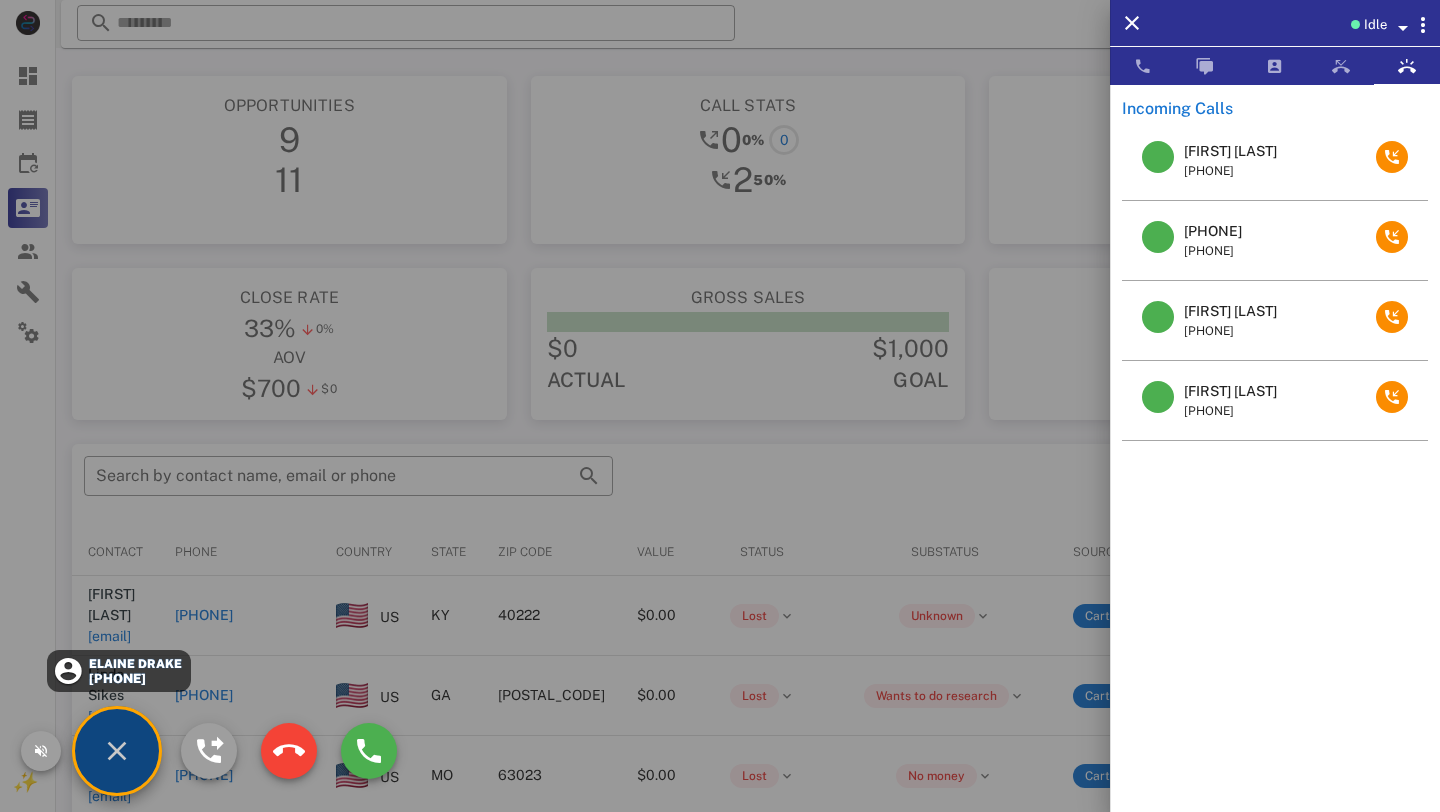 click on "+17607162827" at bounding box center (135, 678) 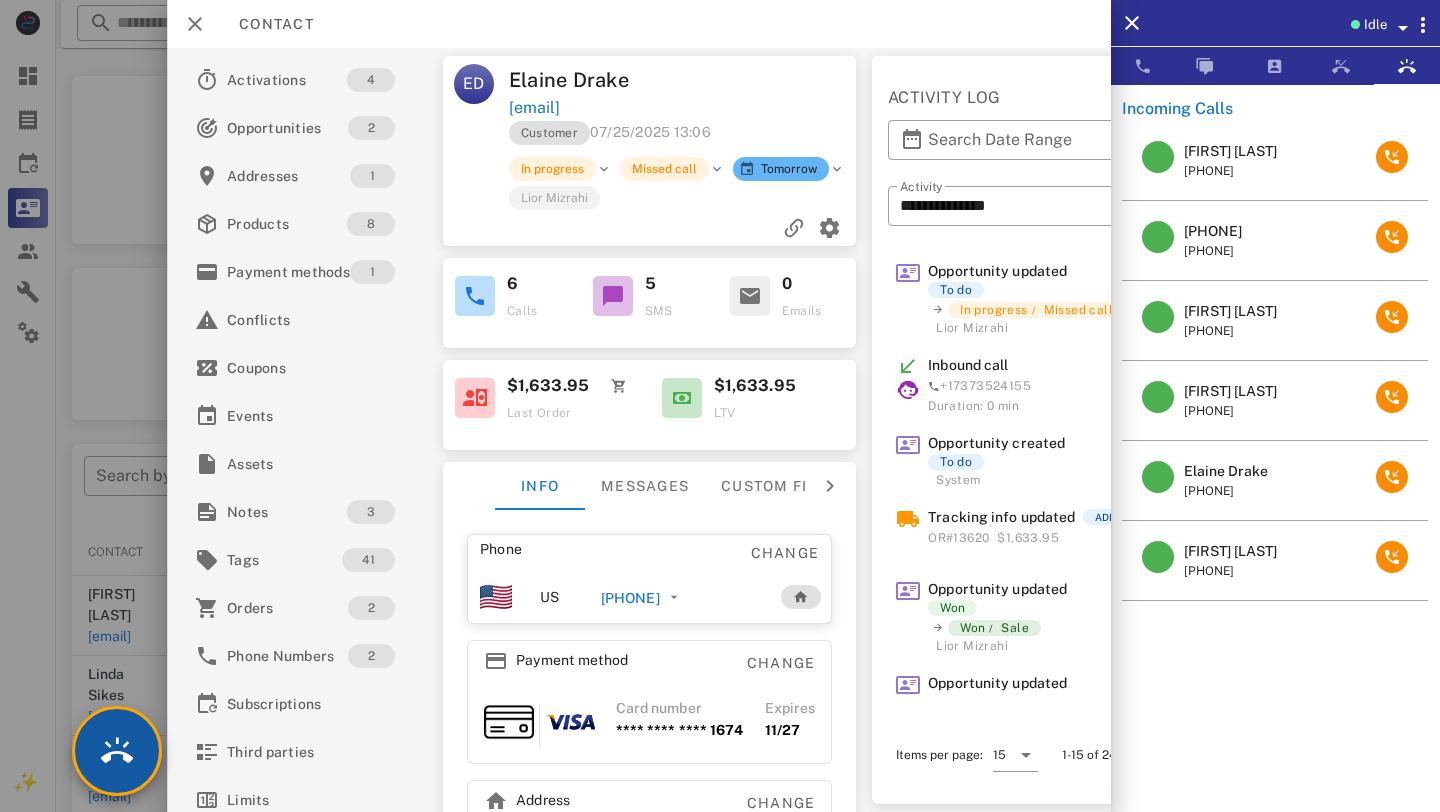scroll, scrollTop: 0, scrollLeft: 79, axis: horizontal 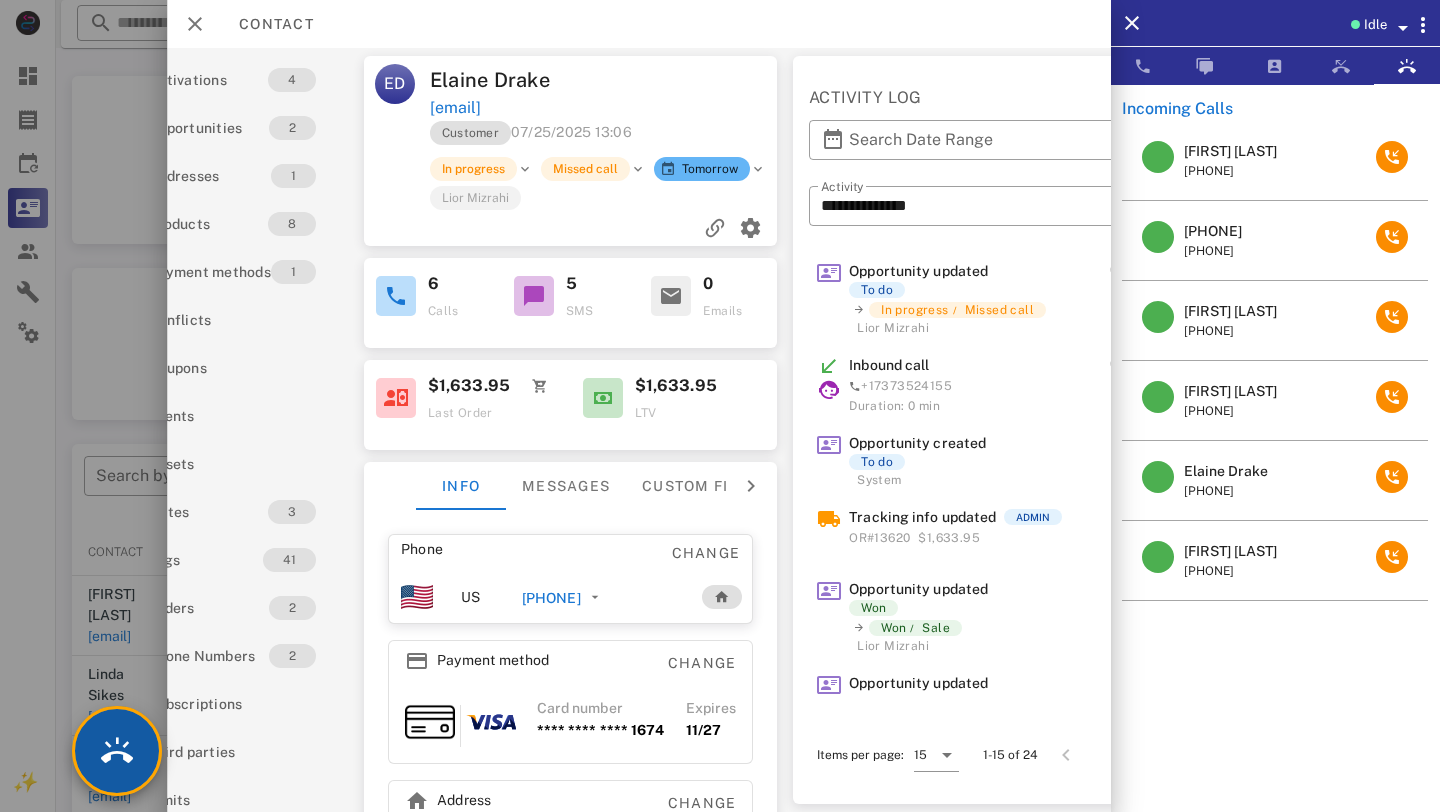 click at bounding box center [117, 751] 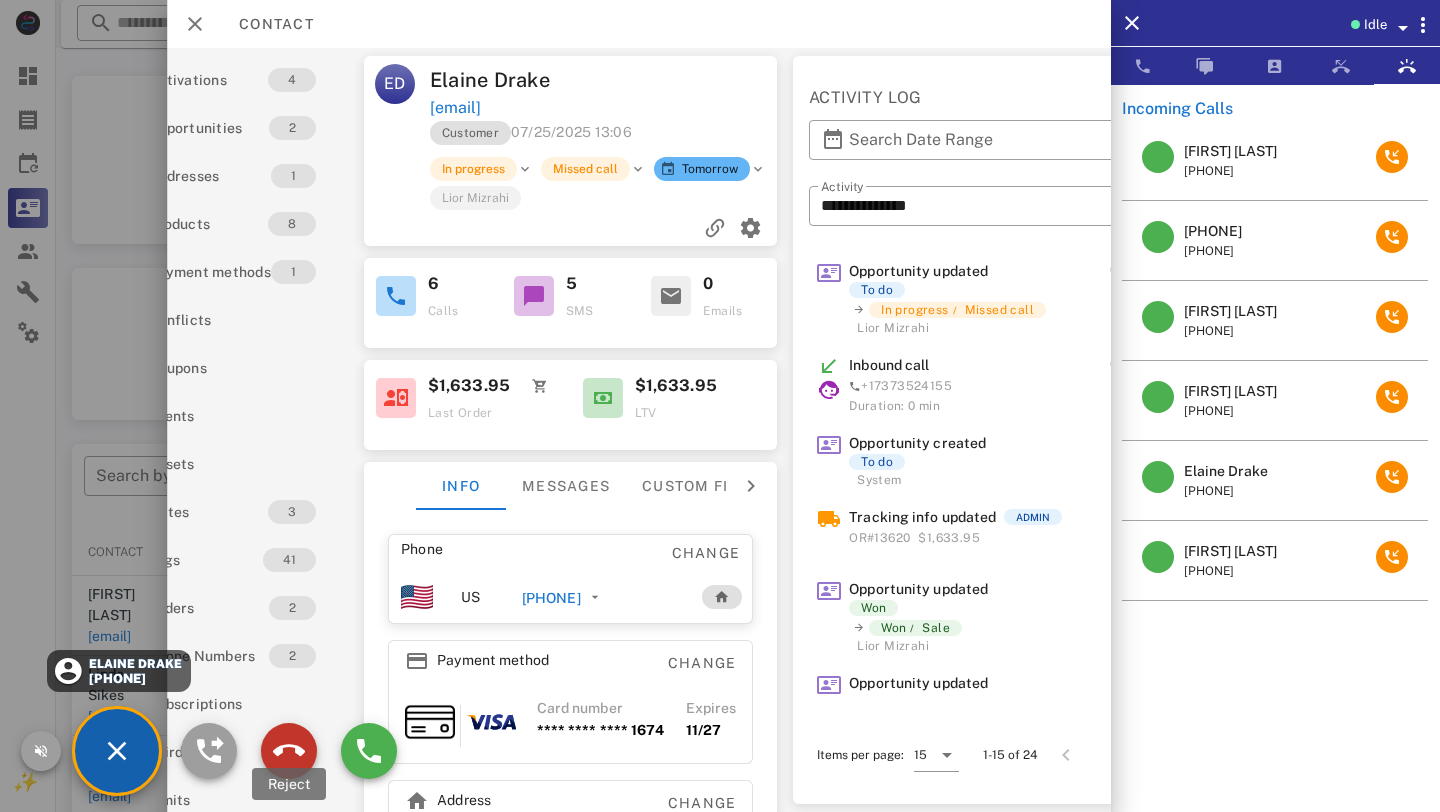 click at bounding box center [289, 751] 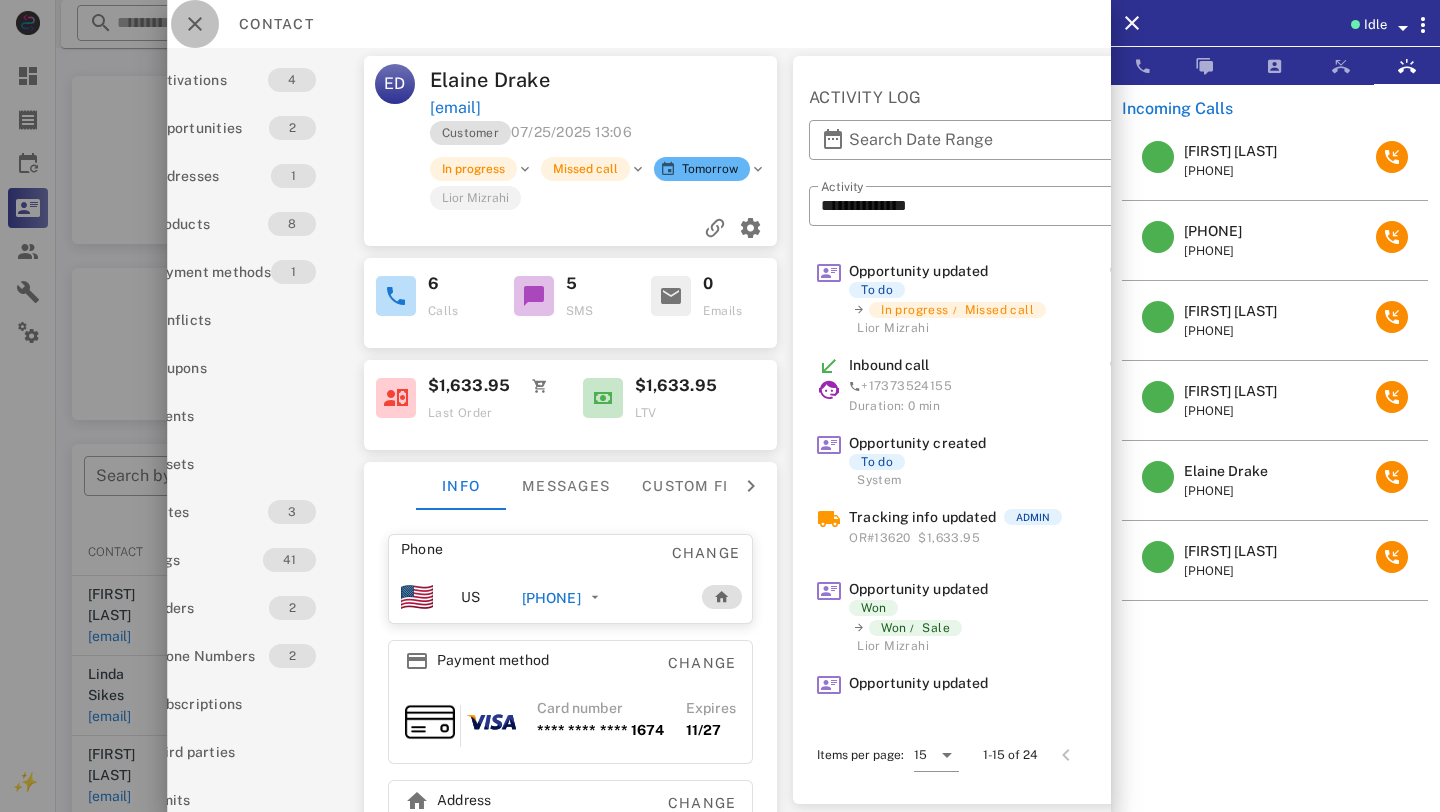 click at bounding box center (195, 24) 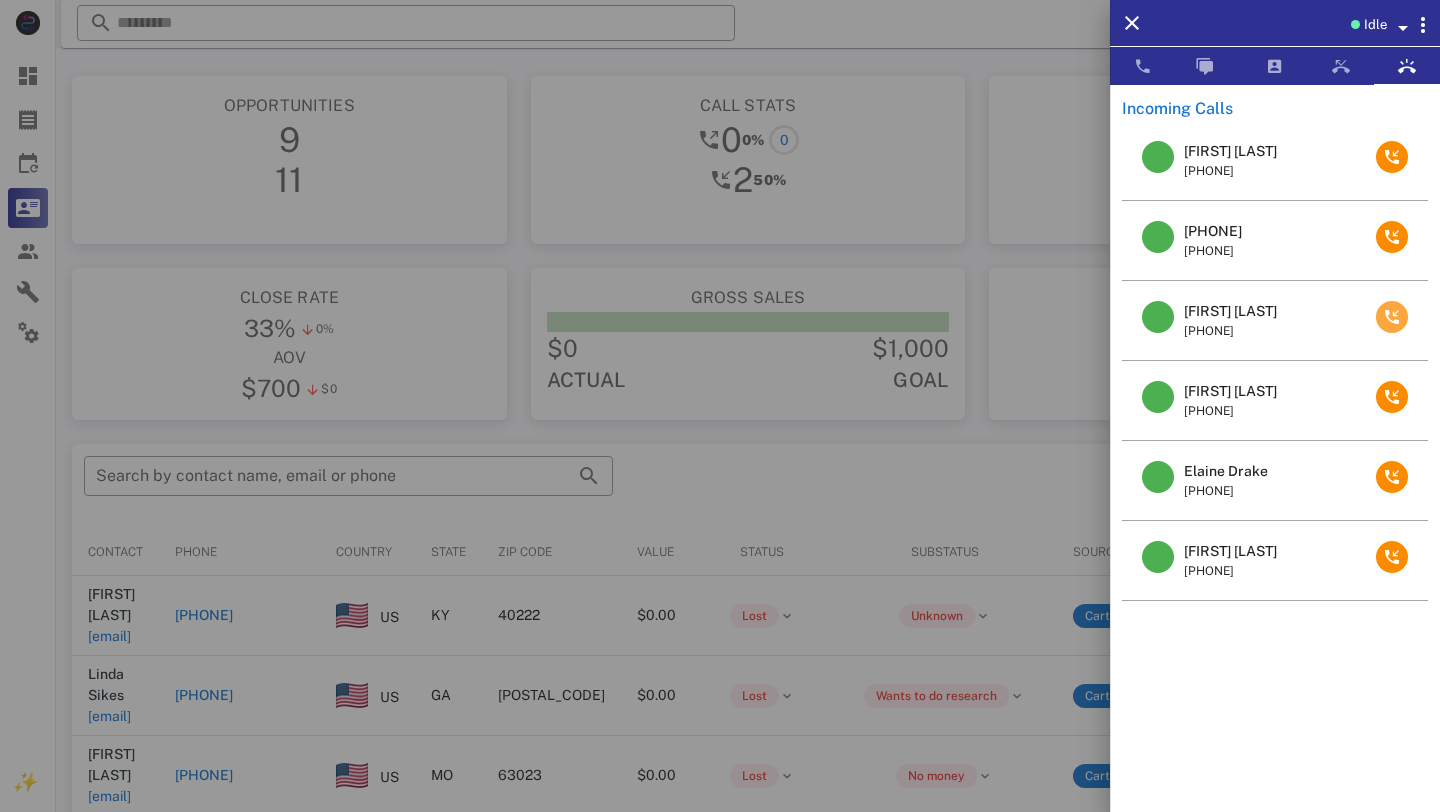 click at bounding box center (1392, 317) 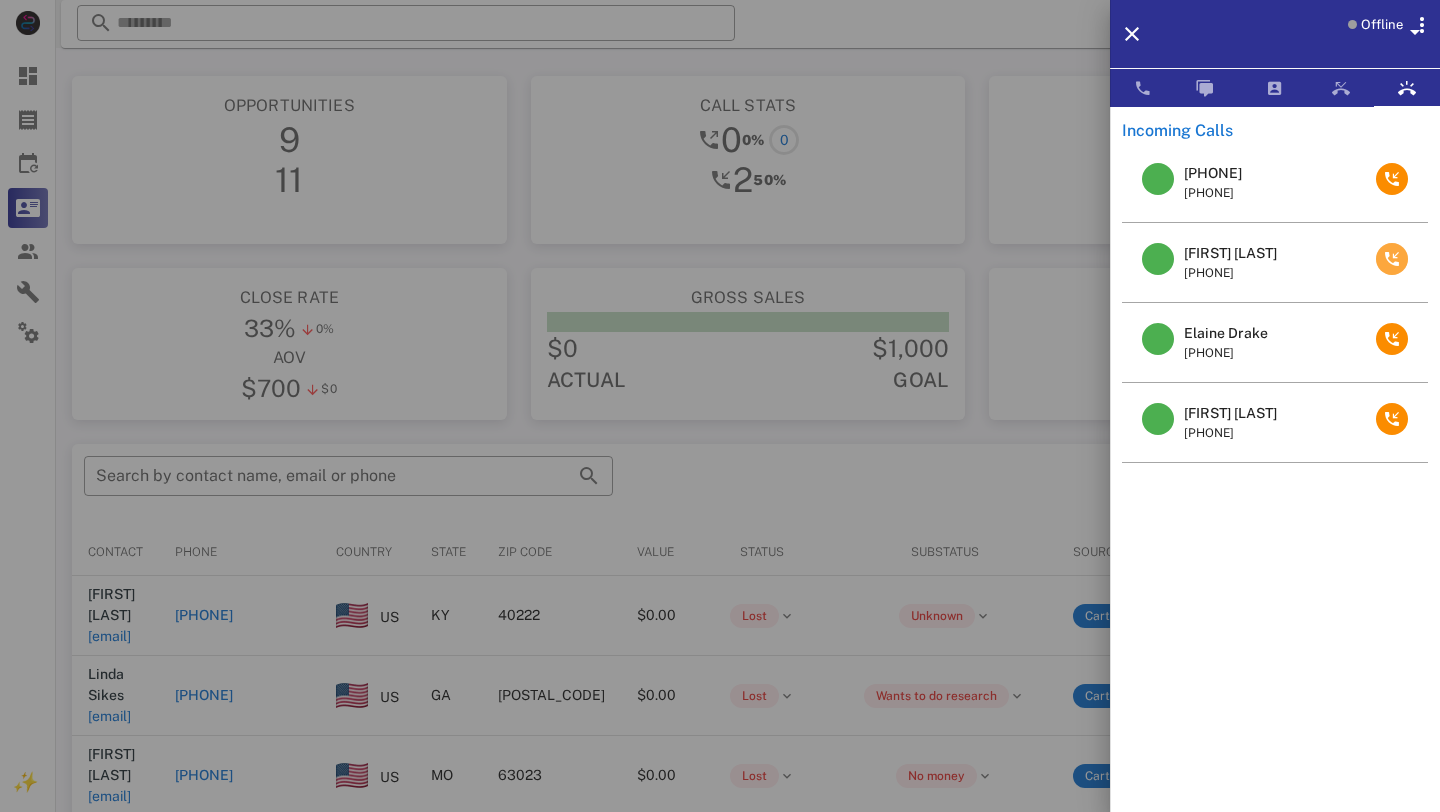 click at bounding box center (1392, 259) 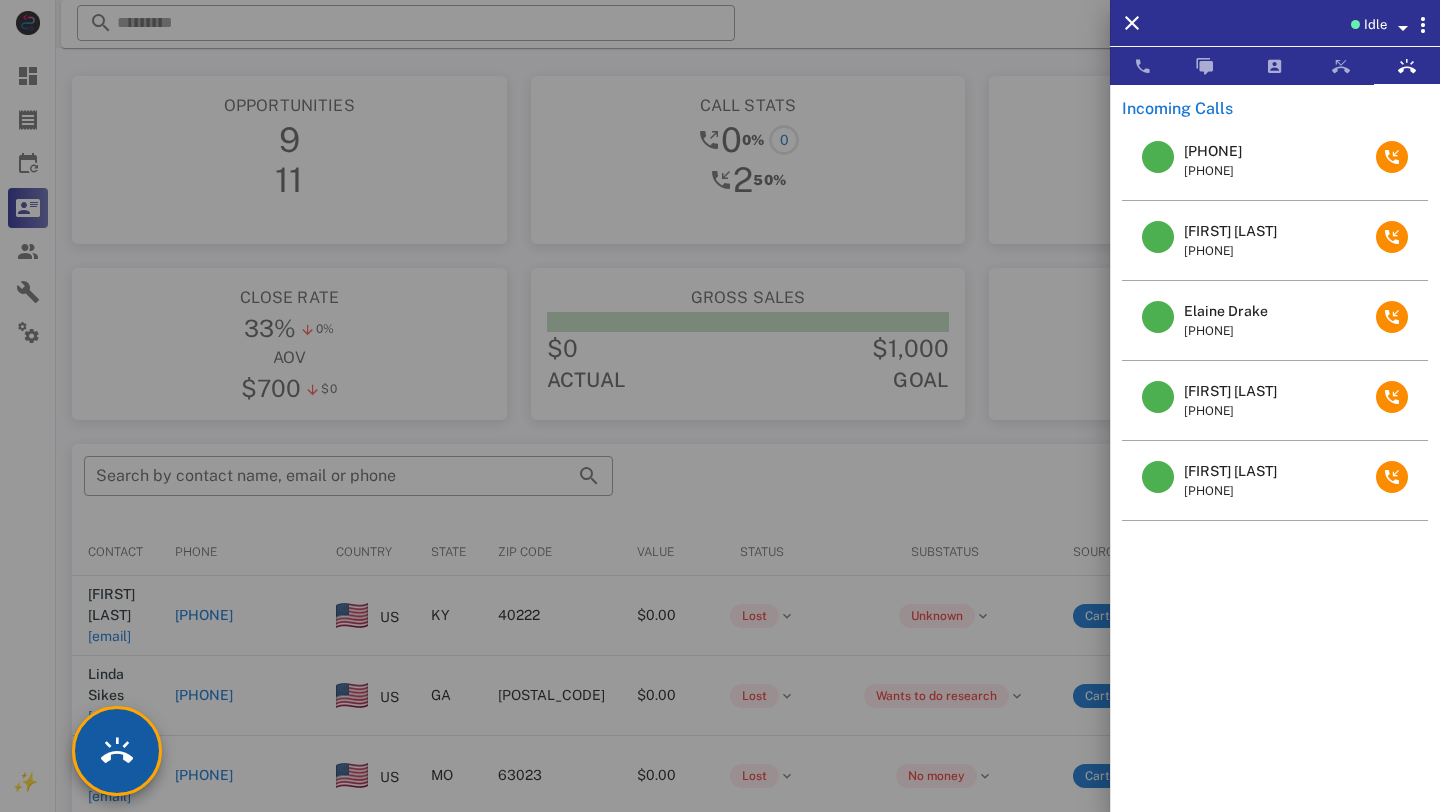 click at bounding box center (117, 751) 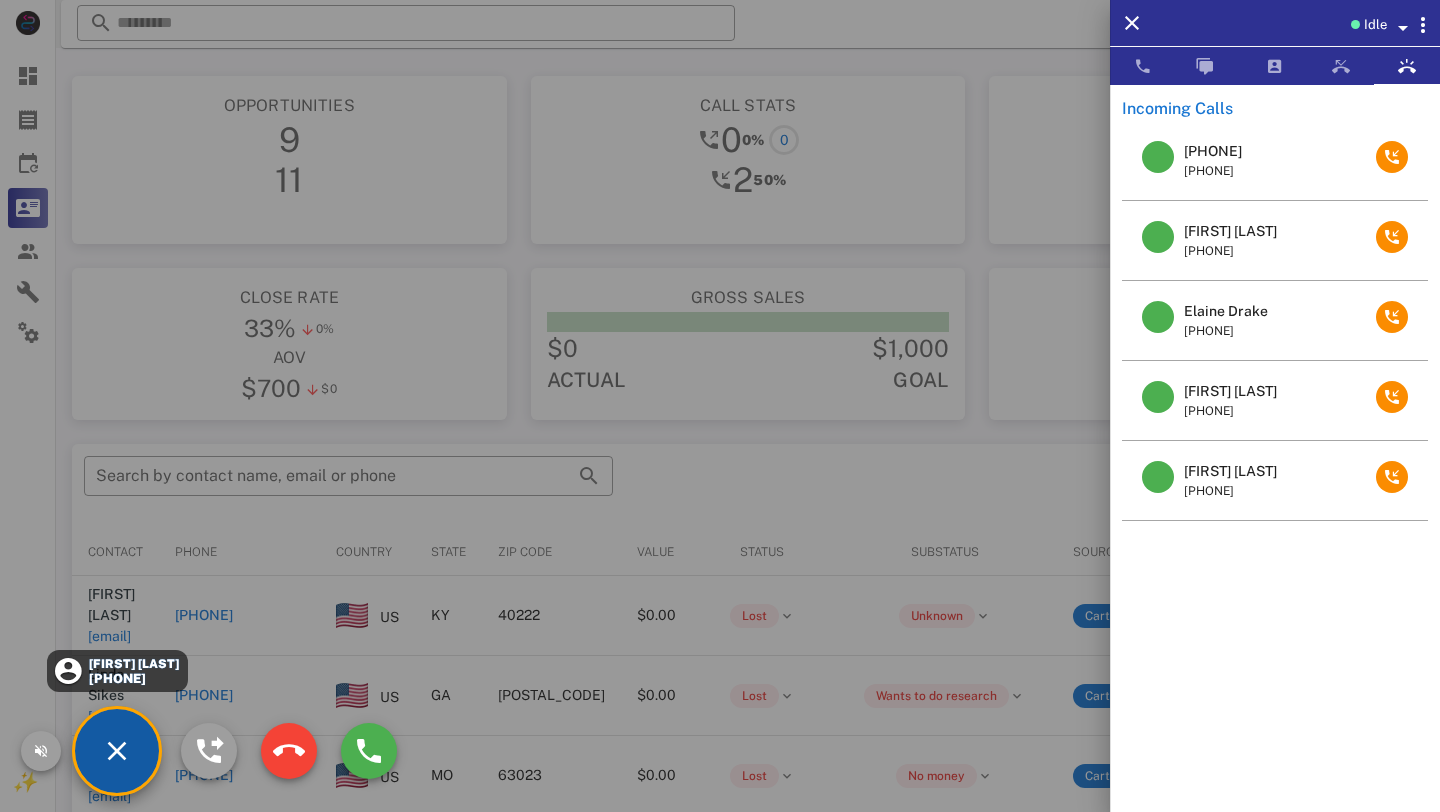 click on "[PHONE]" at bounding box center [133, 678] 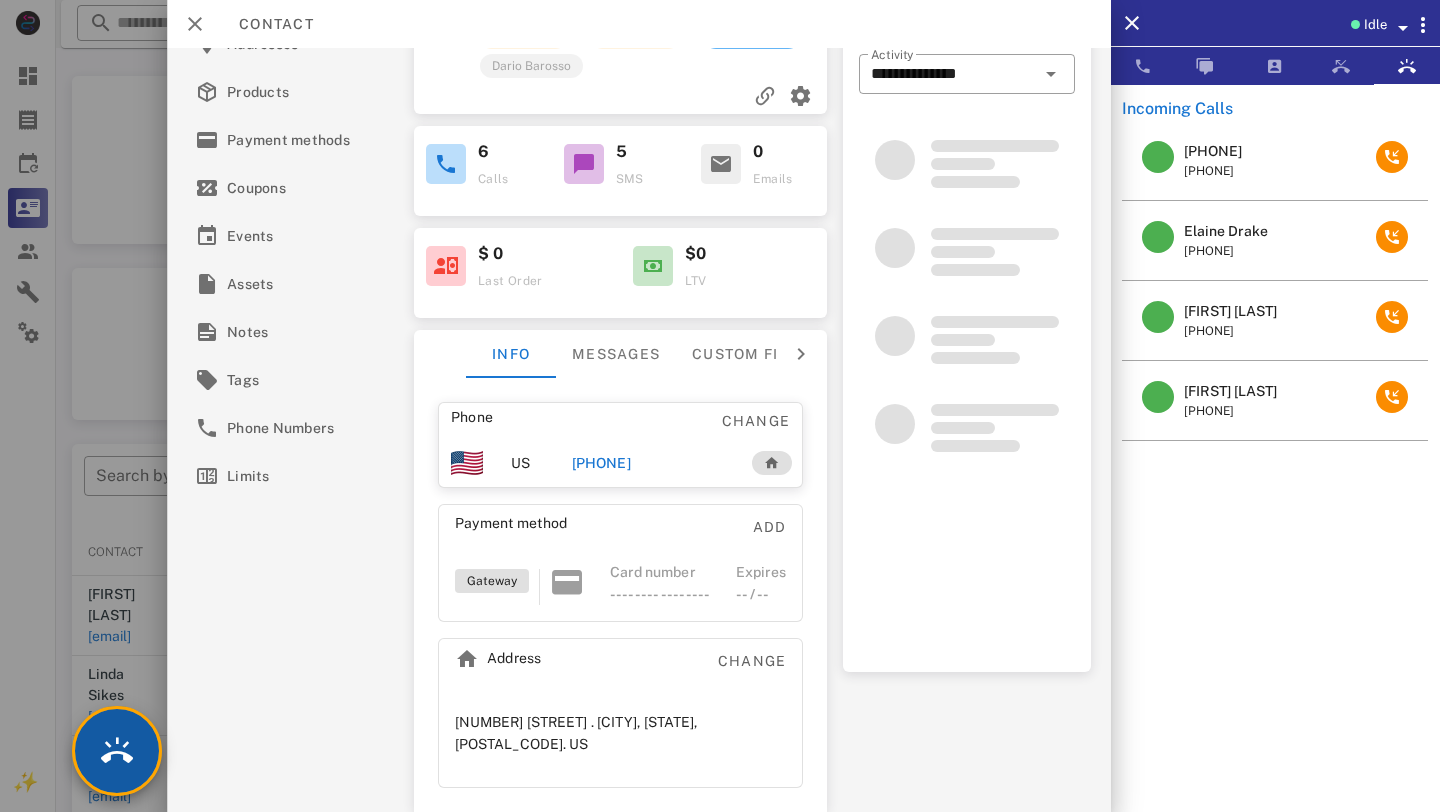 scroll, scrollTop: 0, scrollLeft: 0, axis: both 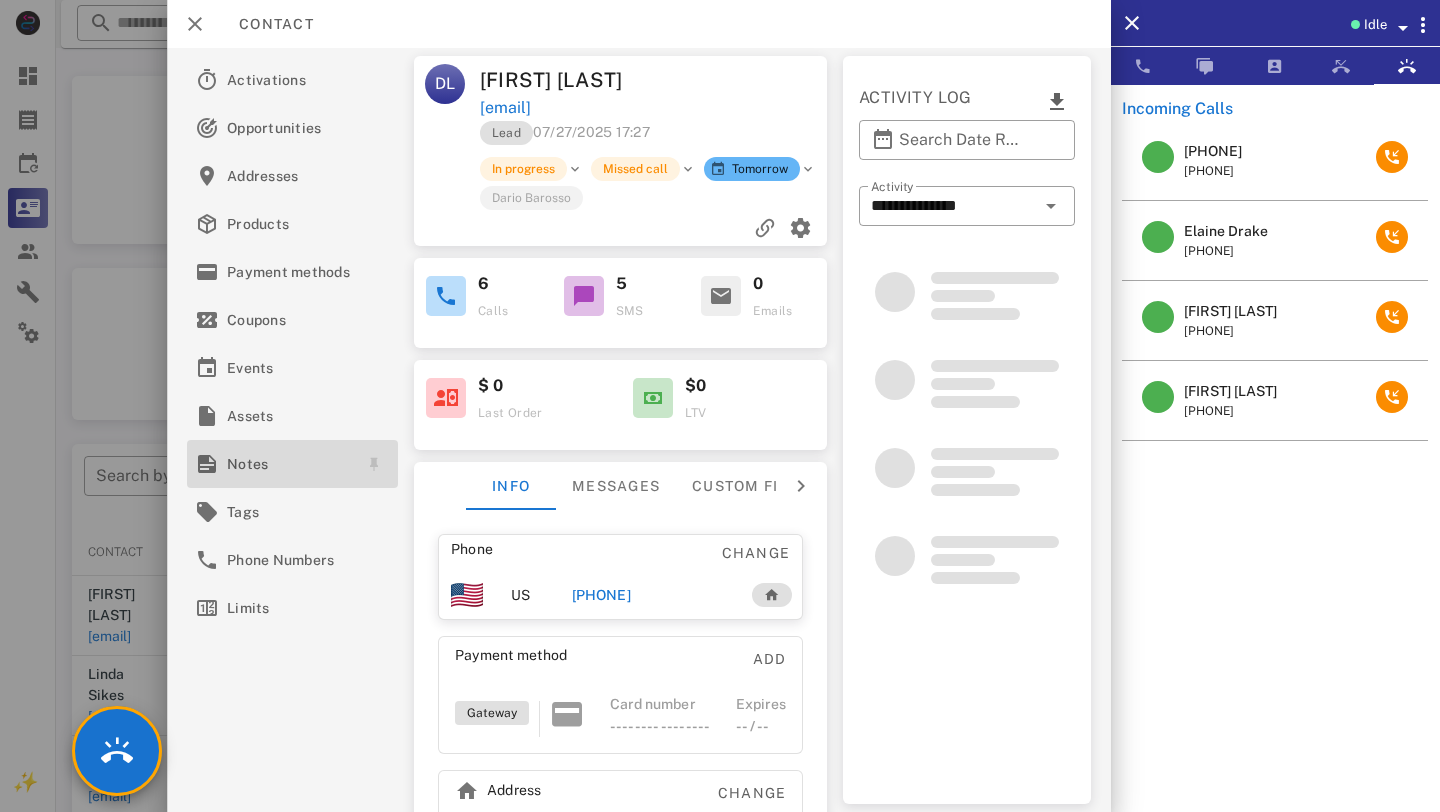 click on "Notes" at bounding box center [288, 464] 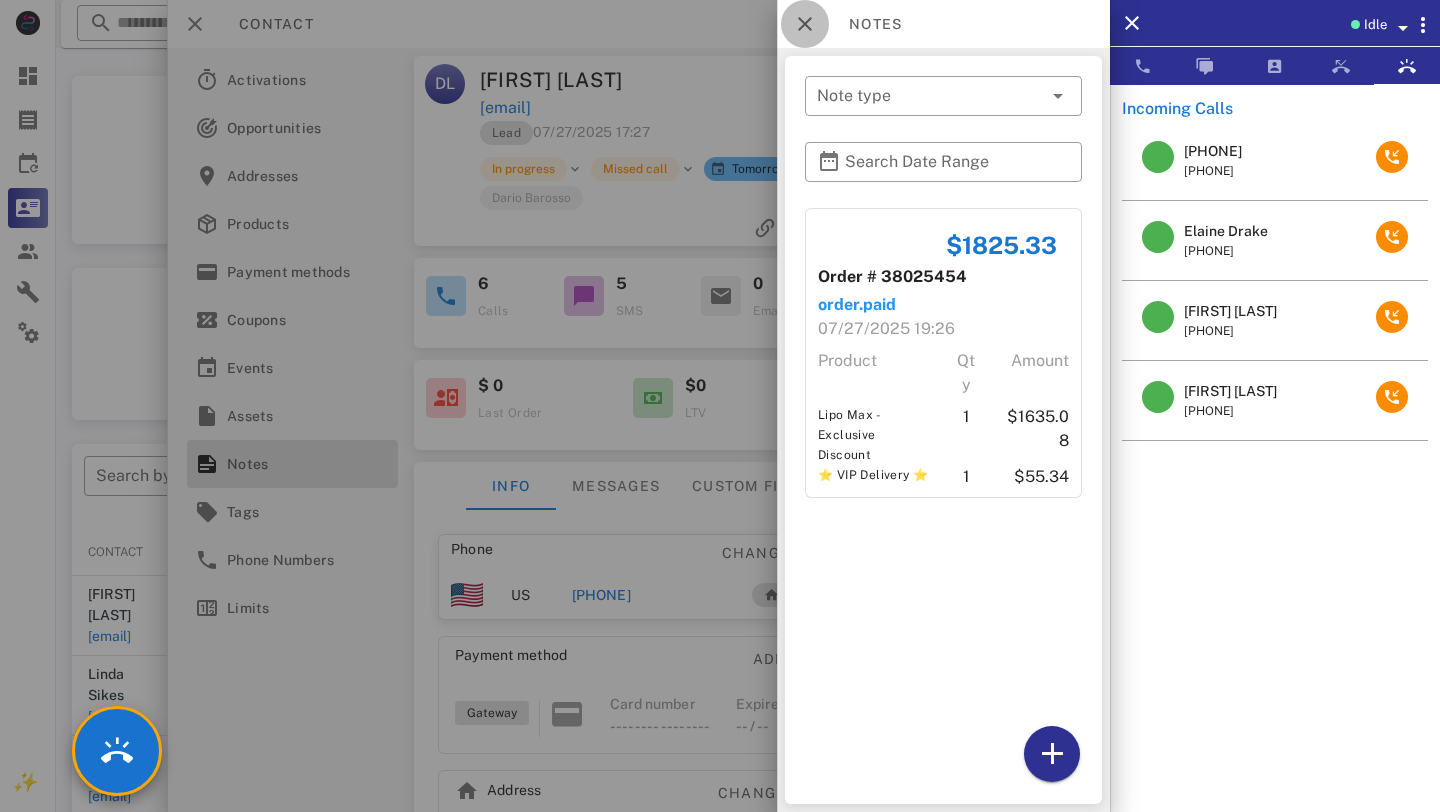 click at bounding box center [805, 24] 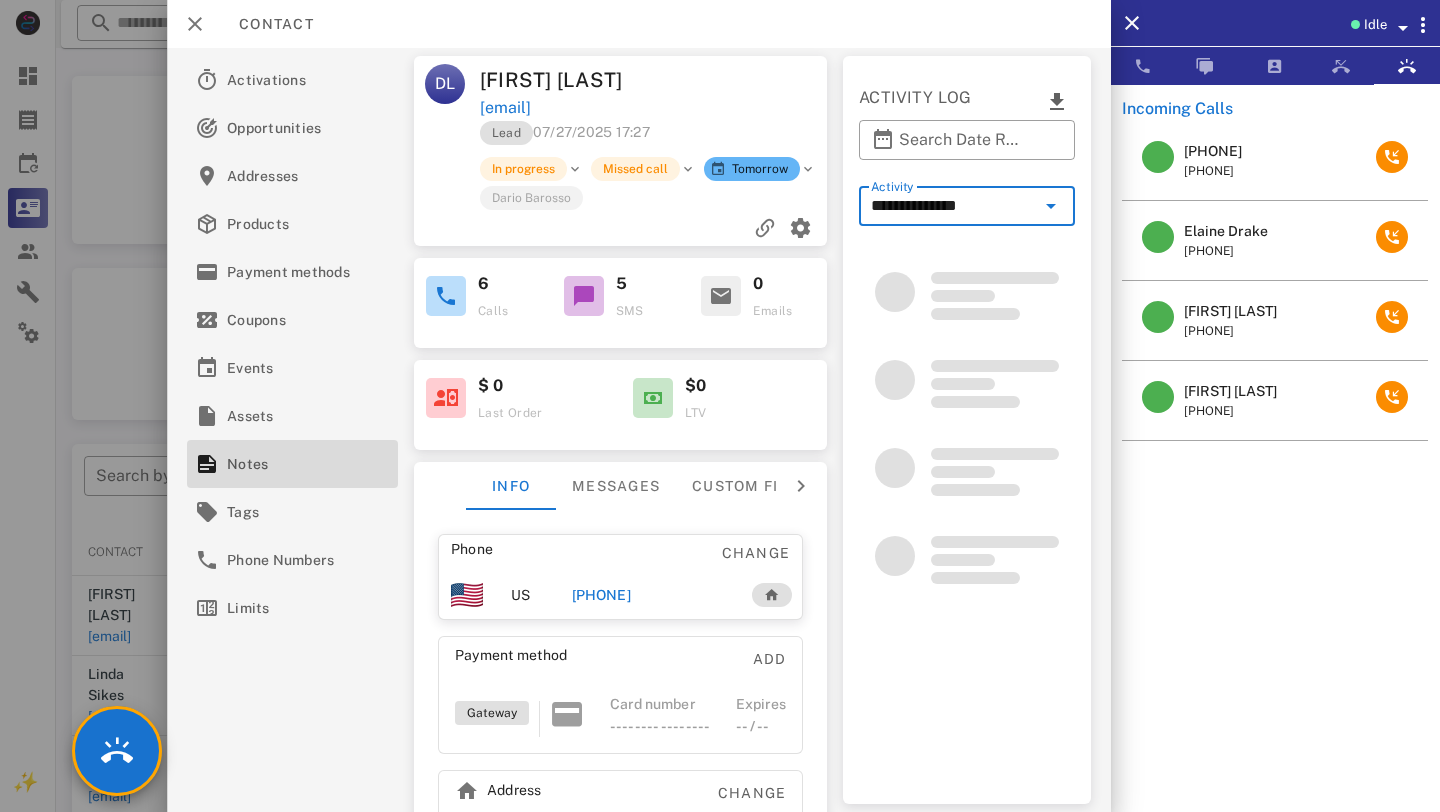 click on "**********" at bounding box center [952, 206] 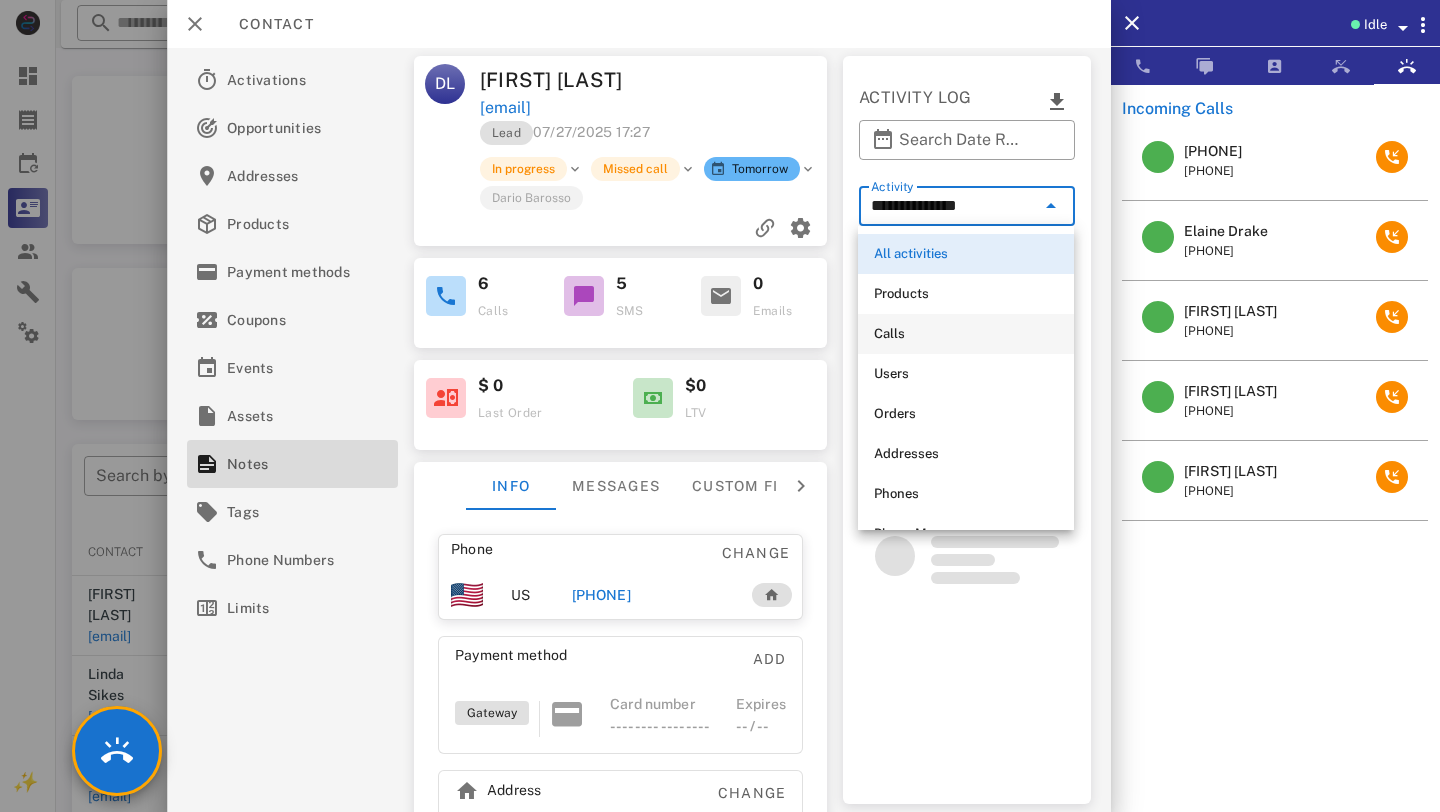 click on "Calls" at bounding box center (966, 334) 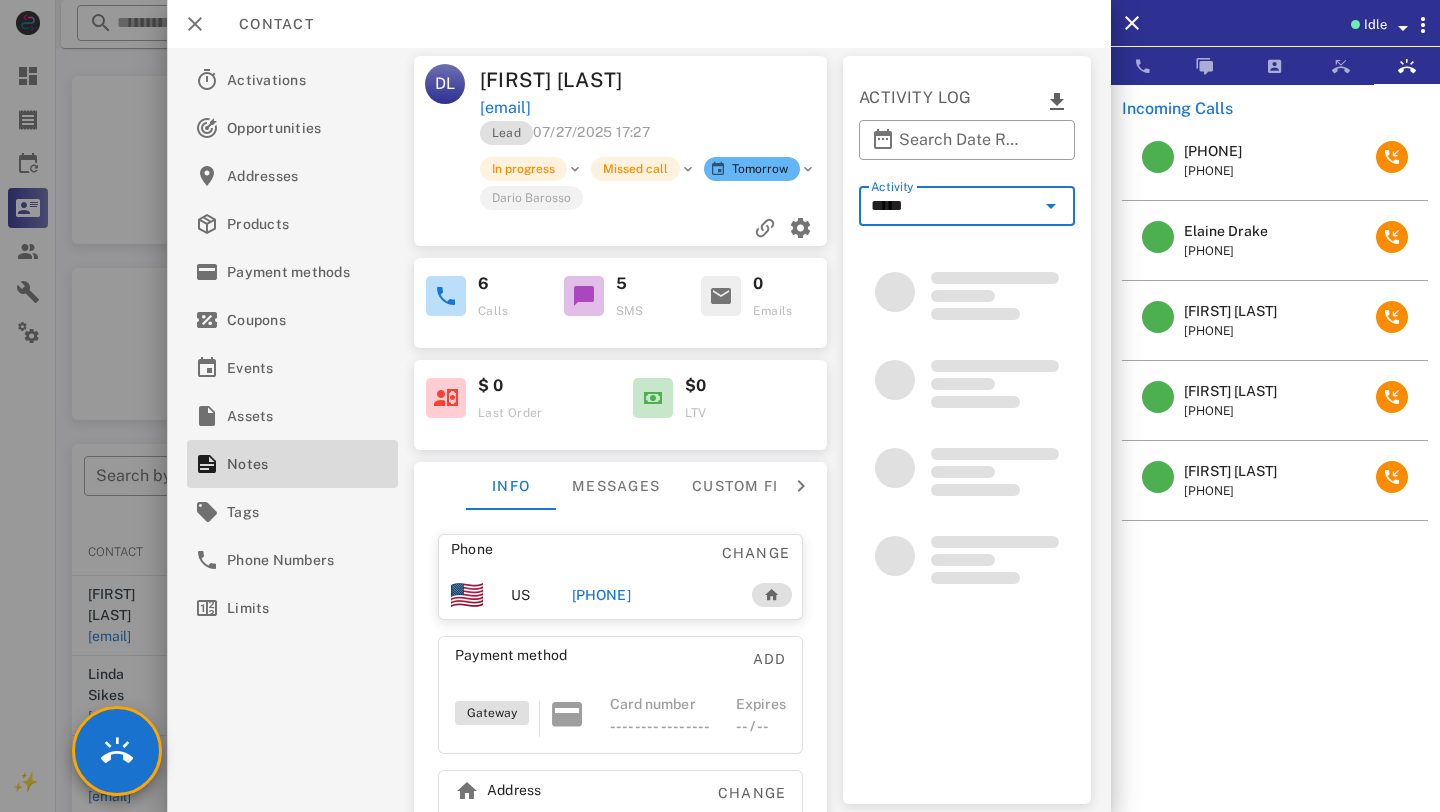 click on "*****" at bounding box center (952, 206) 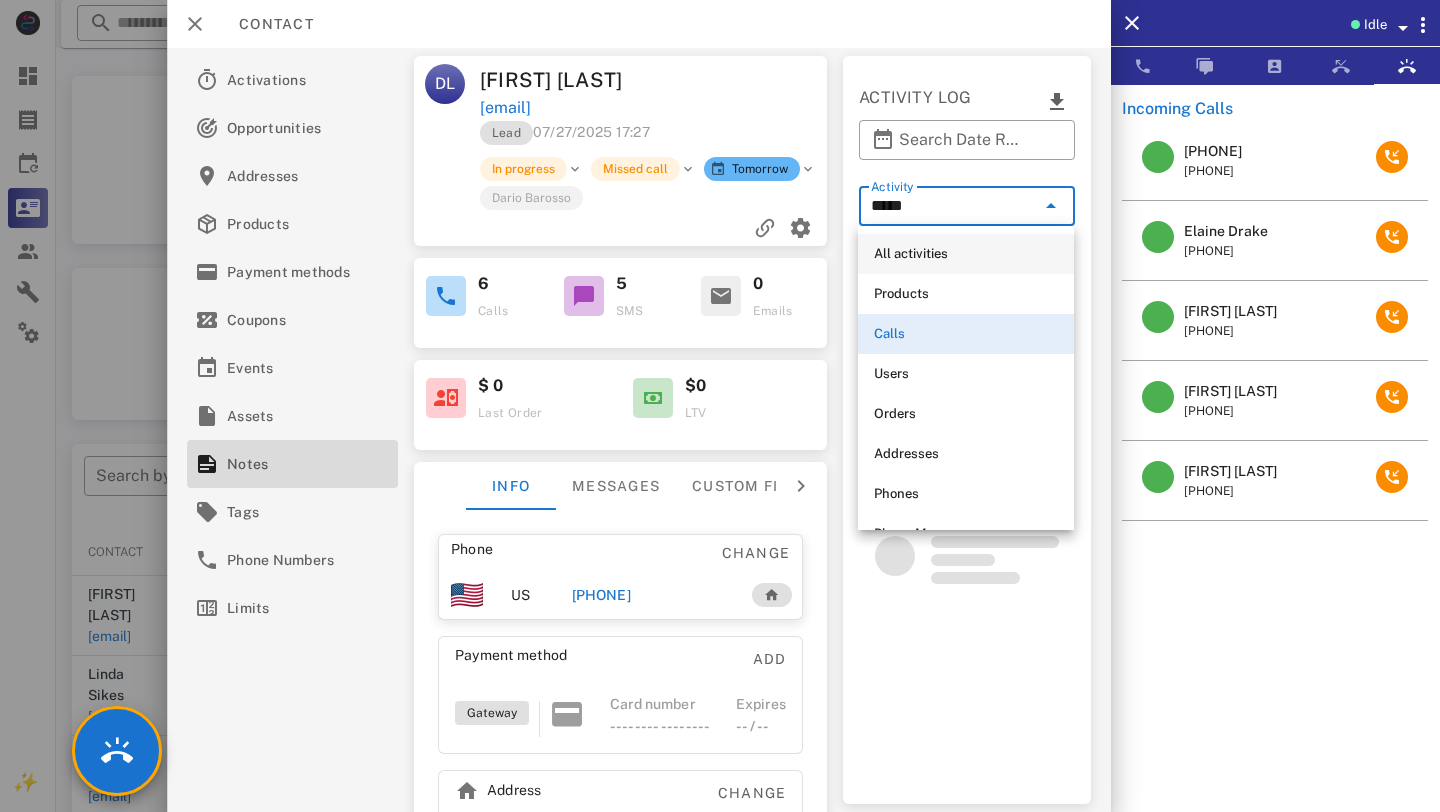 click on "All activities" at bounding box center (966, 254) 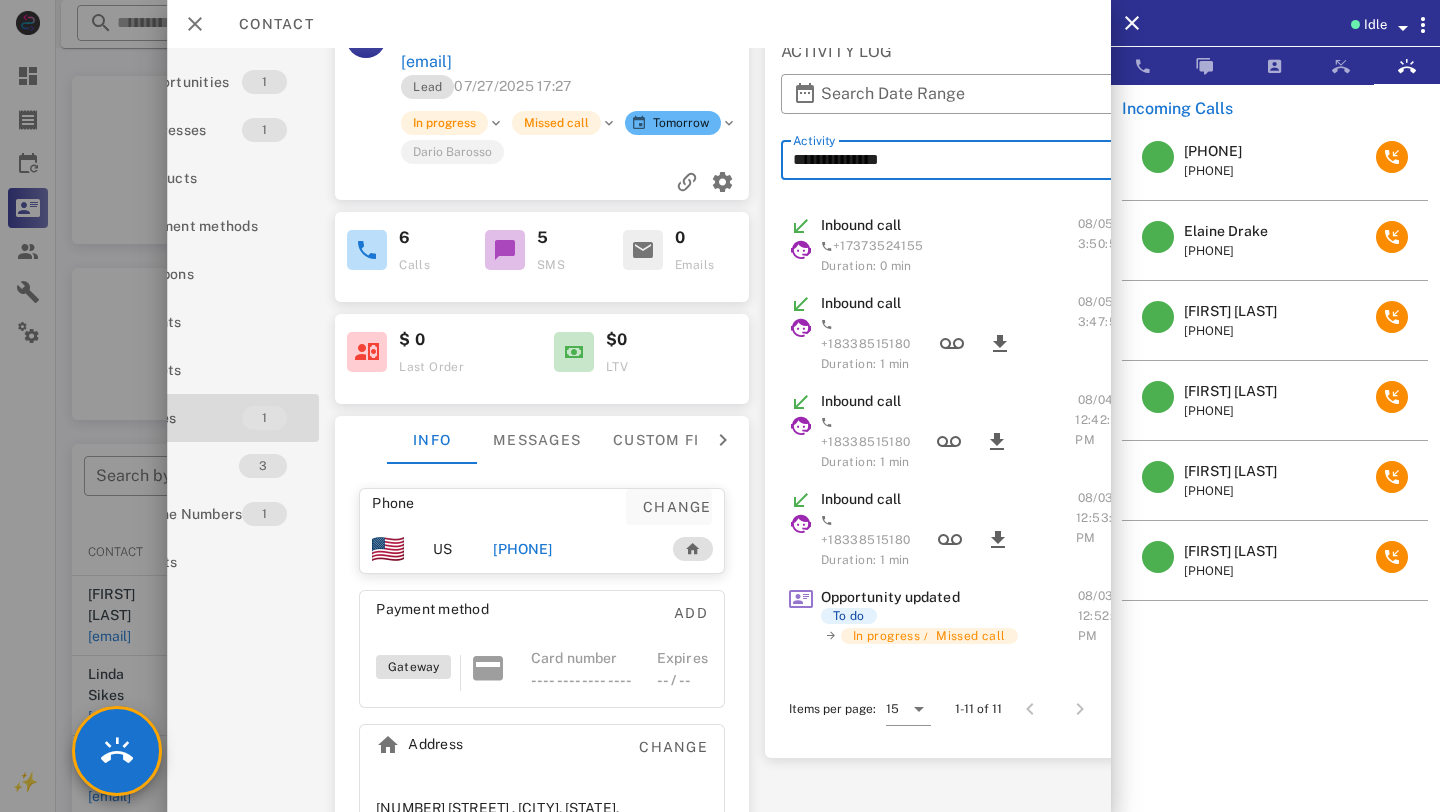 scroll, scrollTop: 46, scrollLeft: 119, axis: both 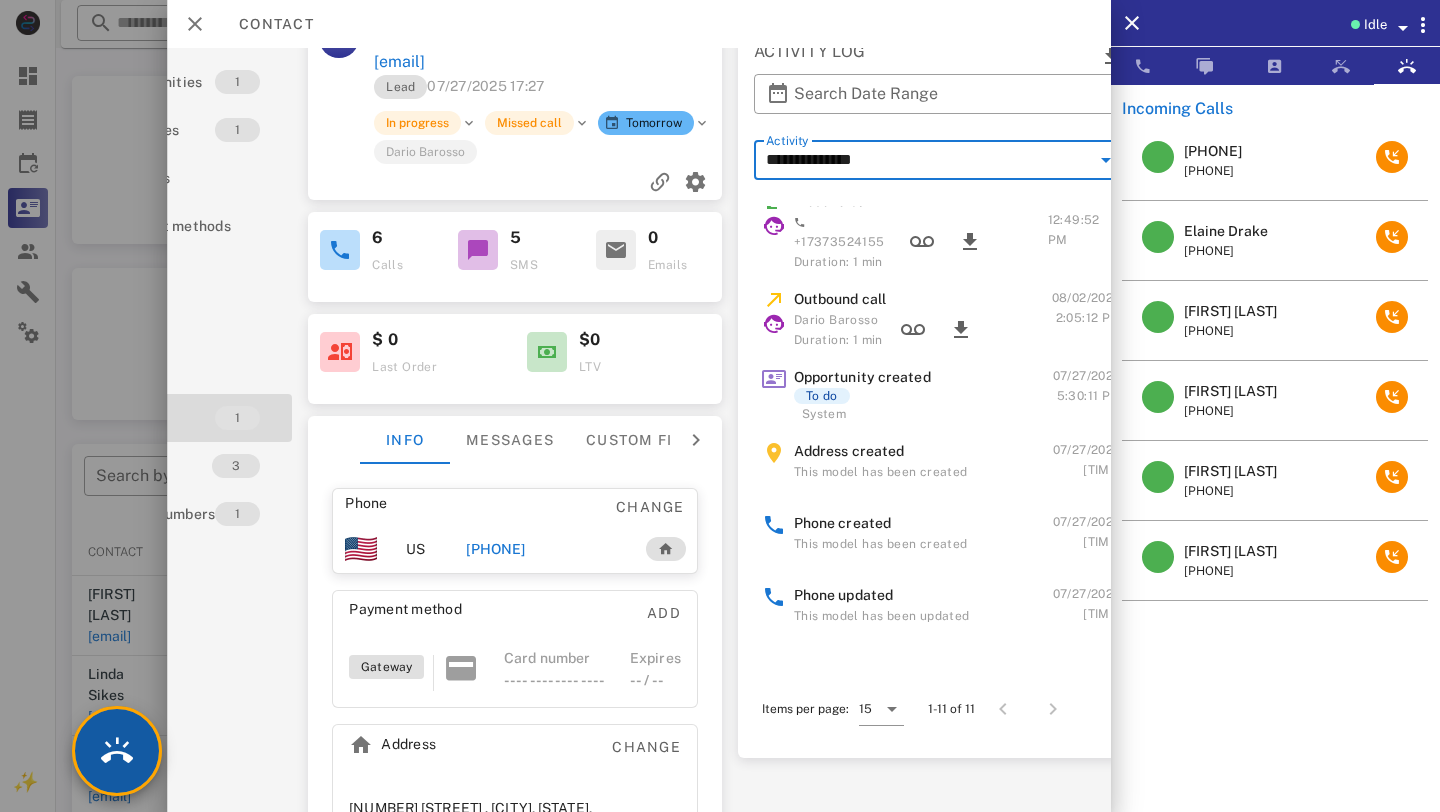 click at bounding box center [117, 751] 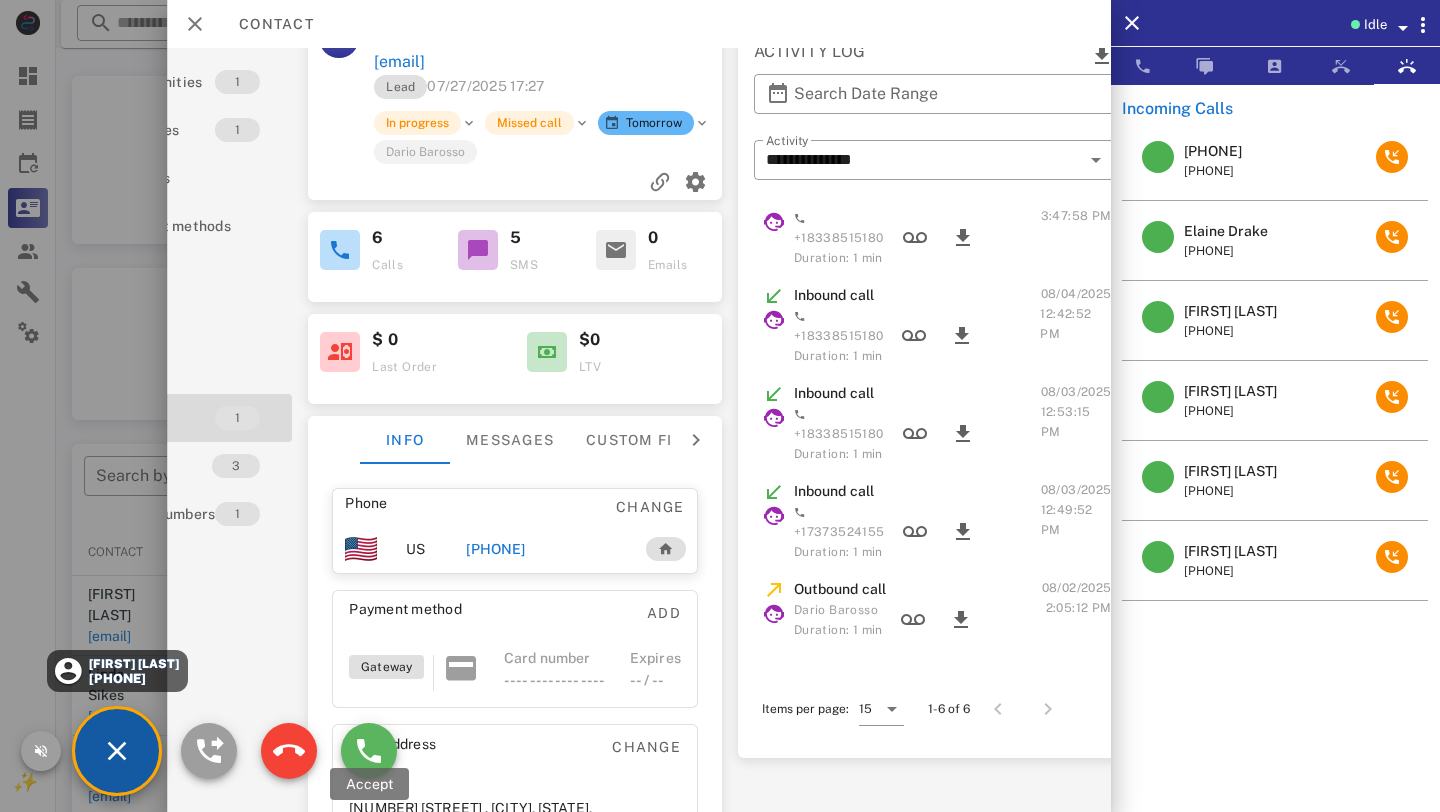 scroll, scrollTop: 106, scrollLeft: 0, axis: vertical 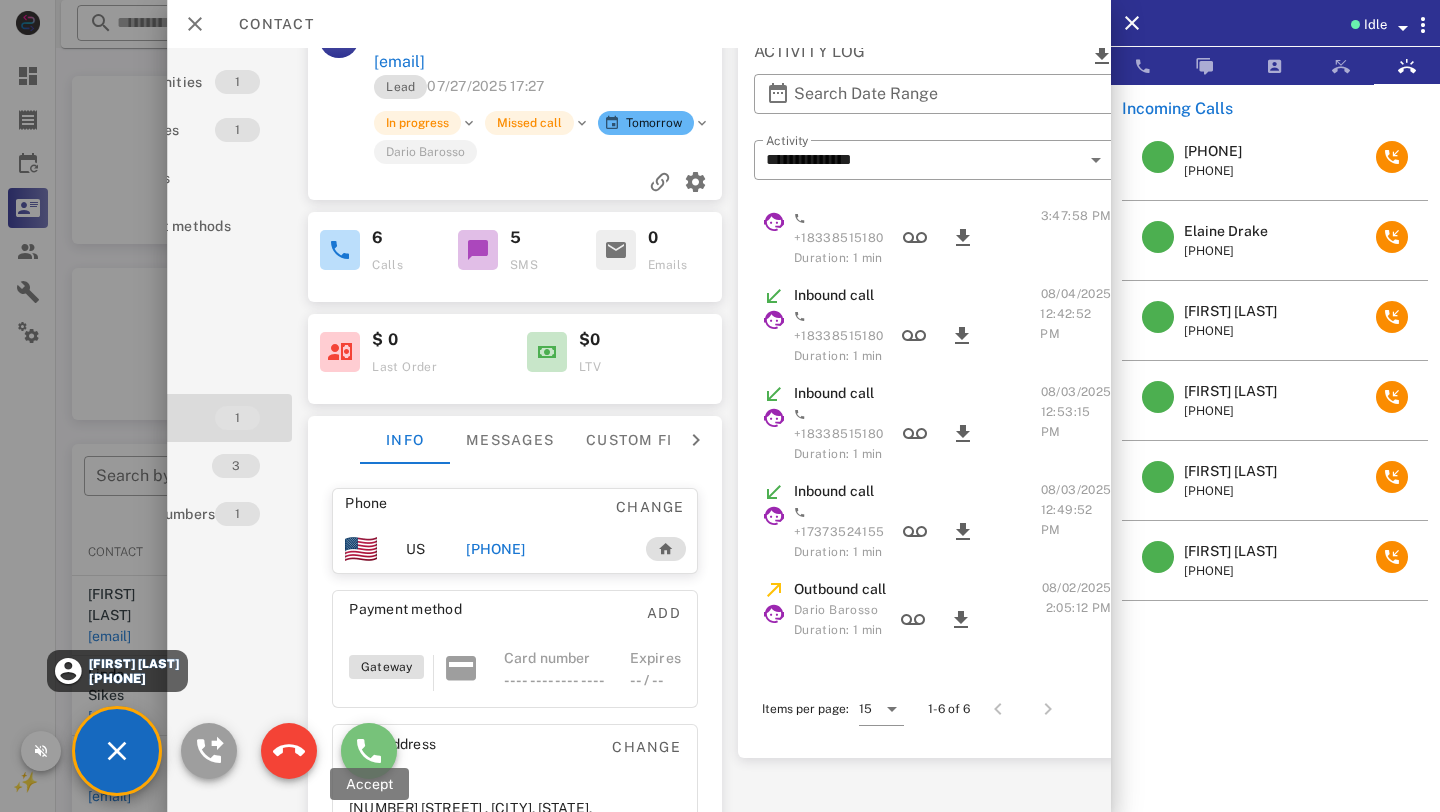 click at bounding box center (369, 751) 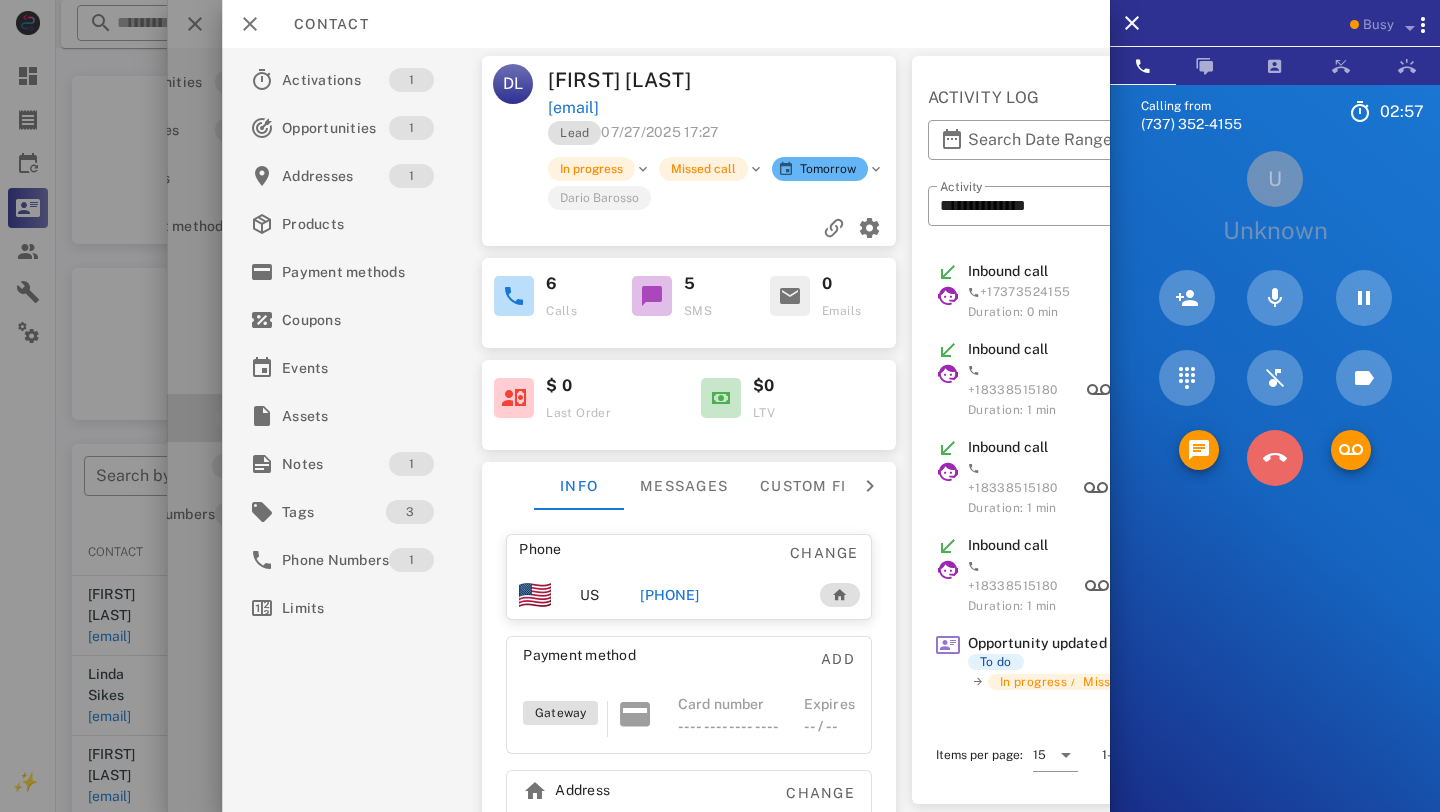 click at bounding box center [1275, 458] 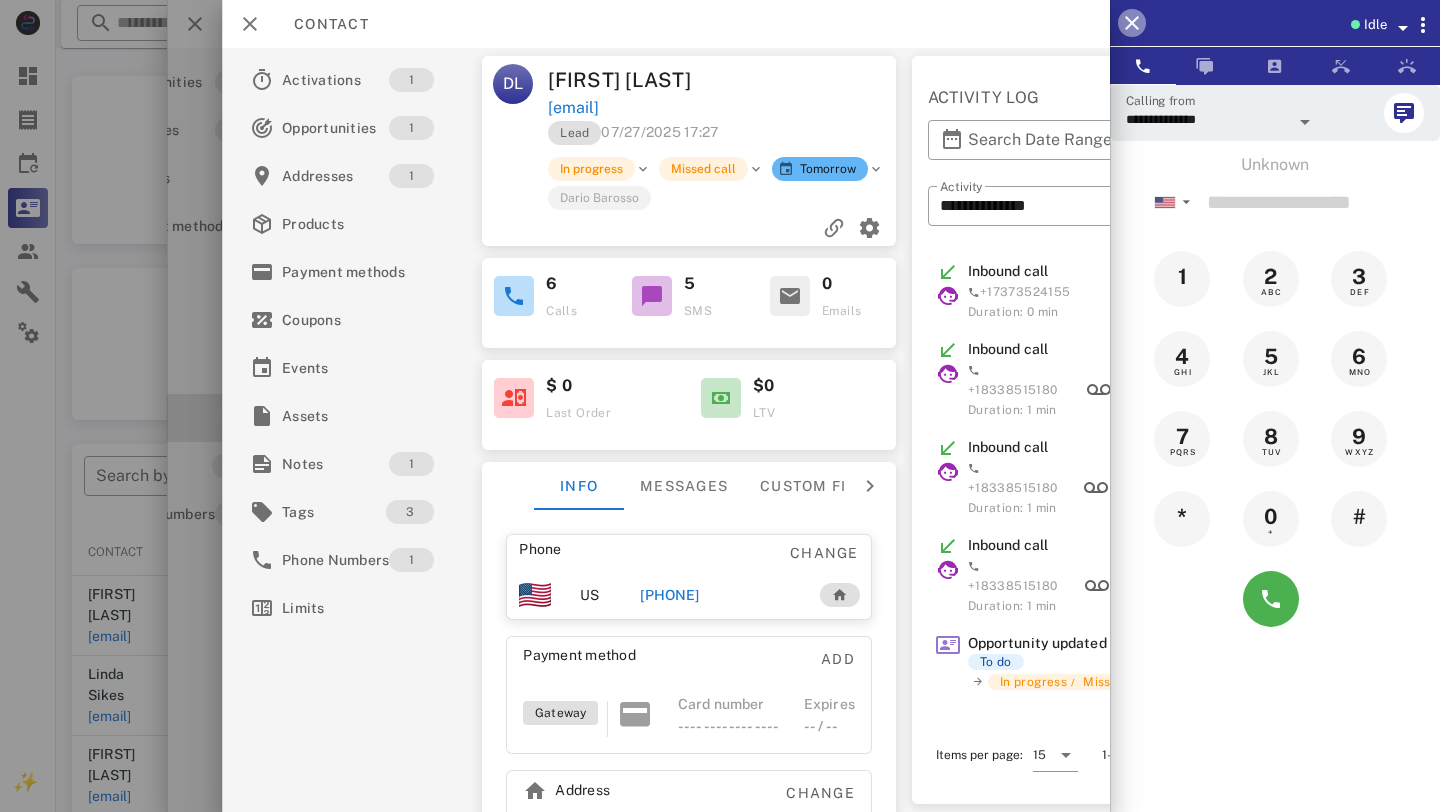 click at bounding box center (1132, 23) 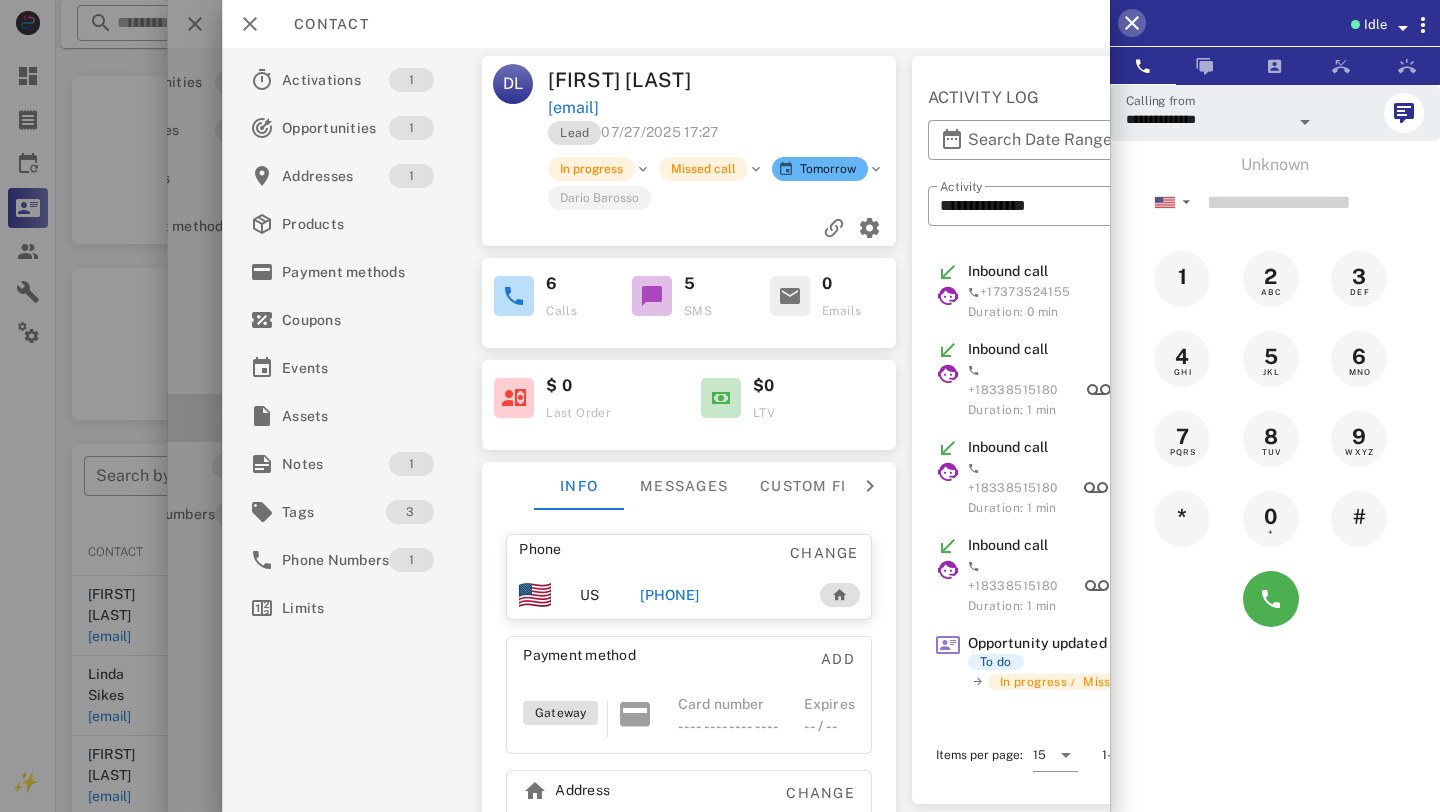 scroll, scrollTop: 46, scrollLeft: 0, axis: vertical 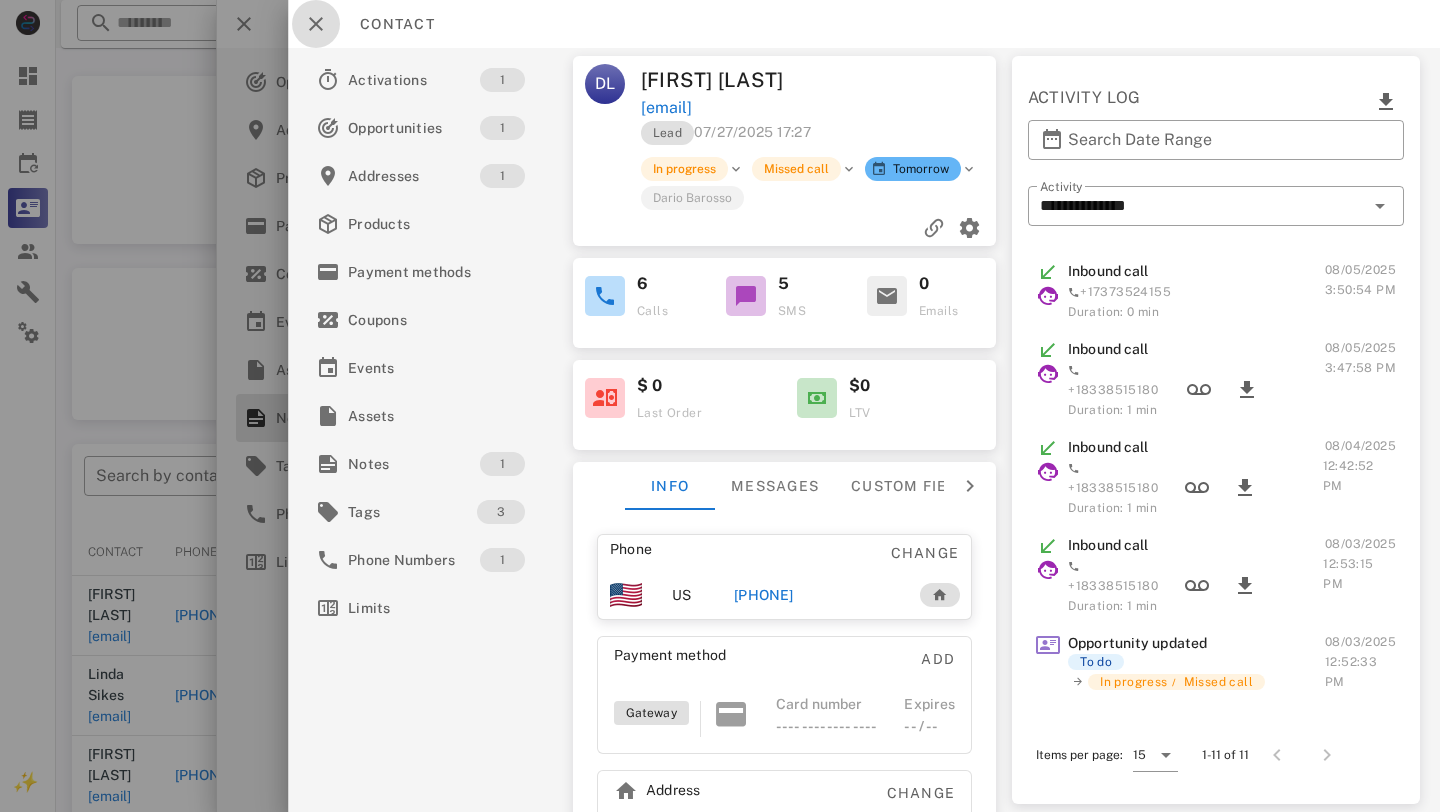 click at bounding box center [316, 24] 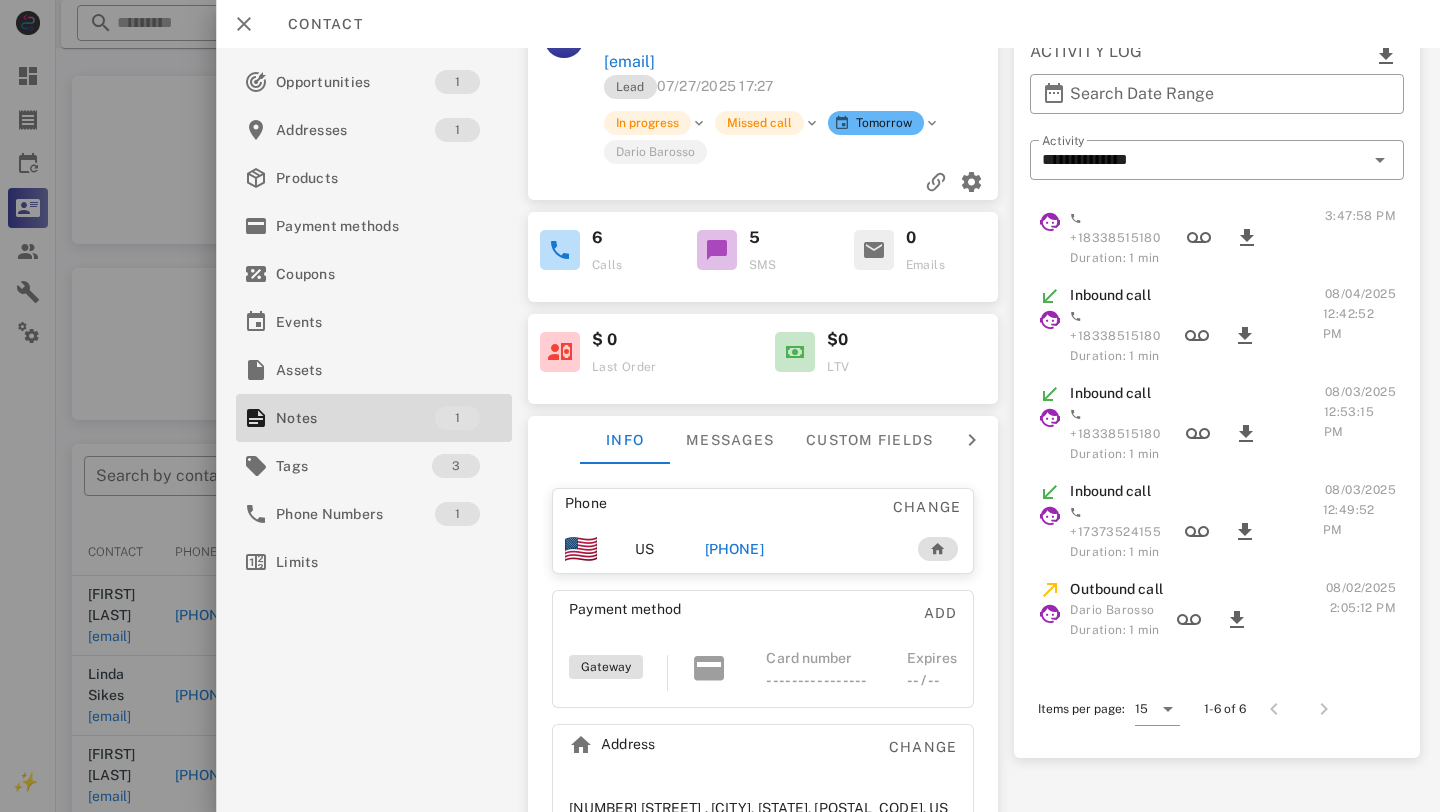 scroll, scrollTop: 0, scrollLeft: 0, axis: both 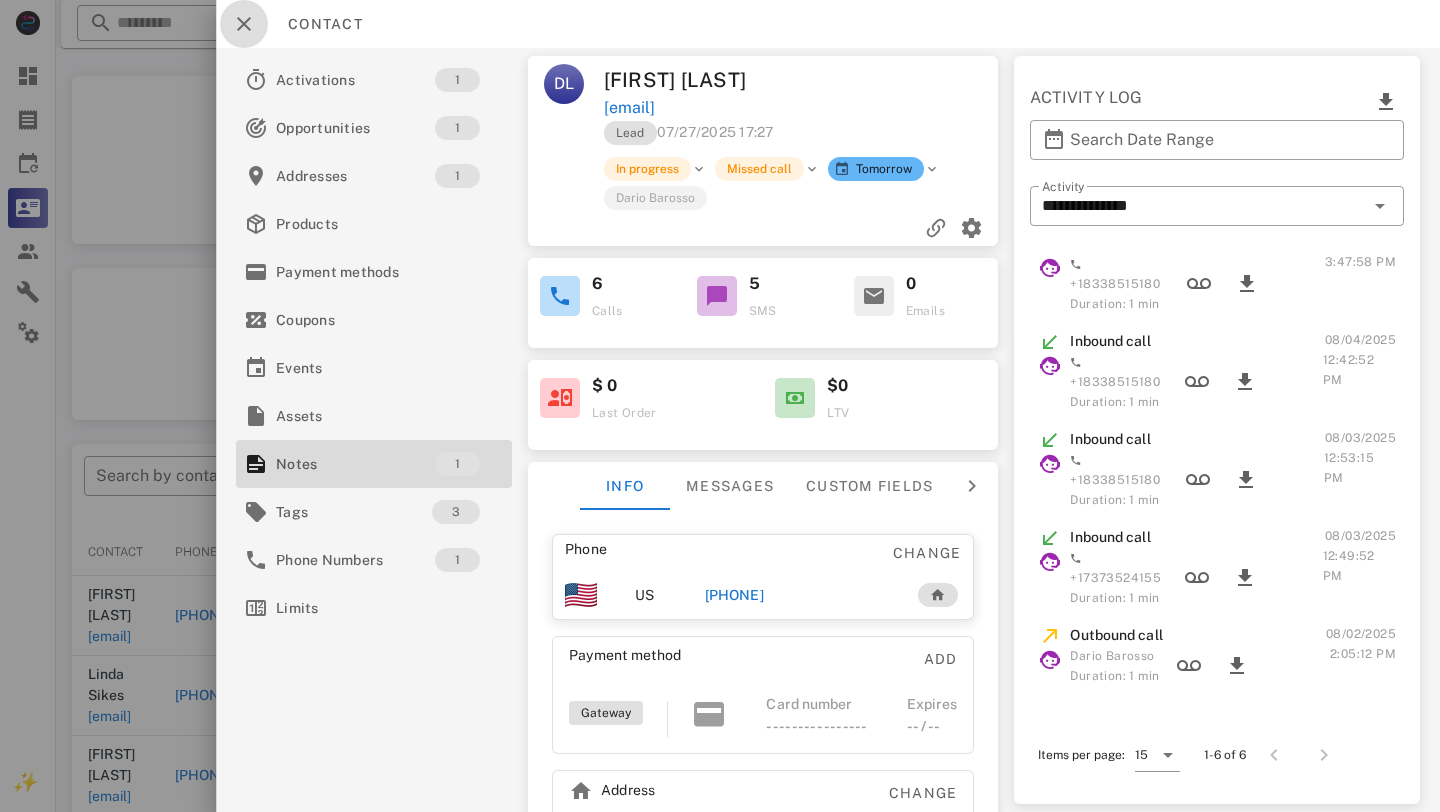 click at bounding box center [244, 24] 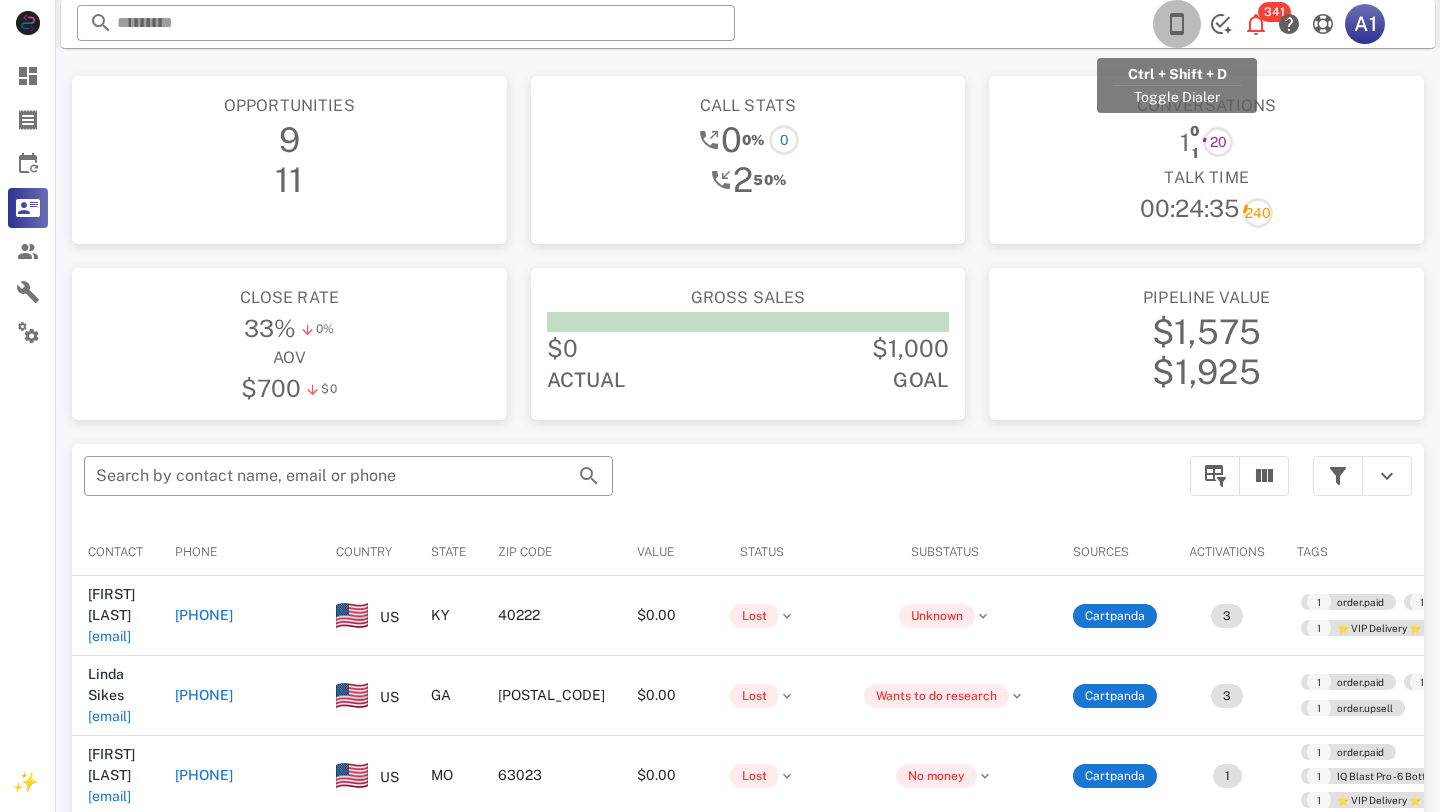 click at bounding box center [1177, 24] 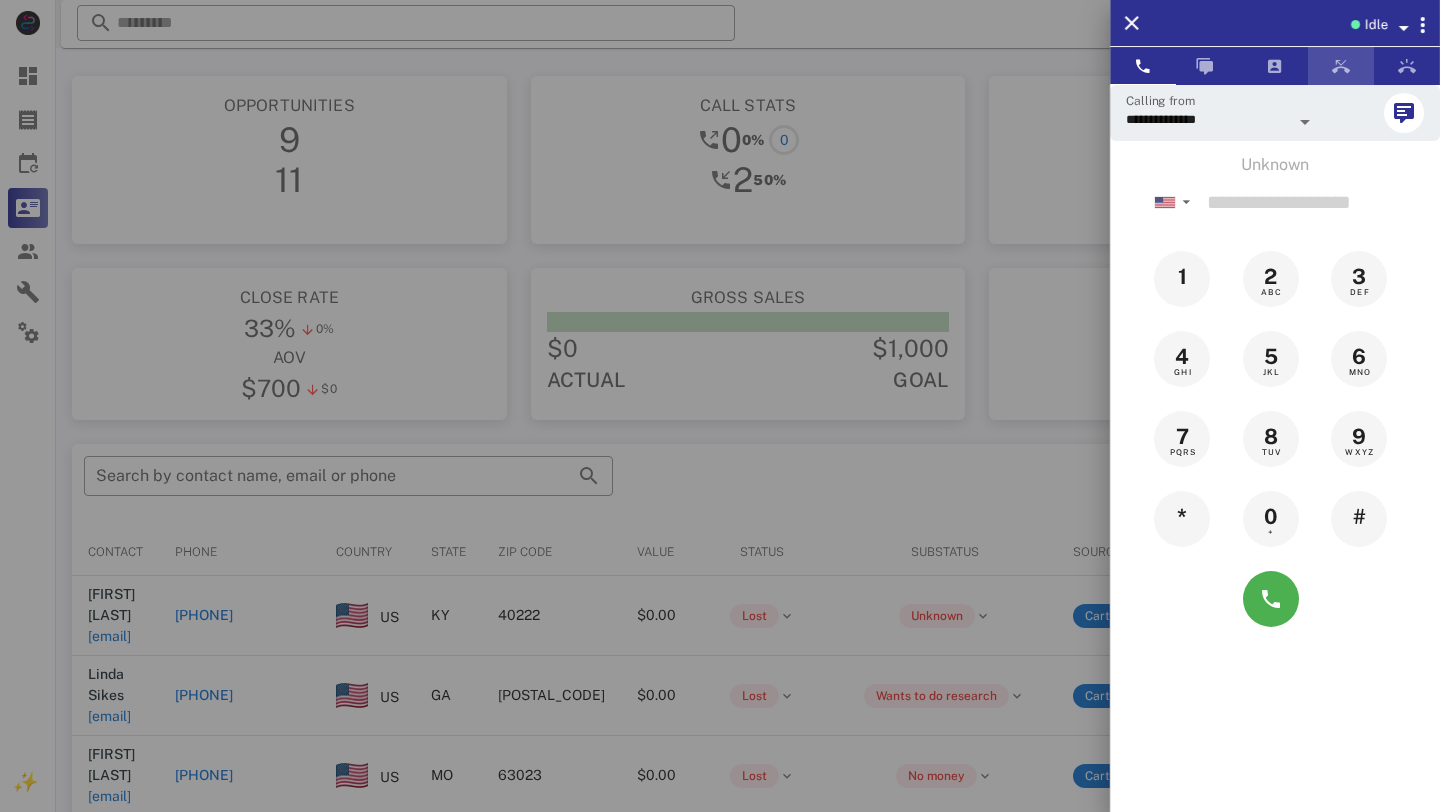 click at bounding box center [1341, 66] 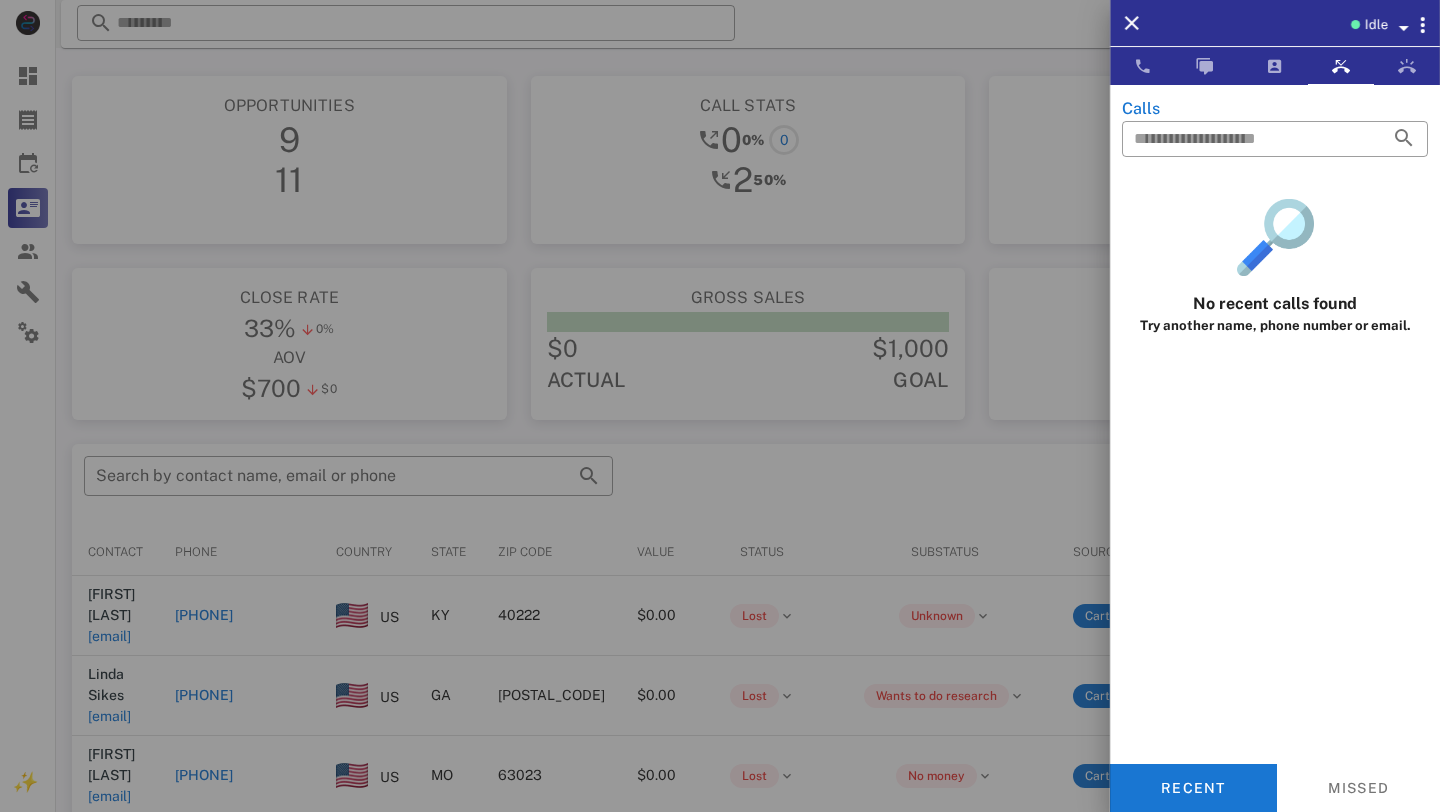 click on "Idle" at bounding box center (1275, 23) 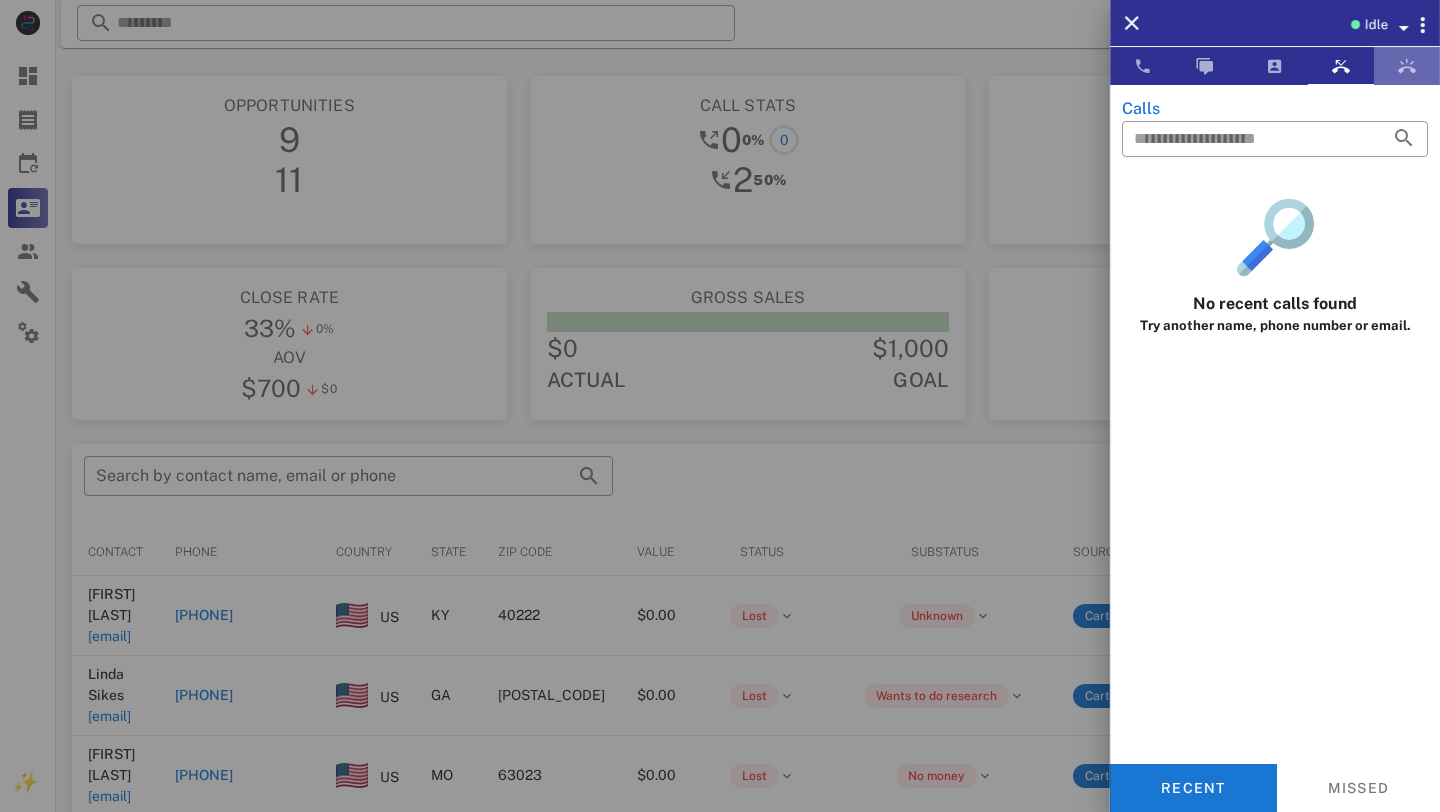 click at bounding box center (1407, 66) 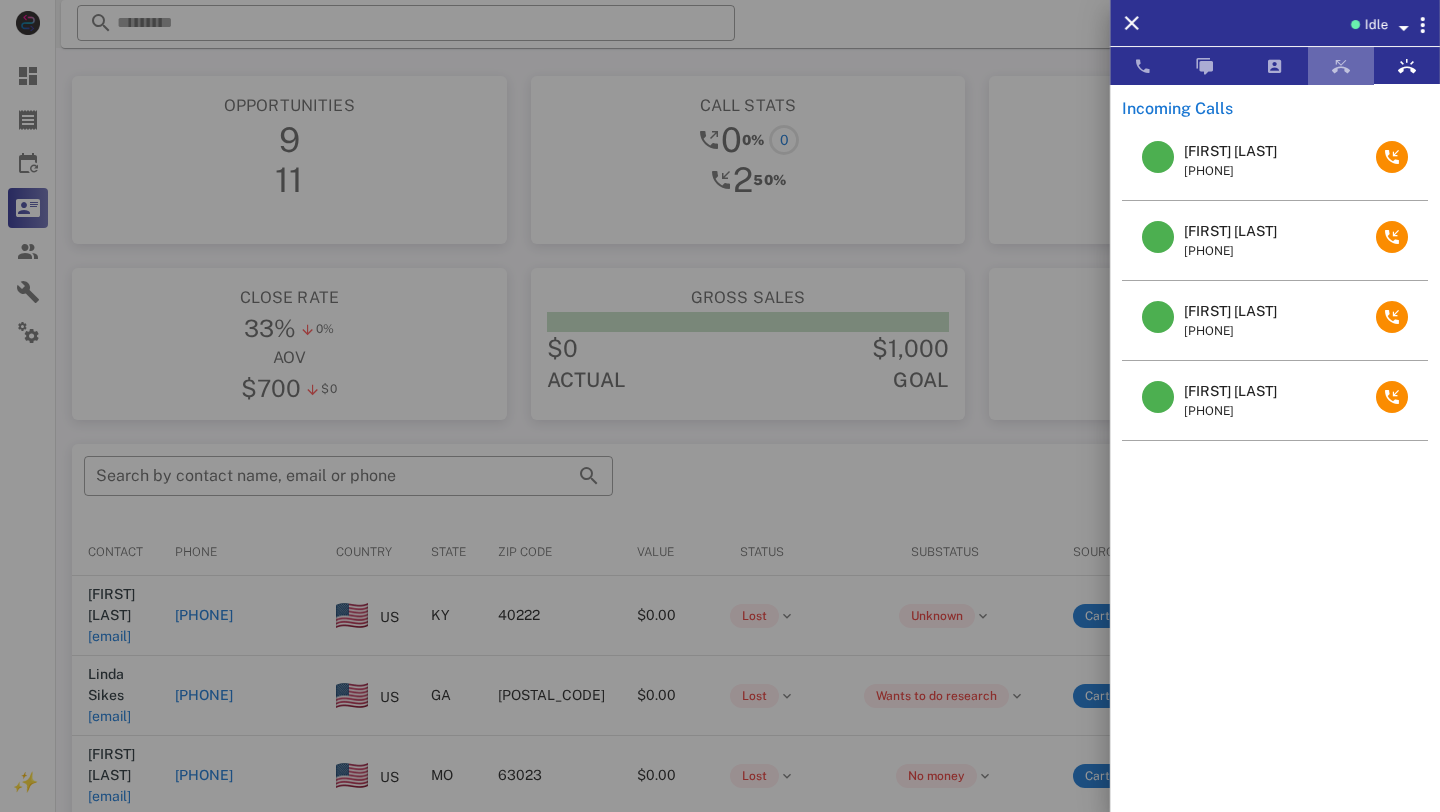 click at bounding box center (1341, 66) 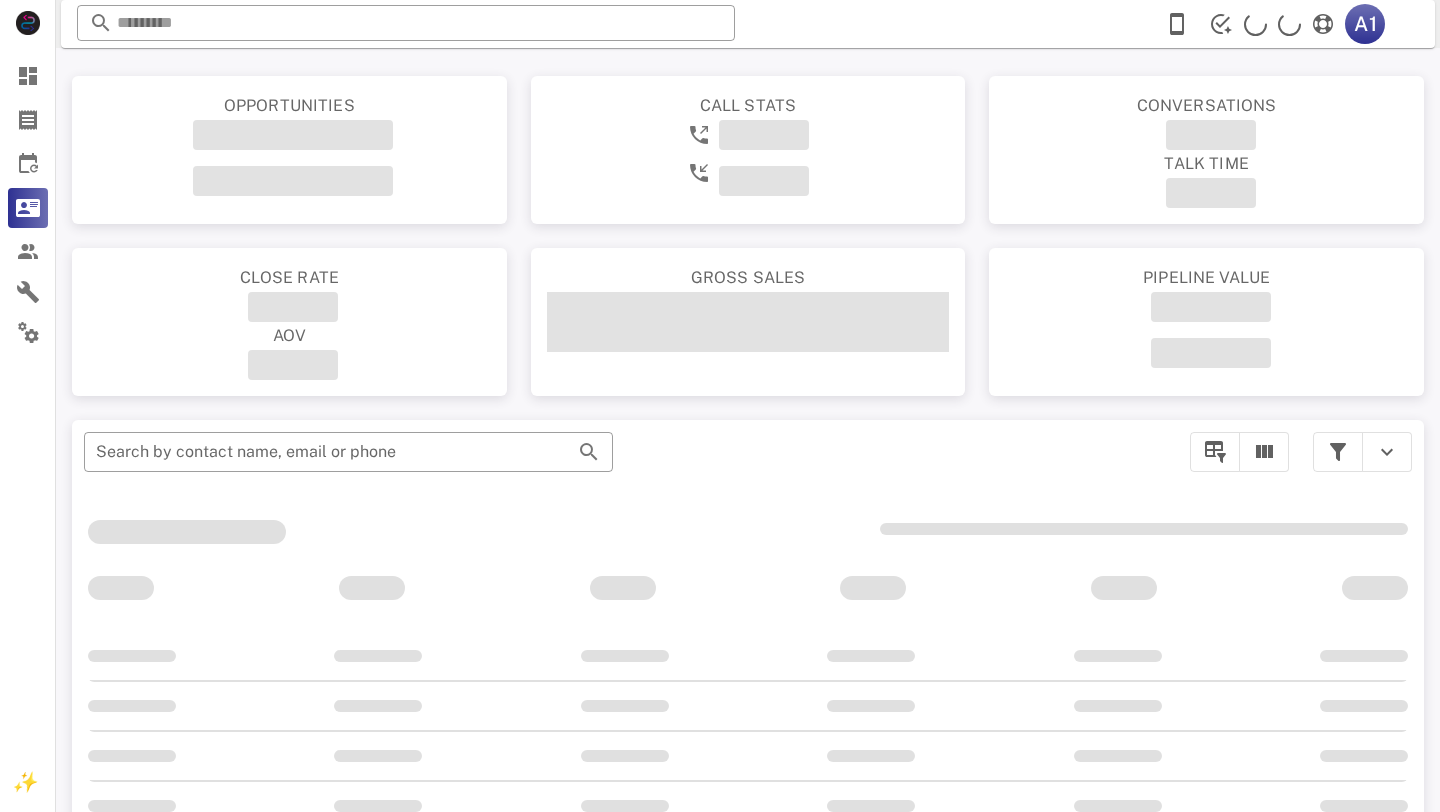 scroll, scrollTop: 0, scrollLeft: 0, axis: both 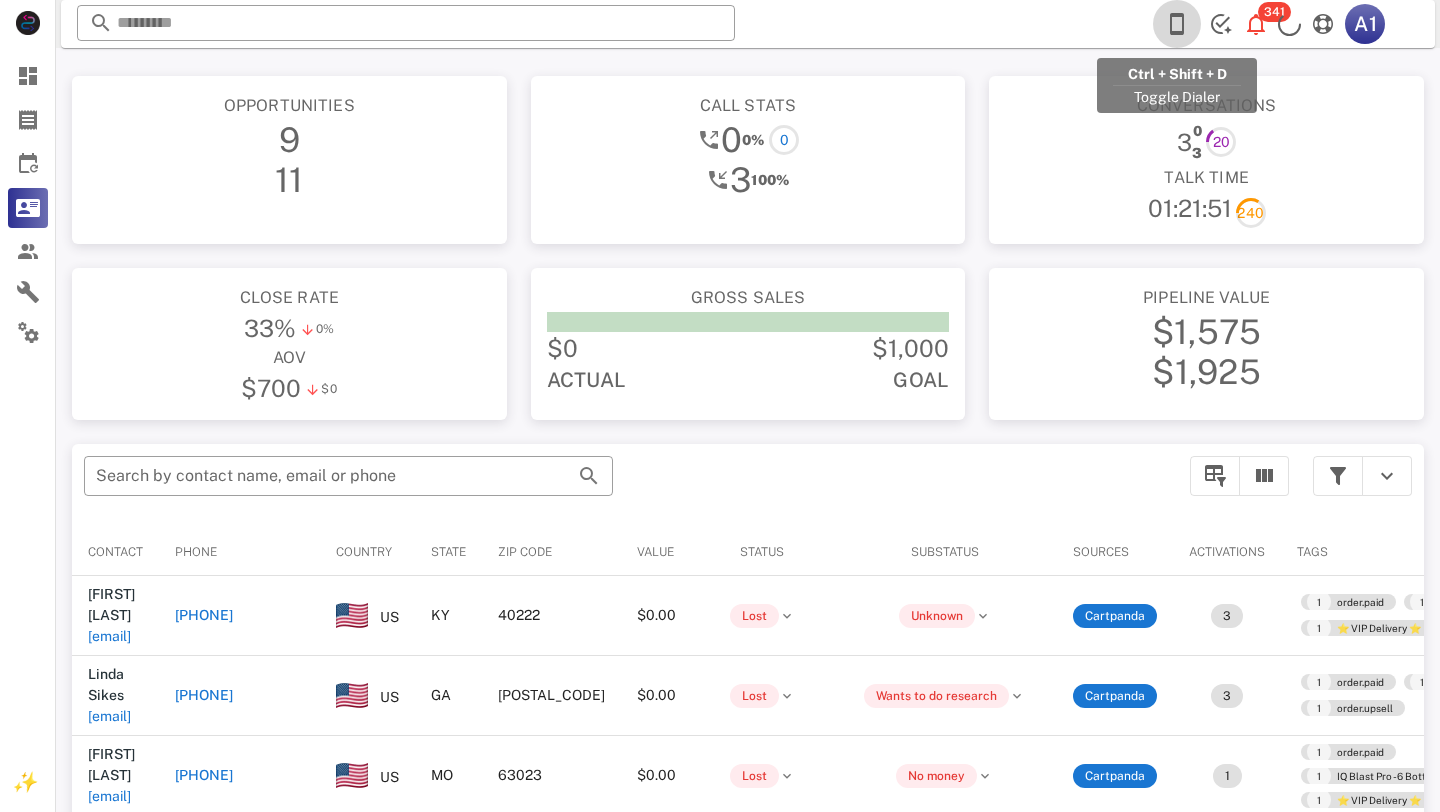 click at bounding box center [1177, 24] 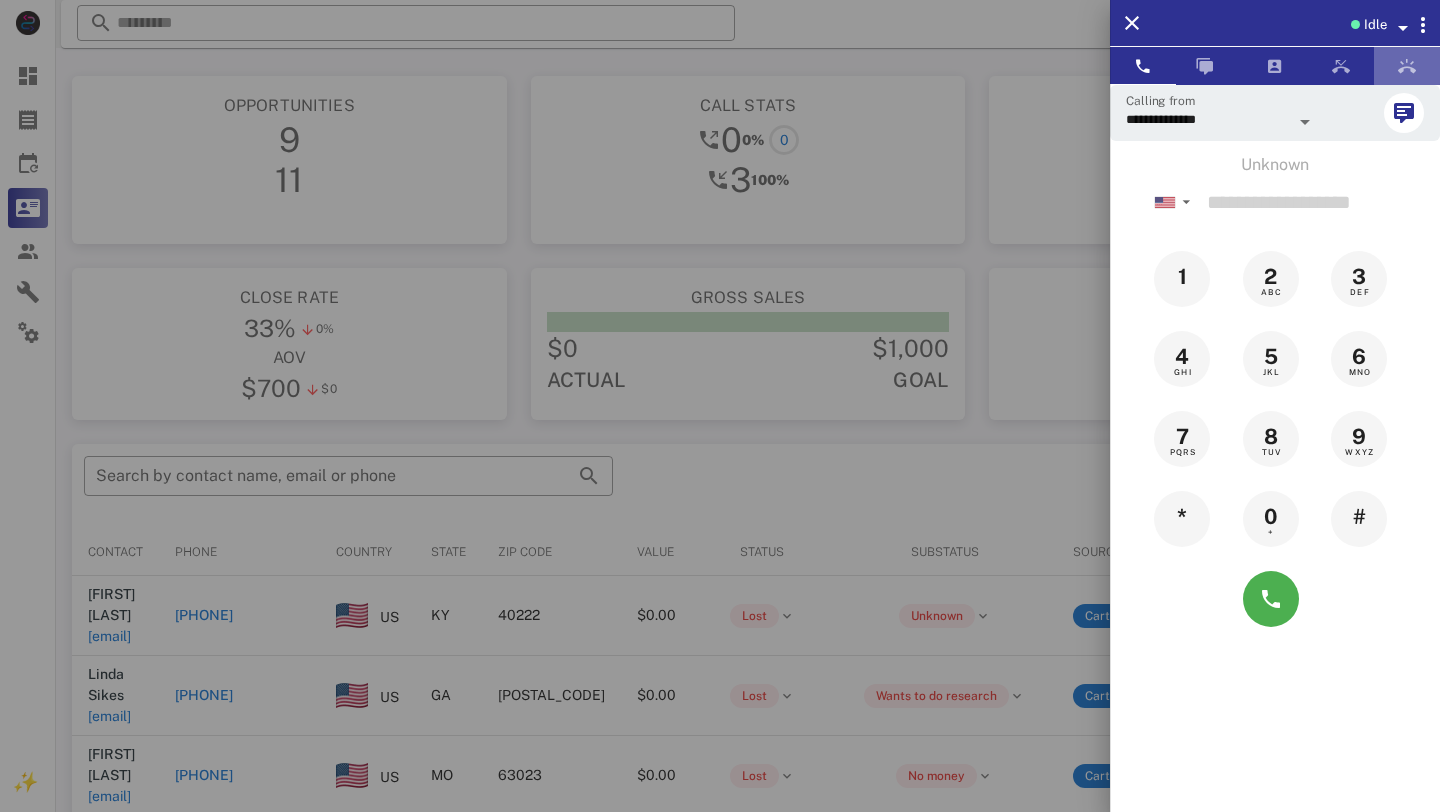 click at bounding box center (1407, 66) 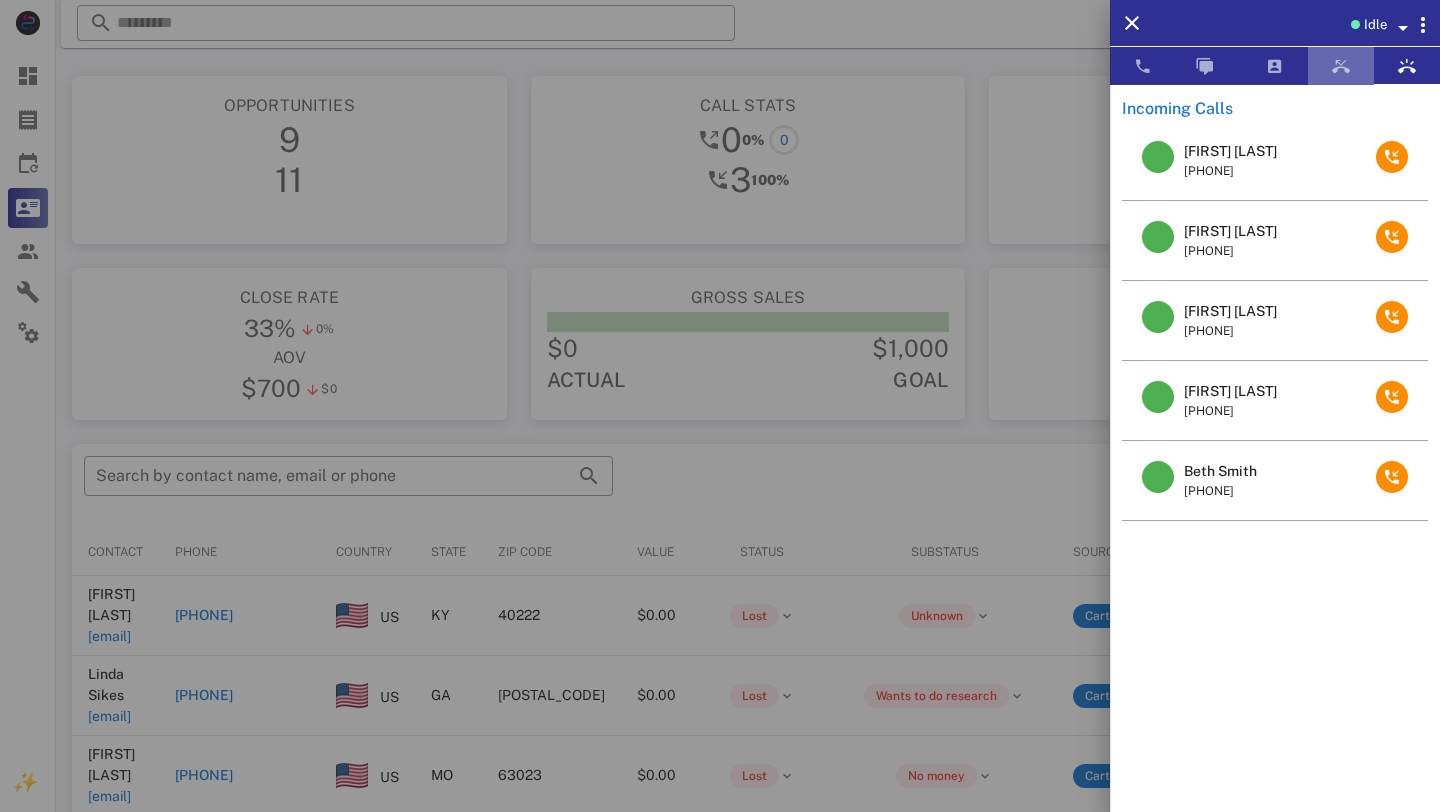 click at bounding box center [1341, 66] 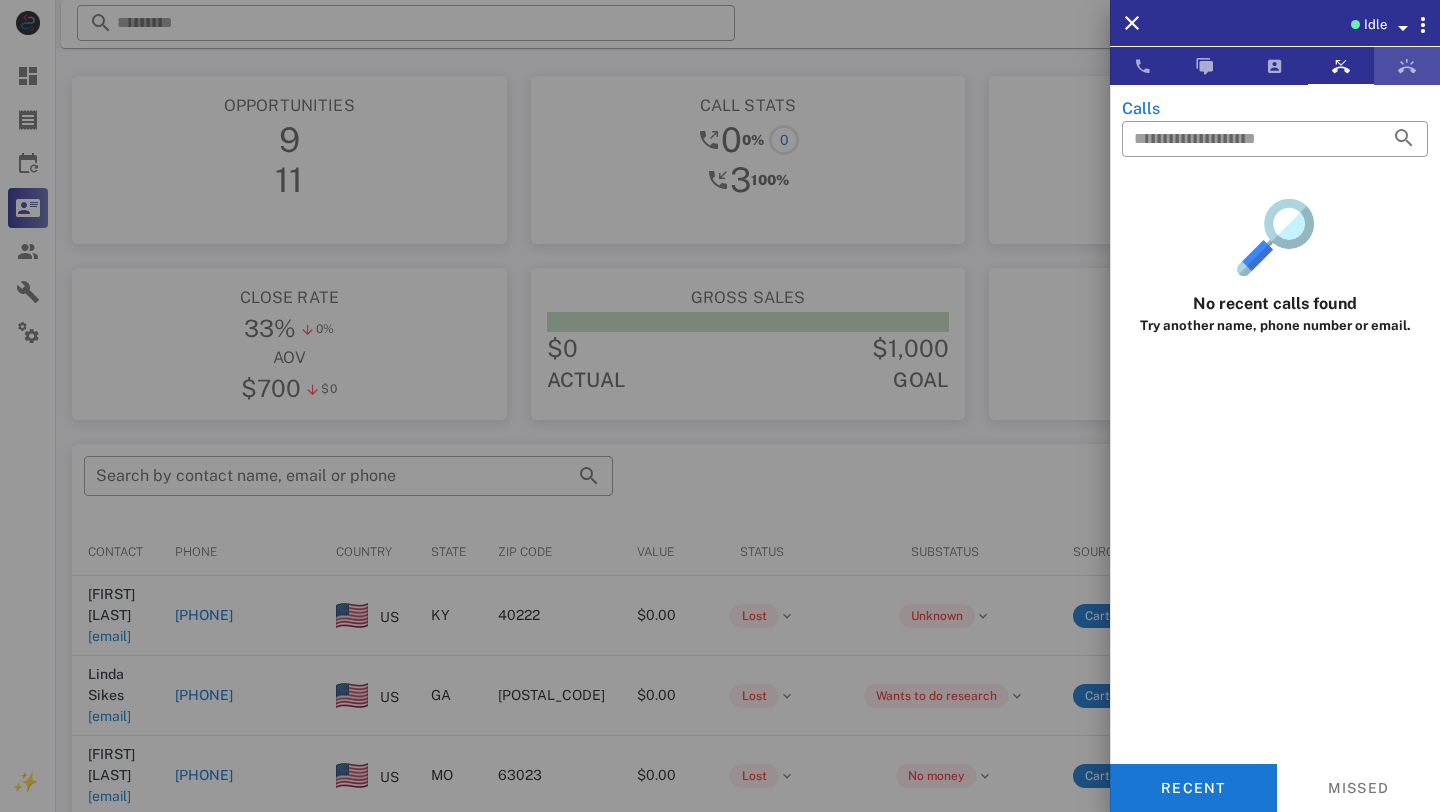 click at bounding box center [1407, 66] 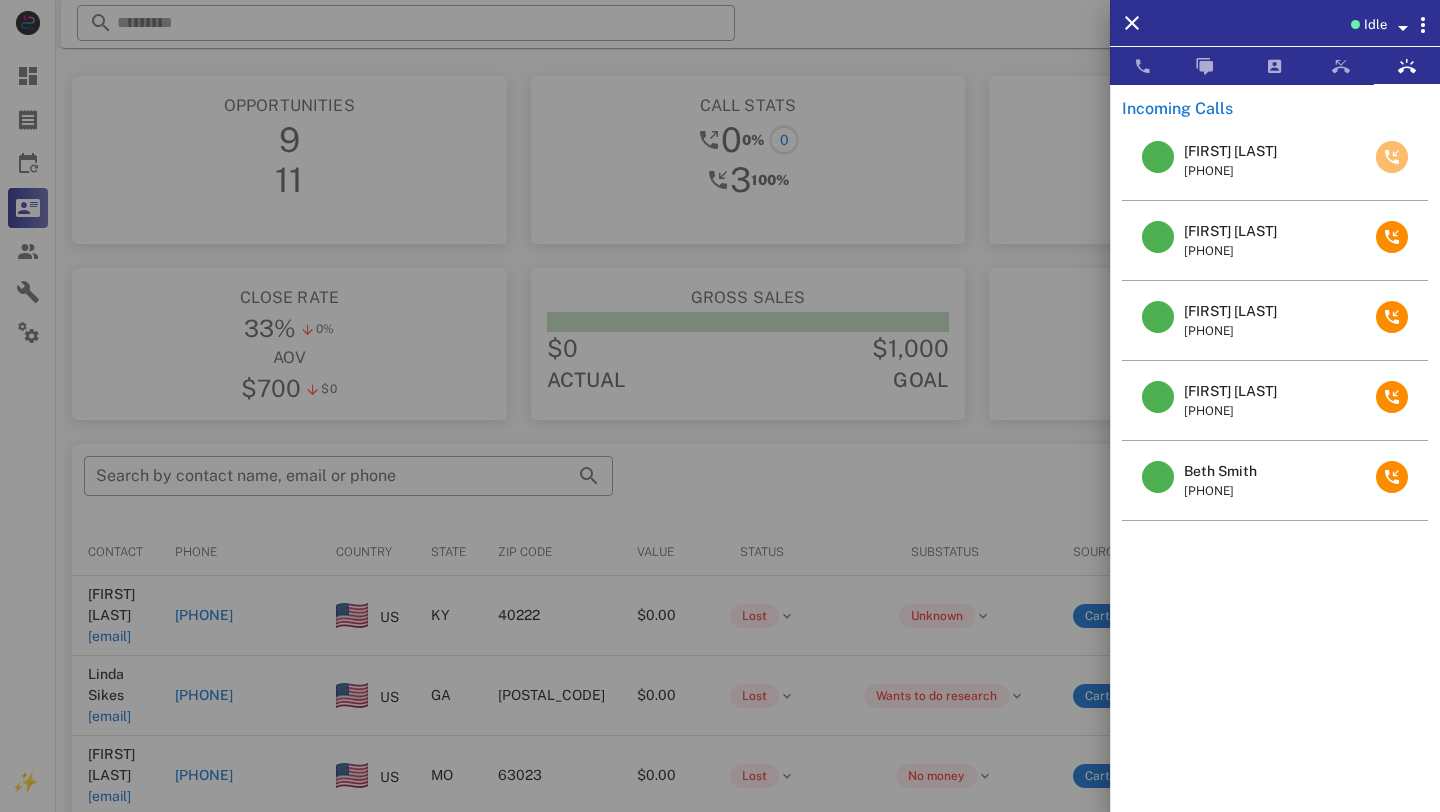 click at bounding box center (1392, 157) 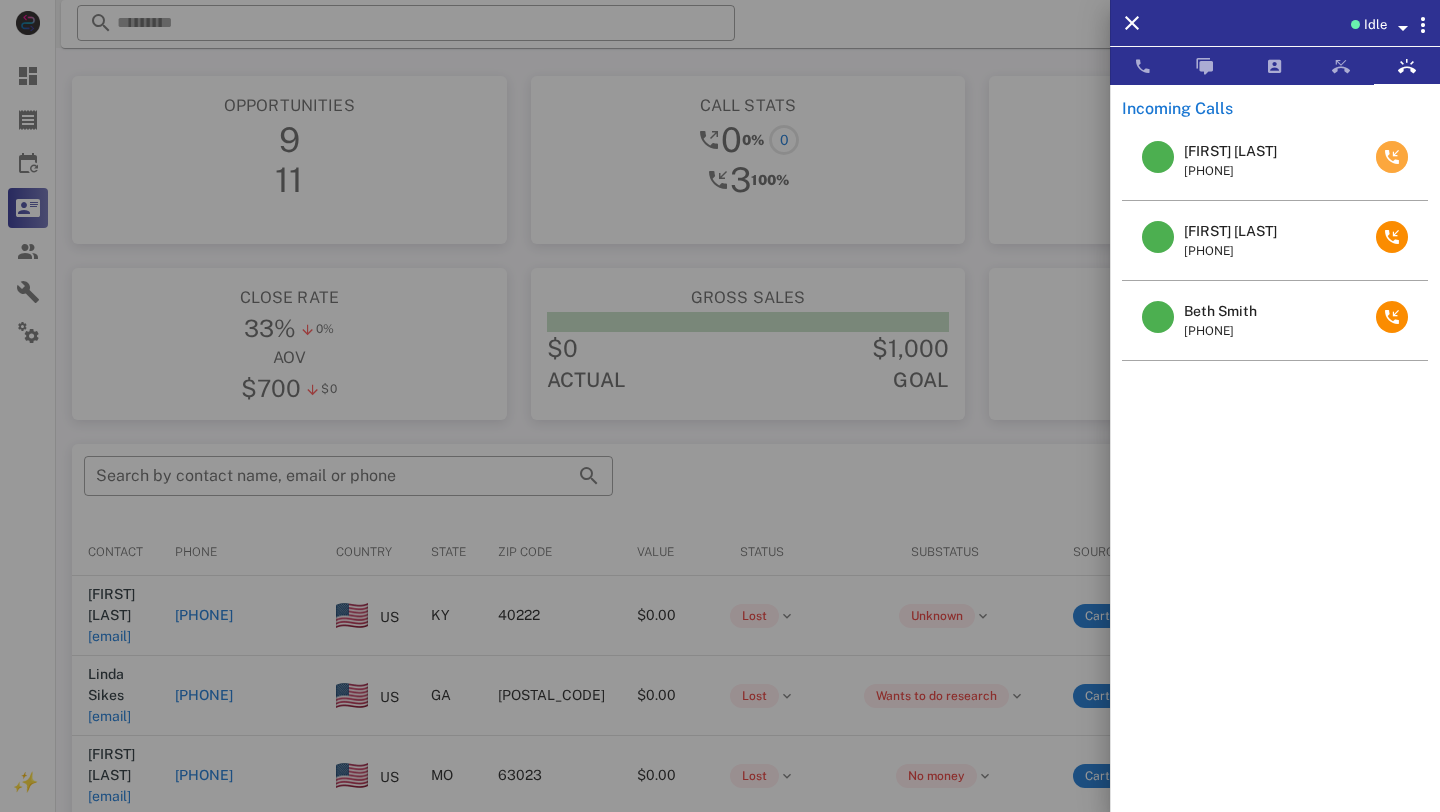 click at bounding box center [1392, 157] 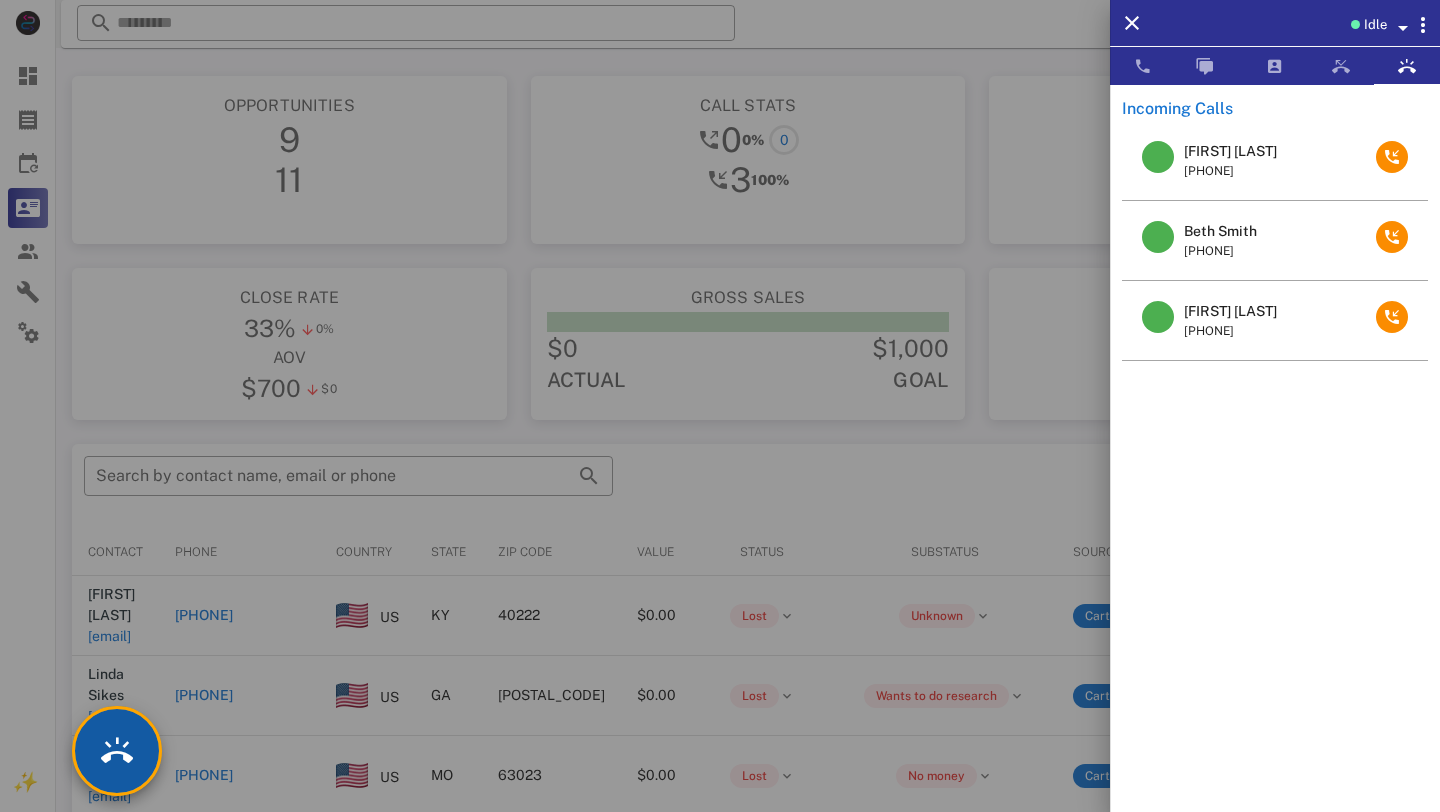 click at bounding box center (117, 751) 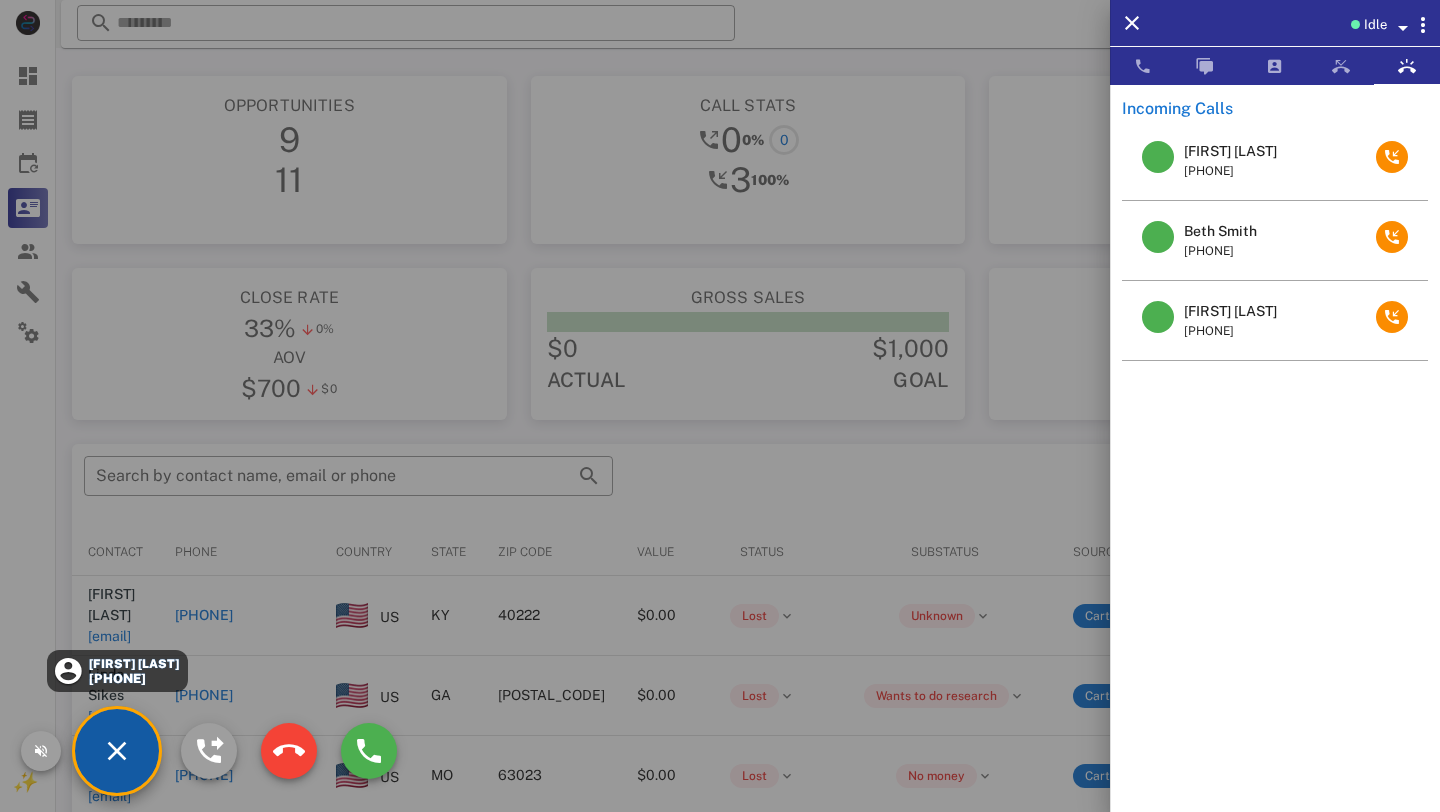 click on "Marsha Arnold" at bounding box center (133, 664) 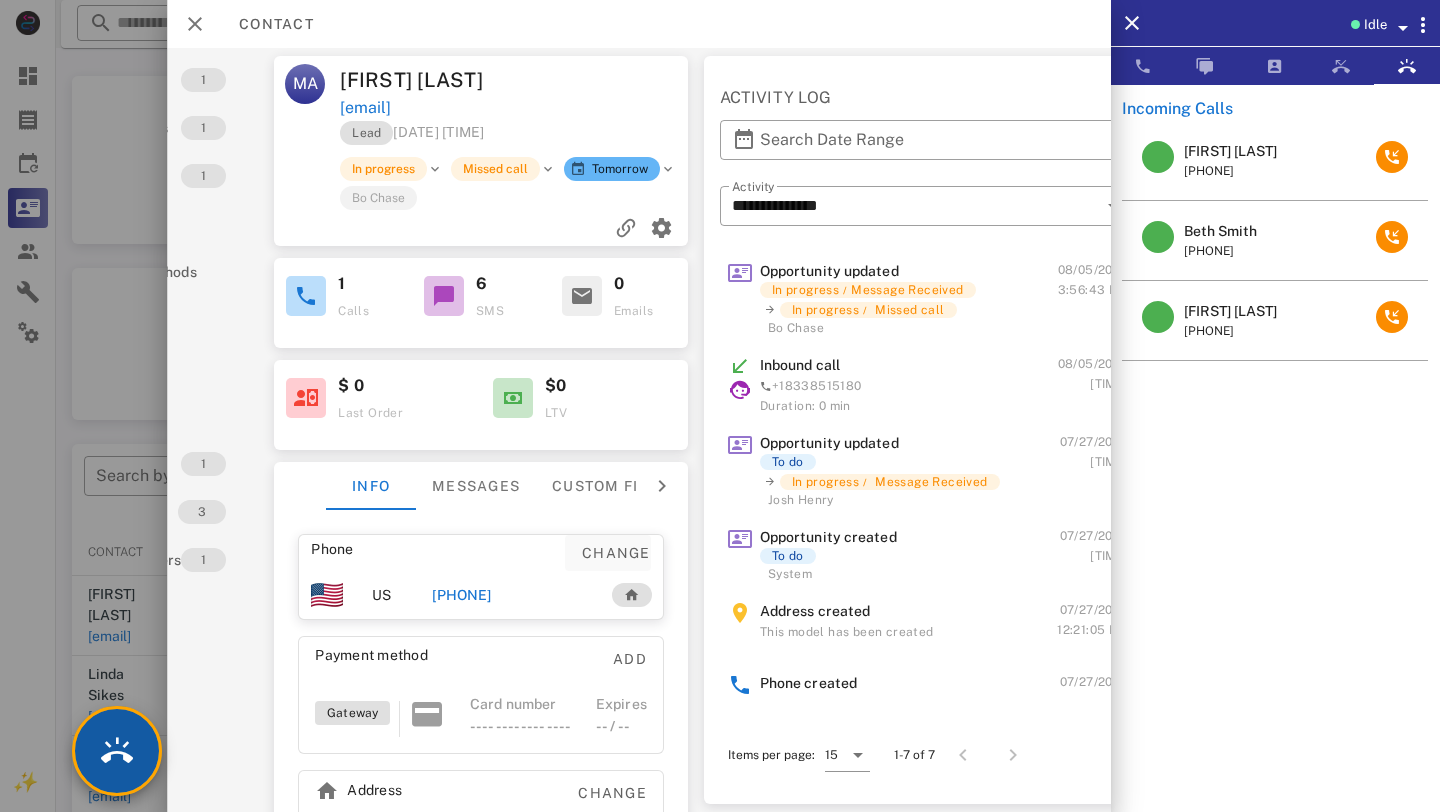 scroll, scrollTop: 0, scrollLeft: 0, axis: both 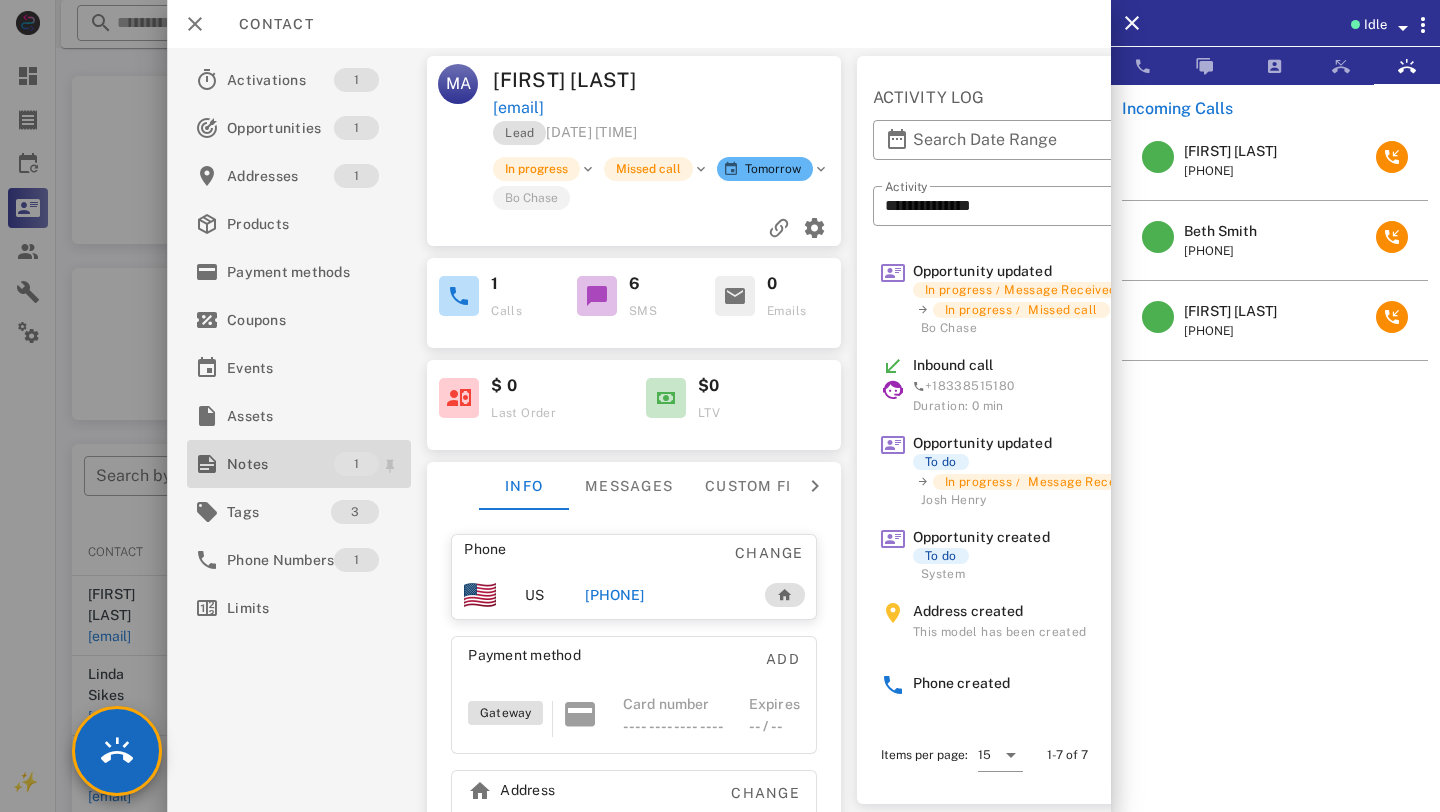 click on "Notes" at bounding box center [280, 464] 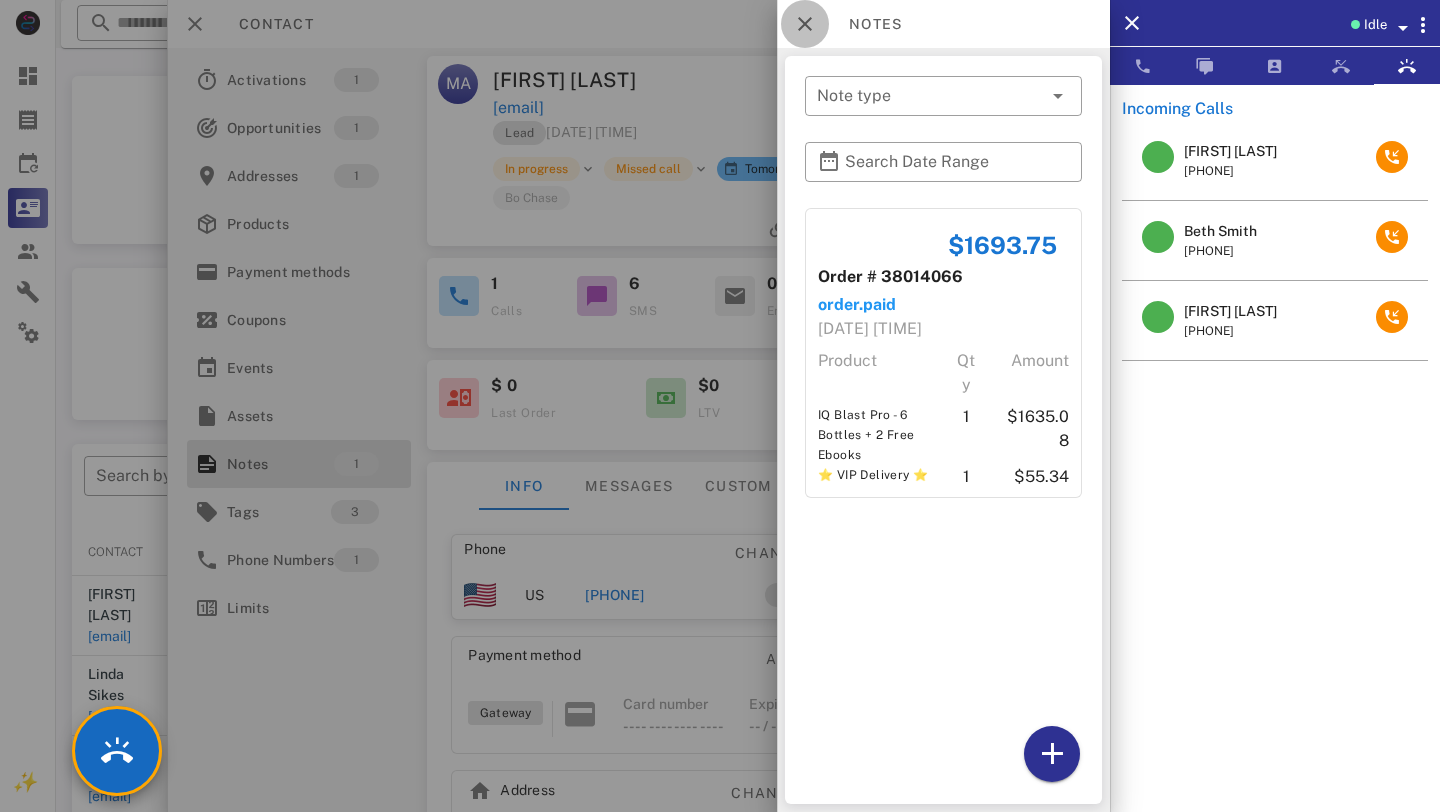 click at bounding box center [805, 24] 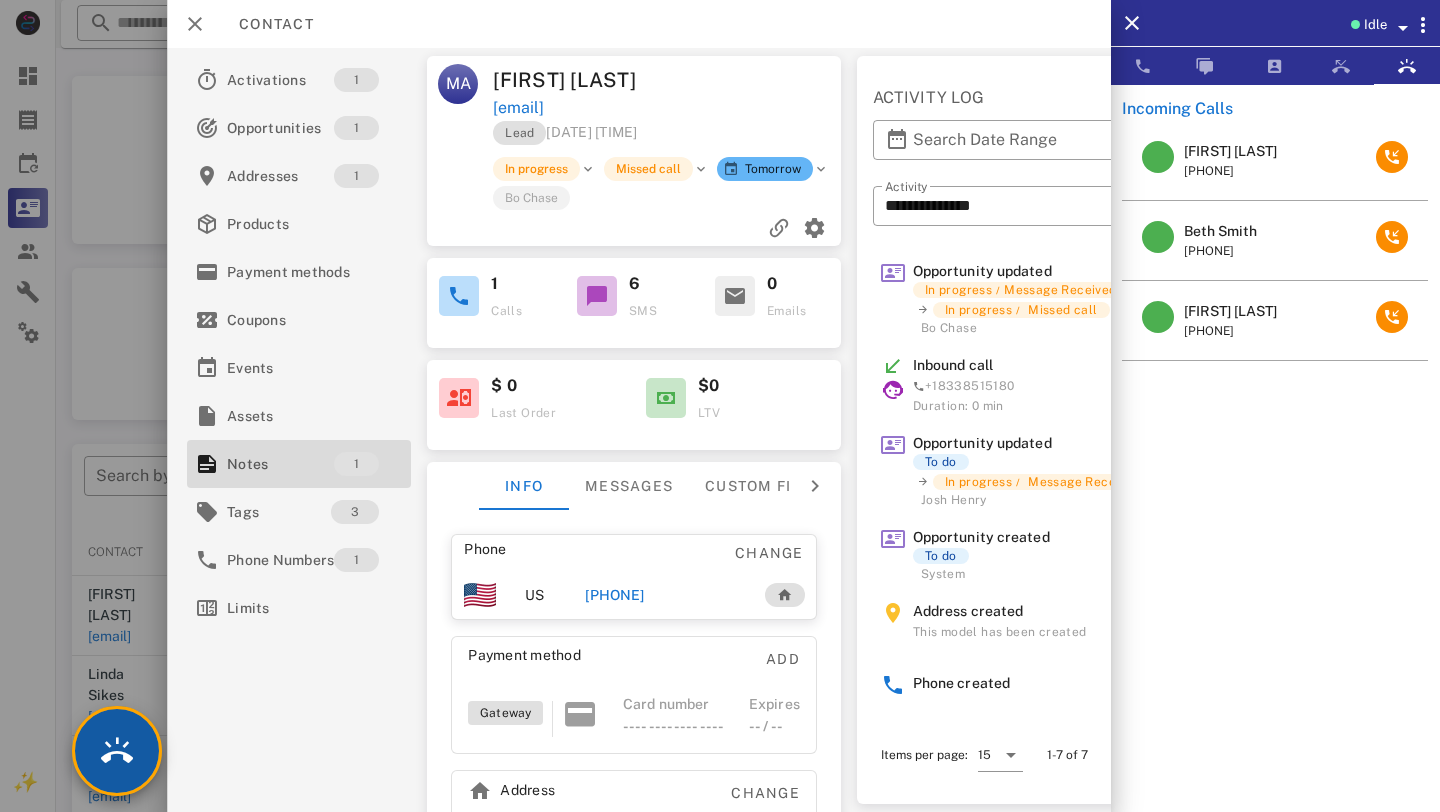 click at bounding box center (117, 751) 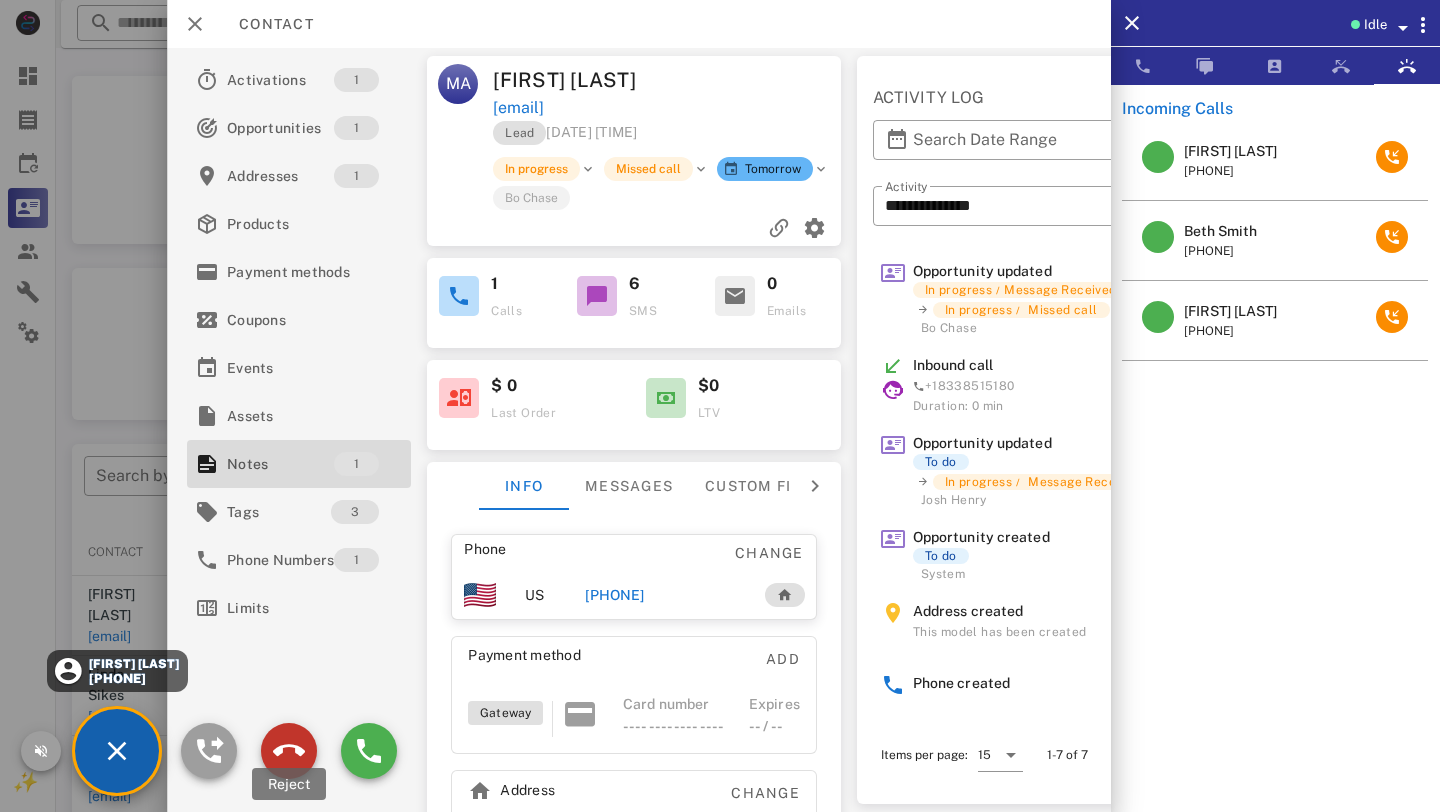 click at bounding box center [289, 751] 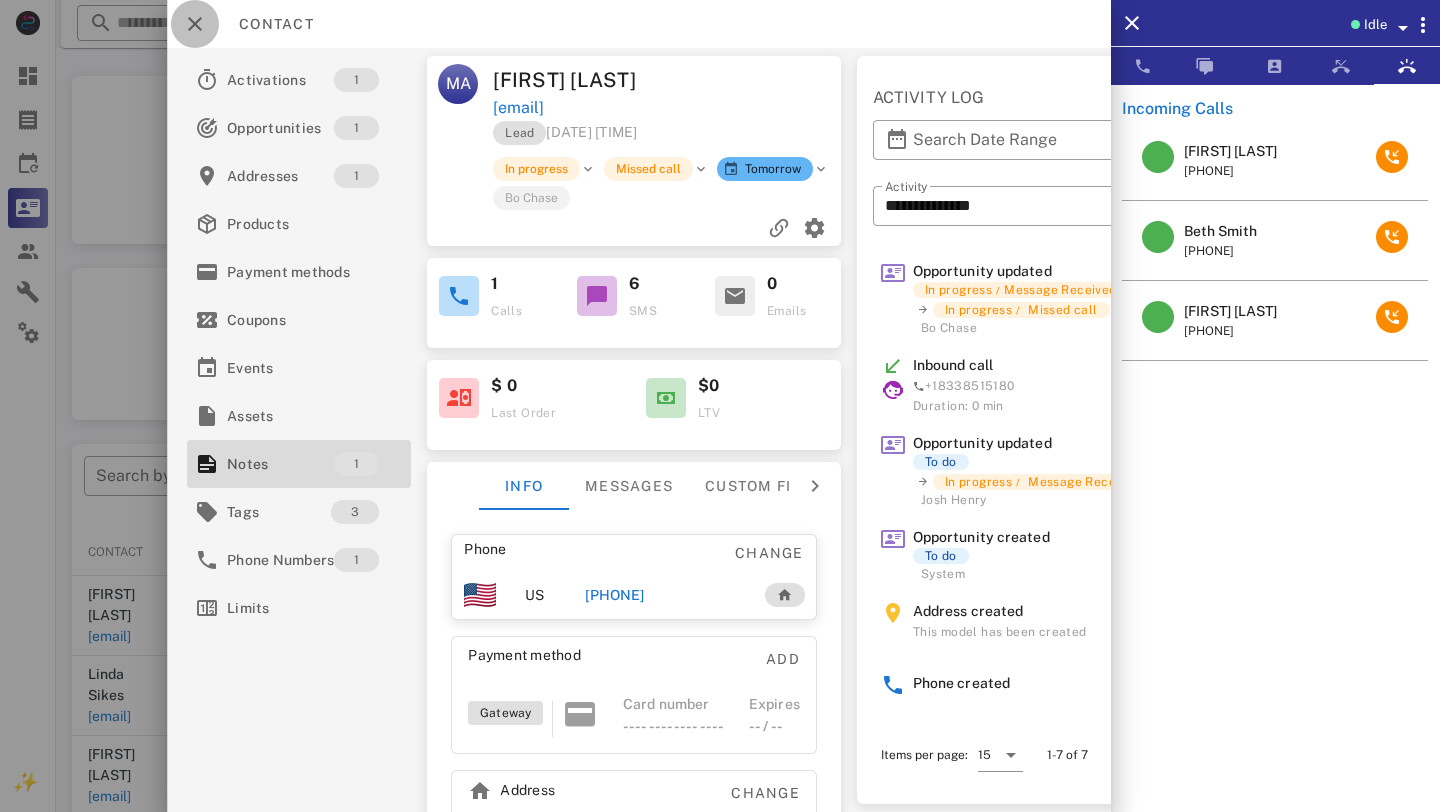 click at bounding box center [195, 24] 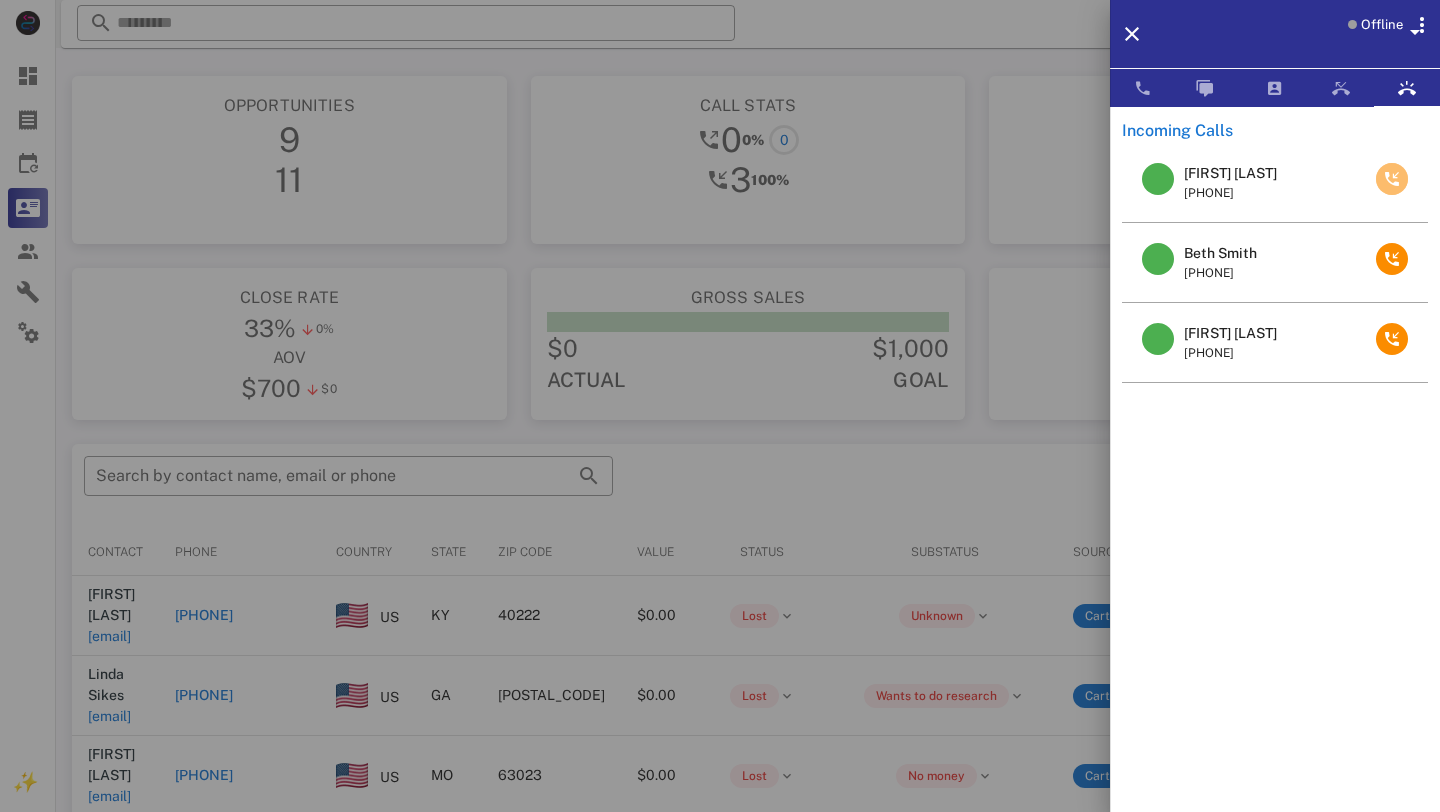 click at bounding box center [1392, 179] 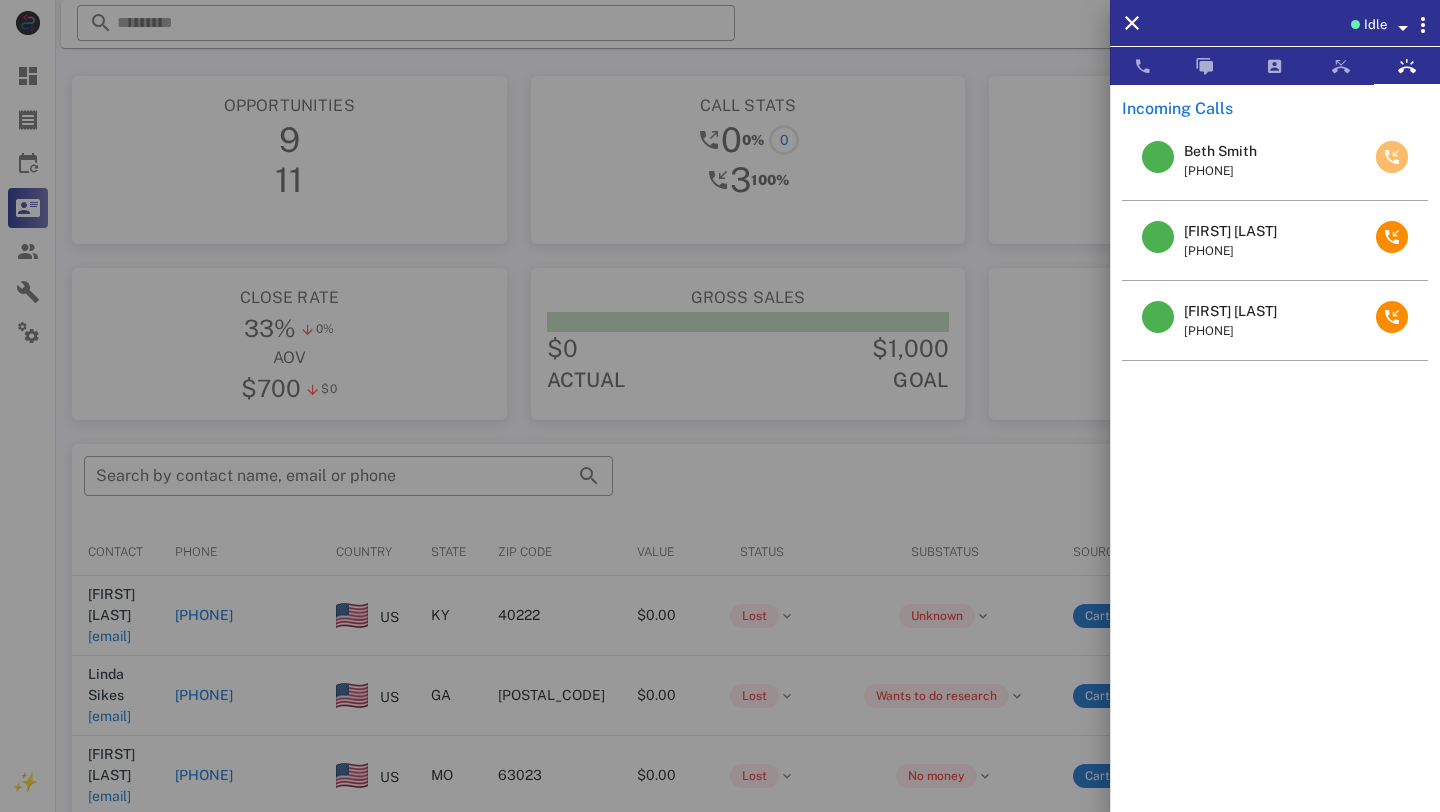 click at bounding box center (1392, 157) 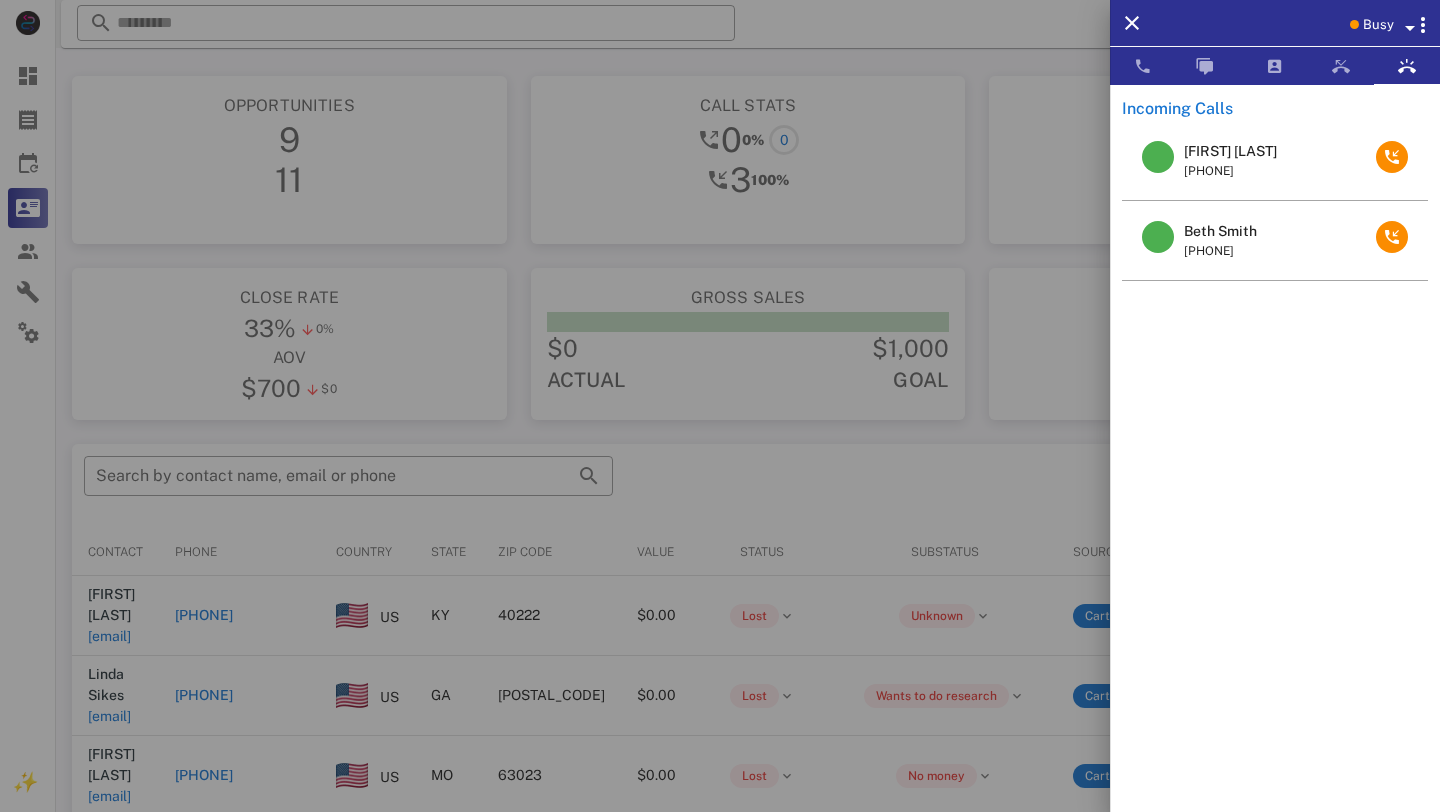 click on "Darlene pensinger   +13526443653" at bounding box center (1275, 161) 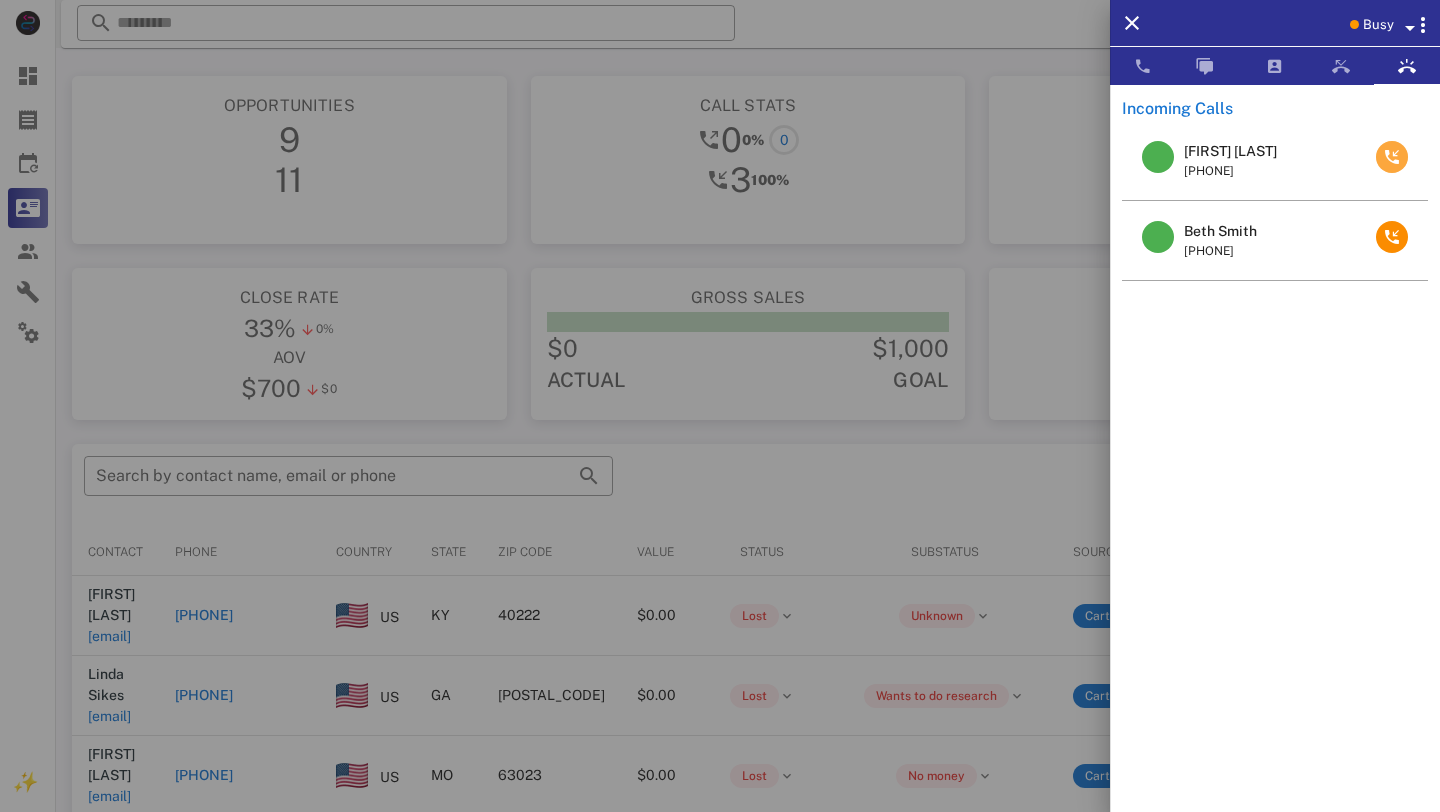 click at bounding box center [1392, 157] 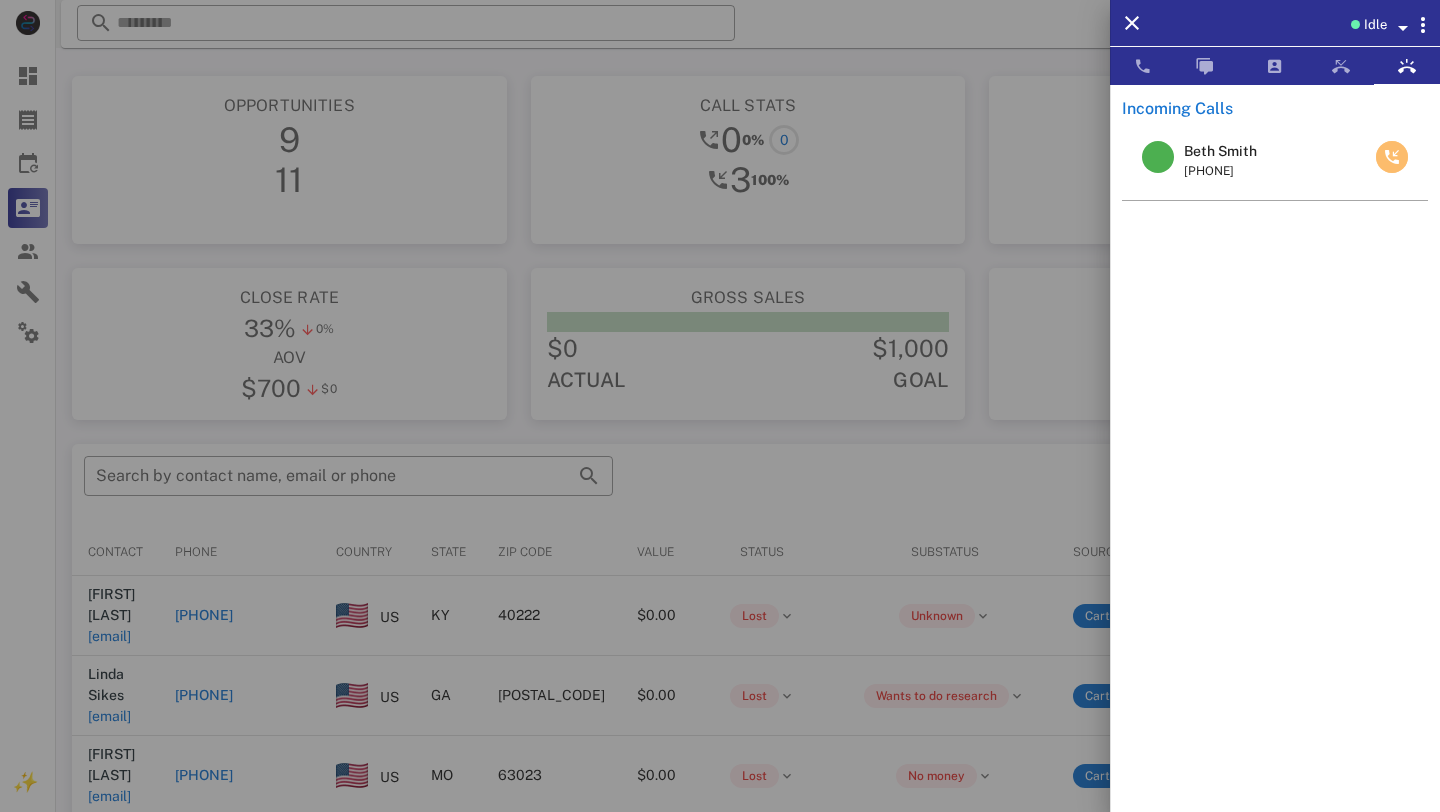 click at bounding box center [1392, 157] 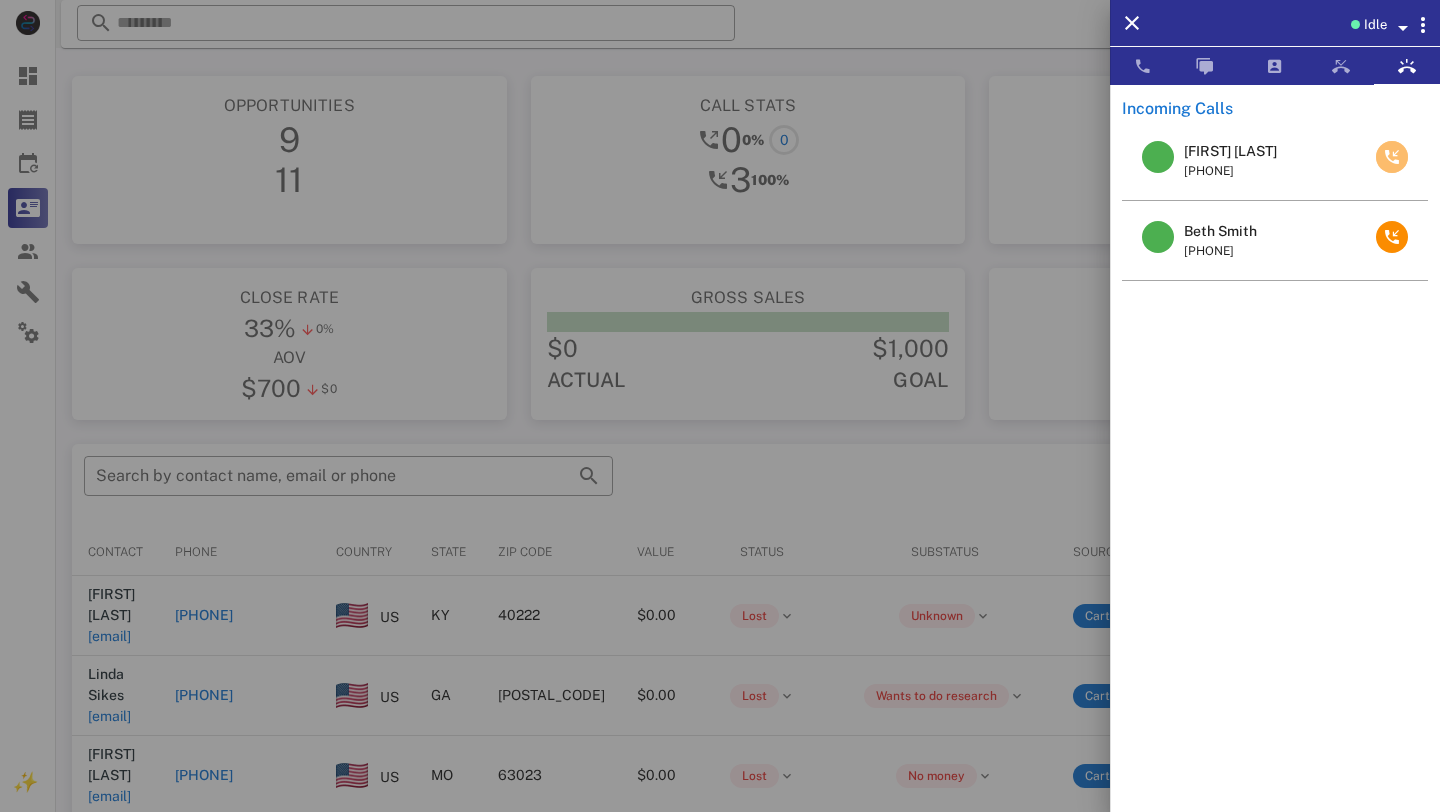 click at bounding box center (1392, 157) 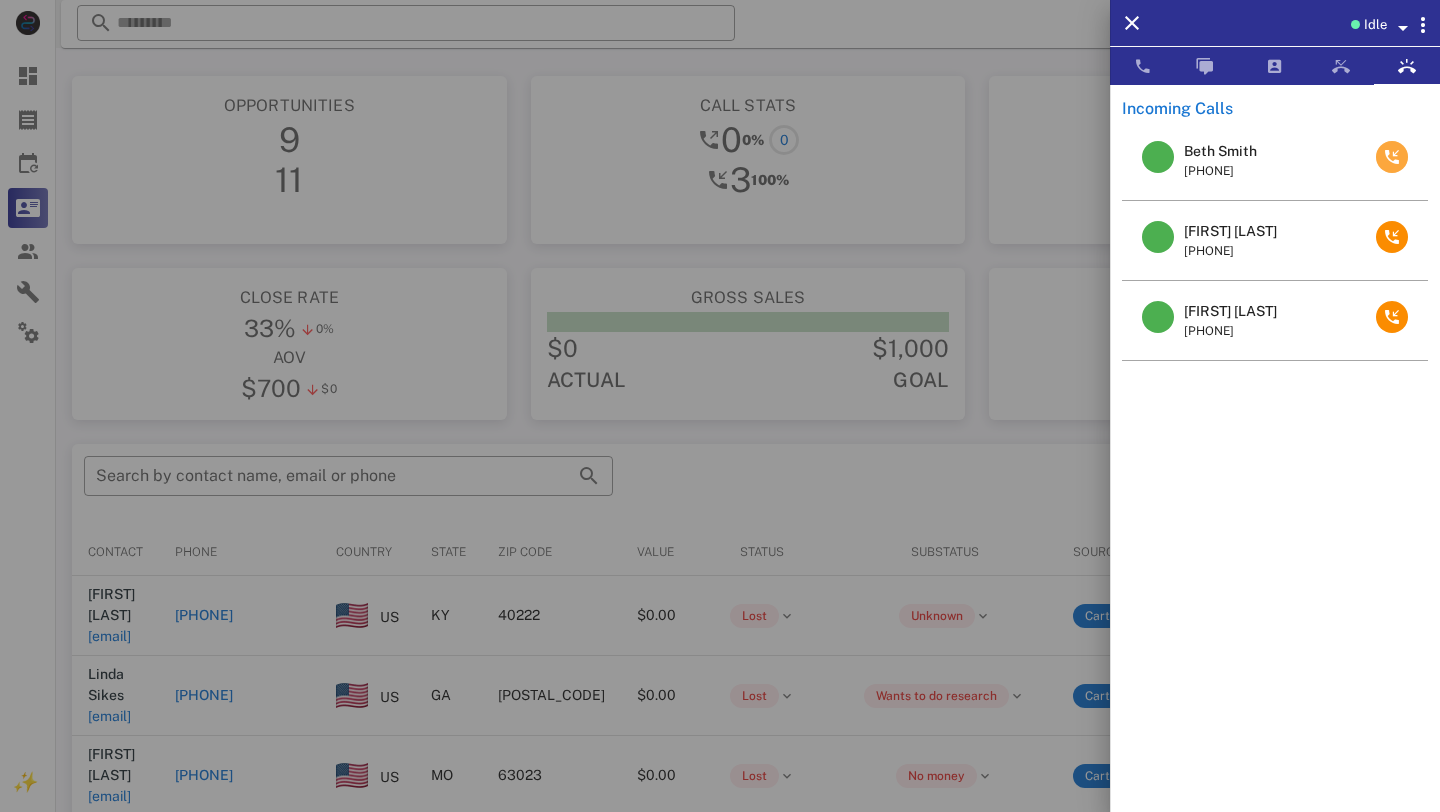 click at bounding box center [1392, 157] 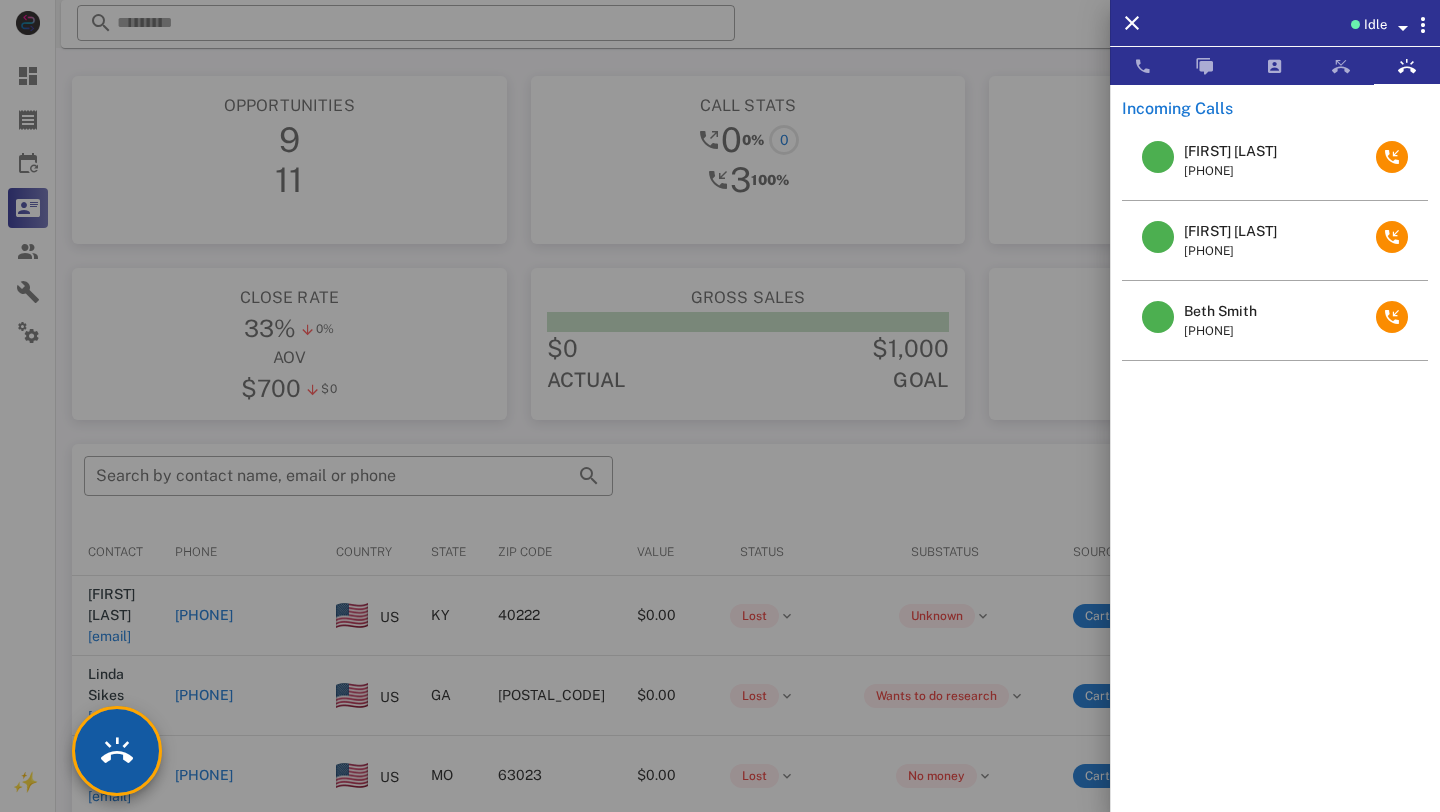 click at bounding box center [117, 751] 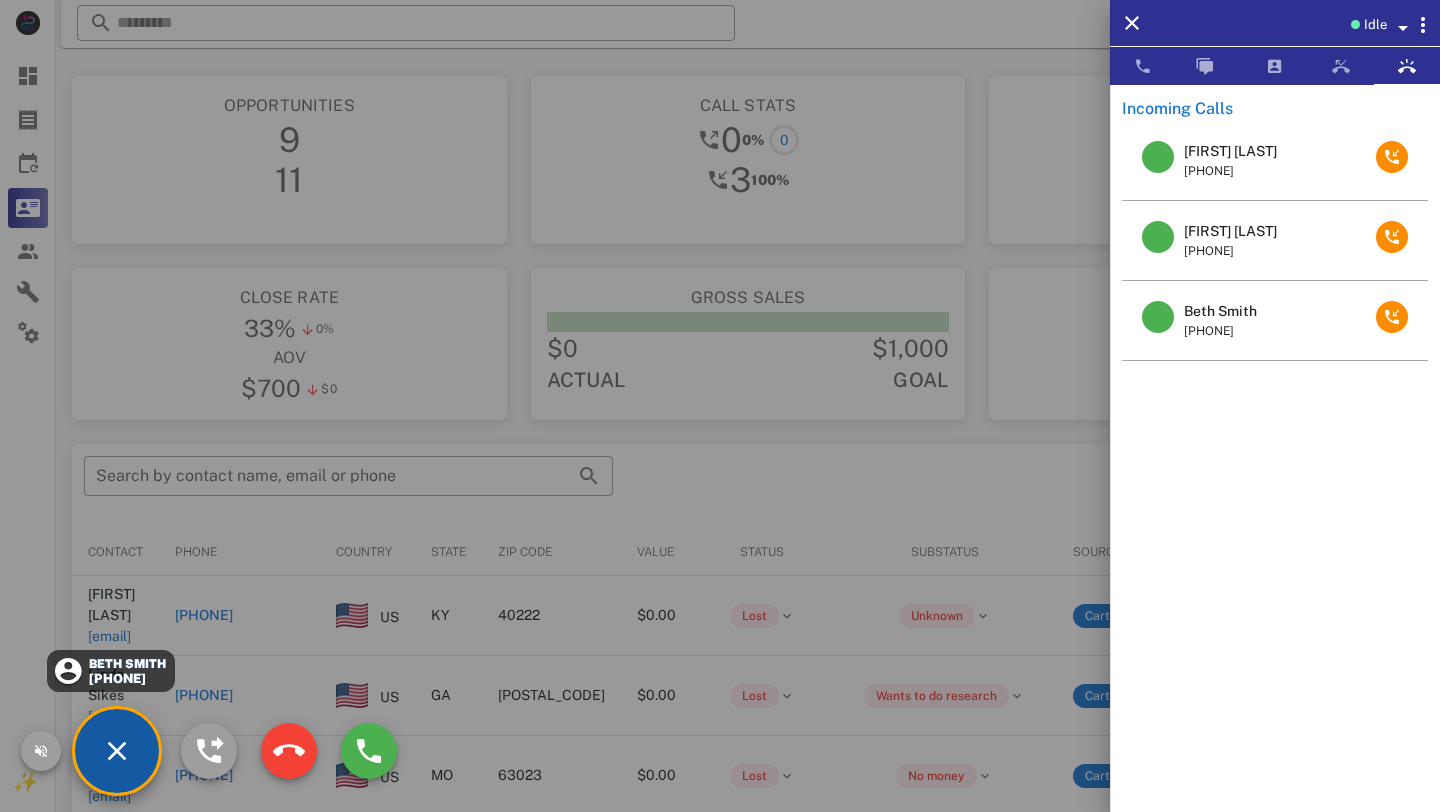 click on "Beth Smith" at bounding box center [127, 664] 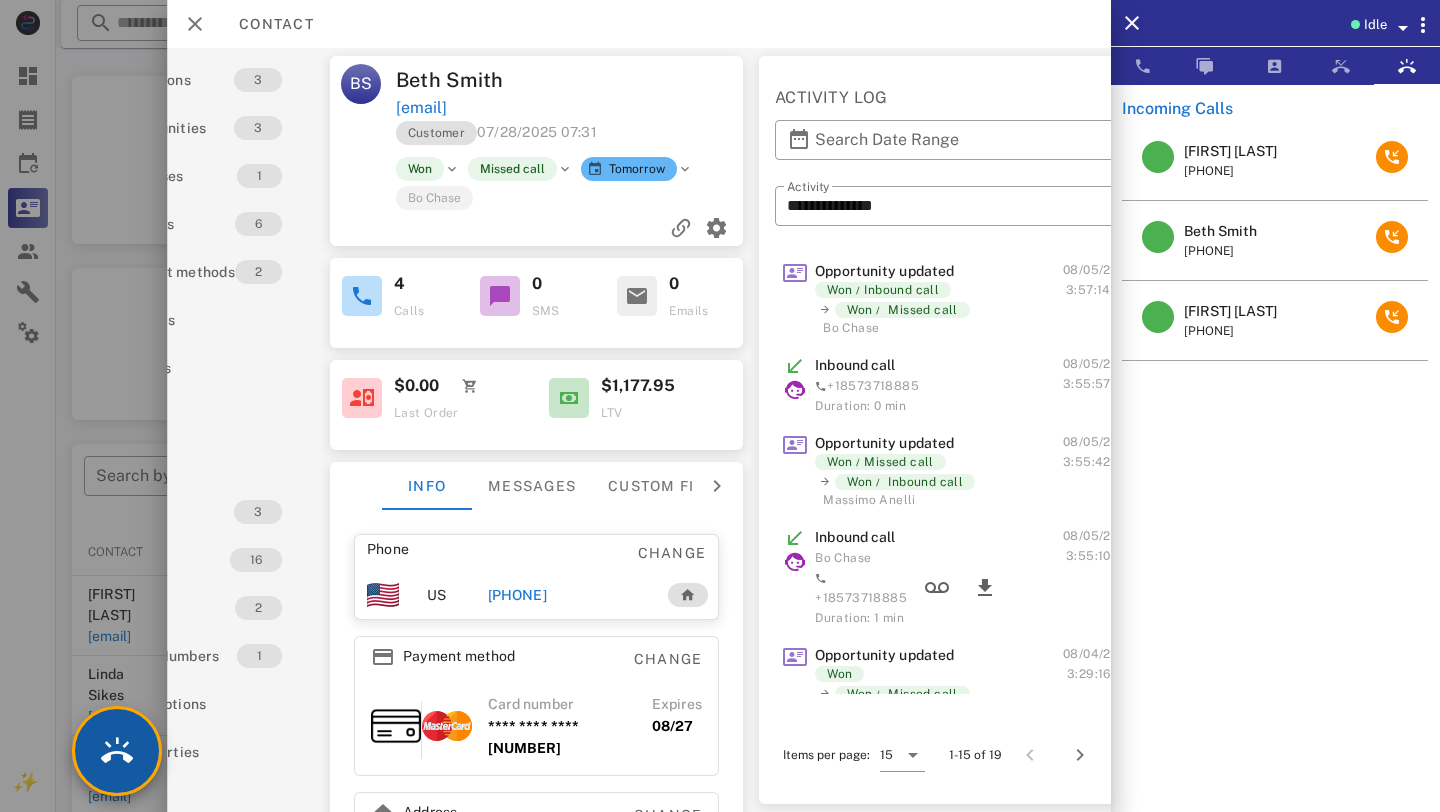 scroll, scrollTop: 0, scrollLeft: 119, axis: horizontal 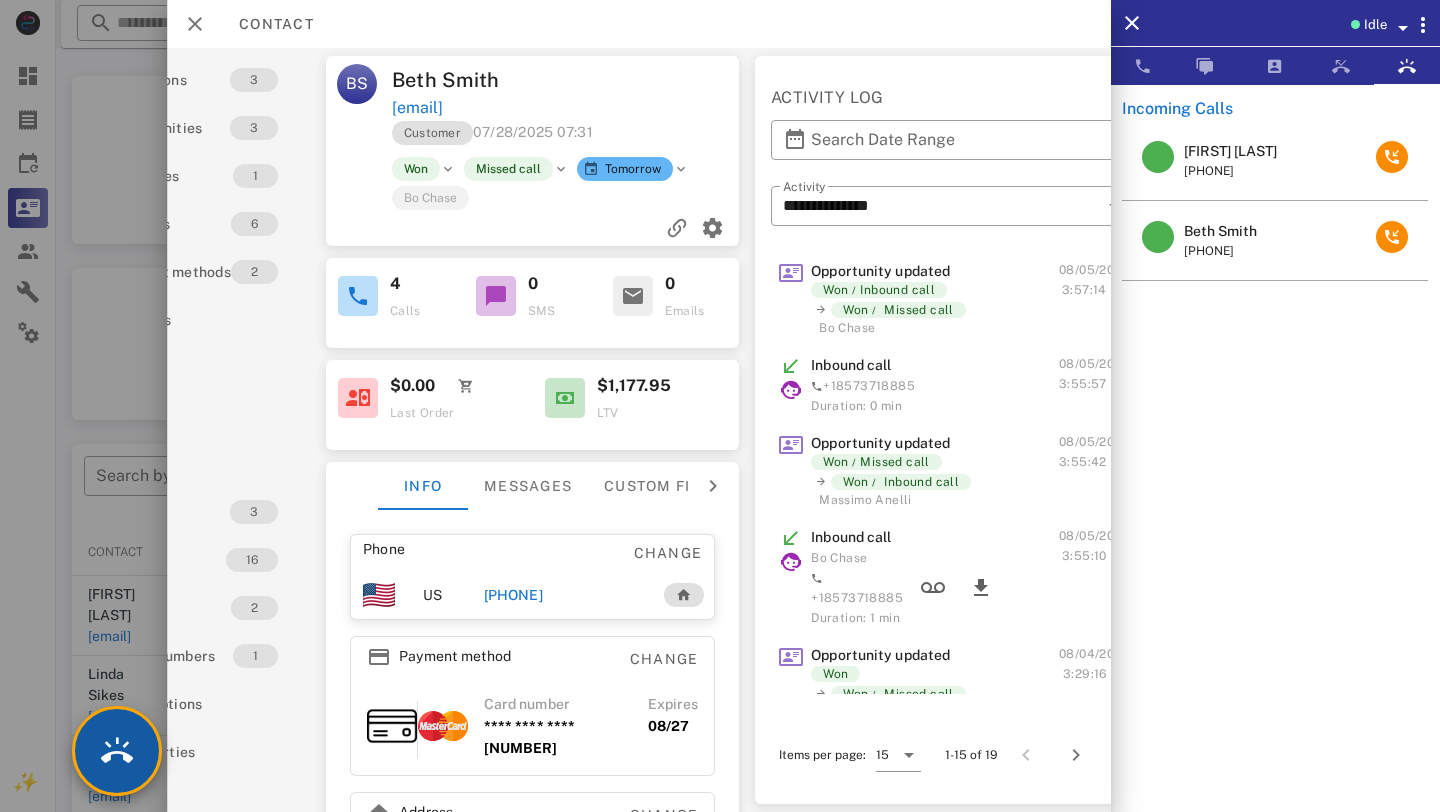 click at bounding box center [117, 751] 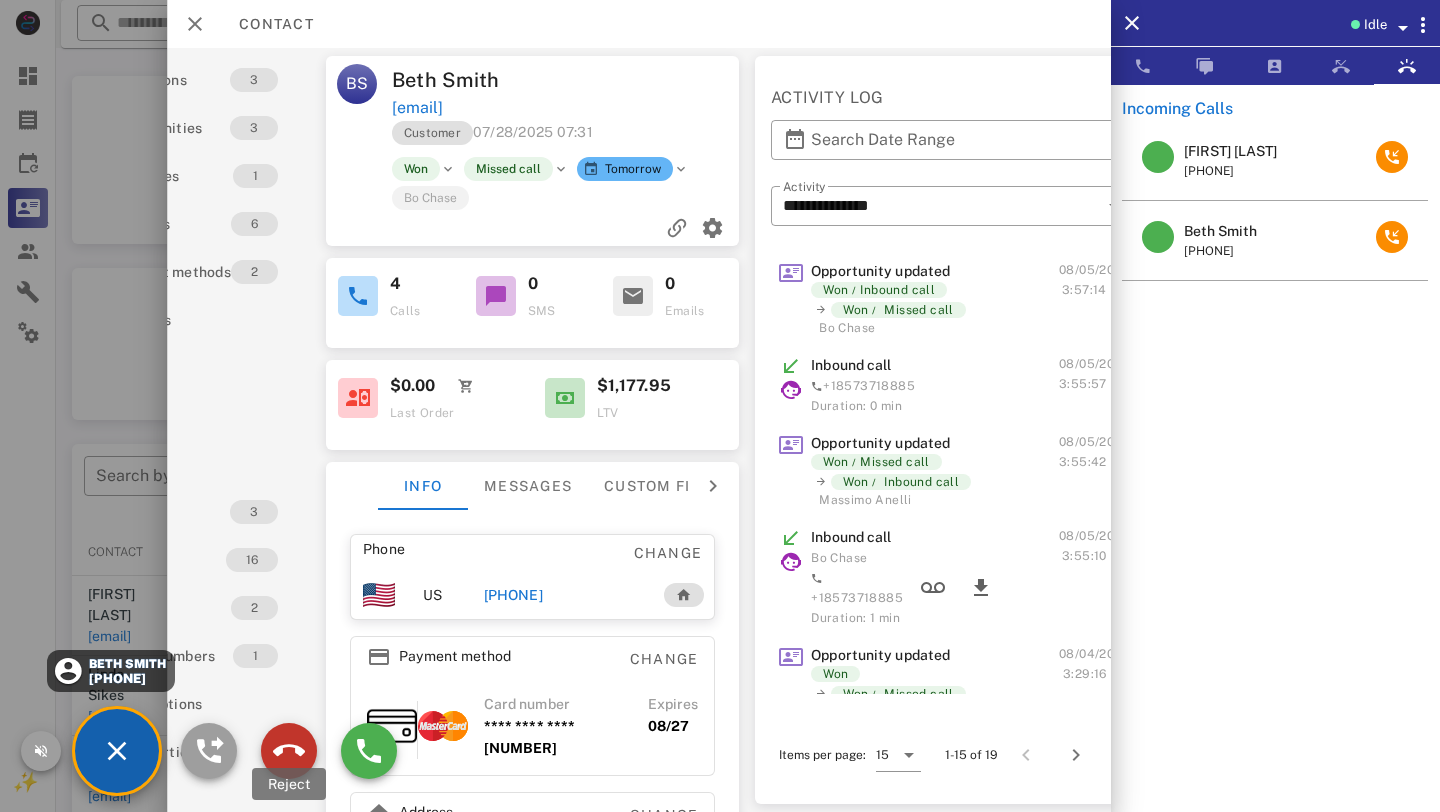 click at bounding box center [289, 751] 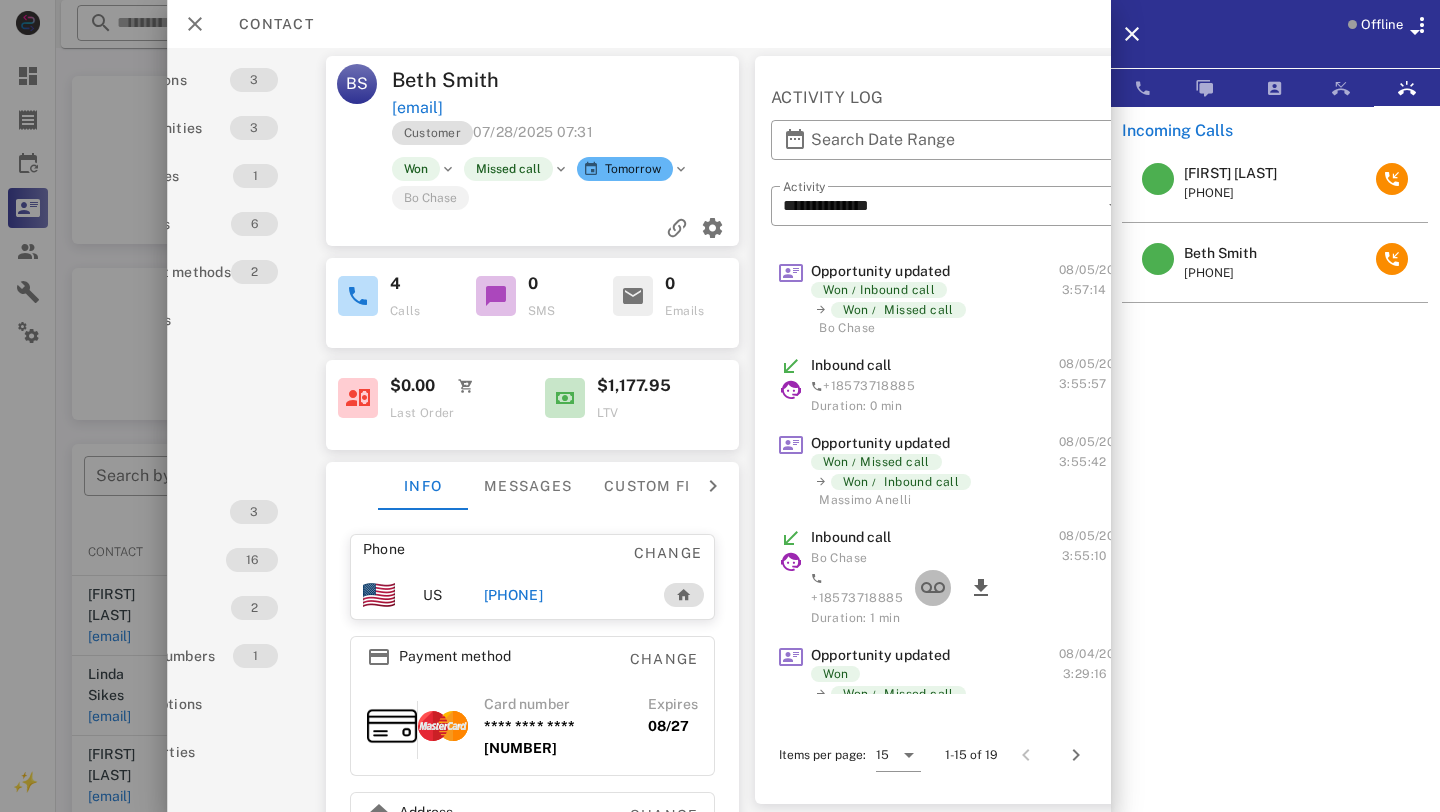 click at bounding box center [933, 588] 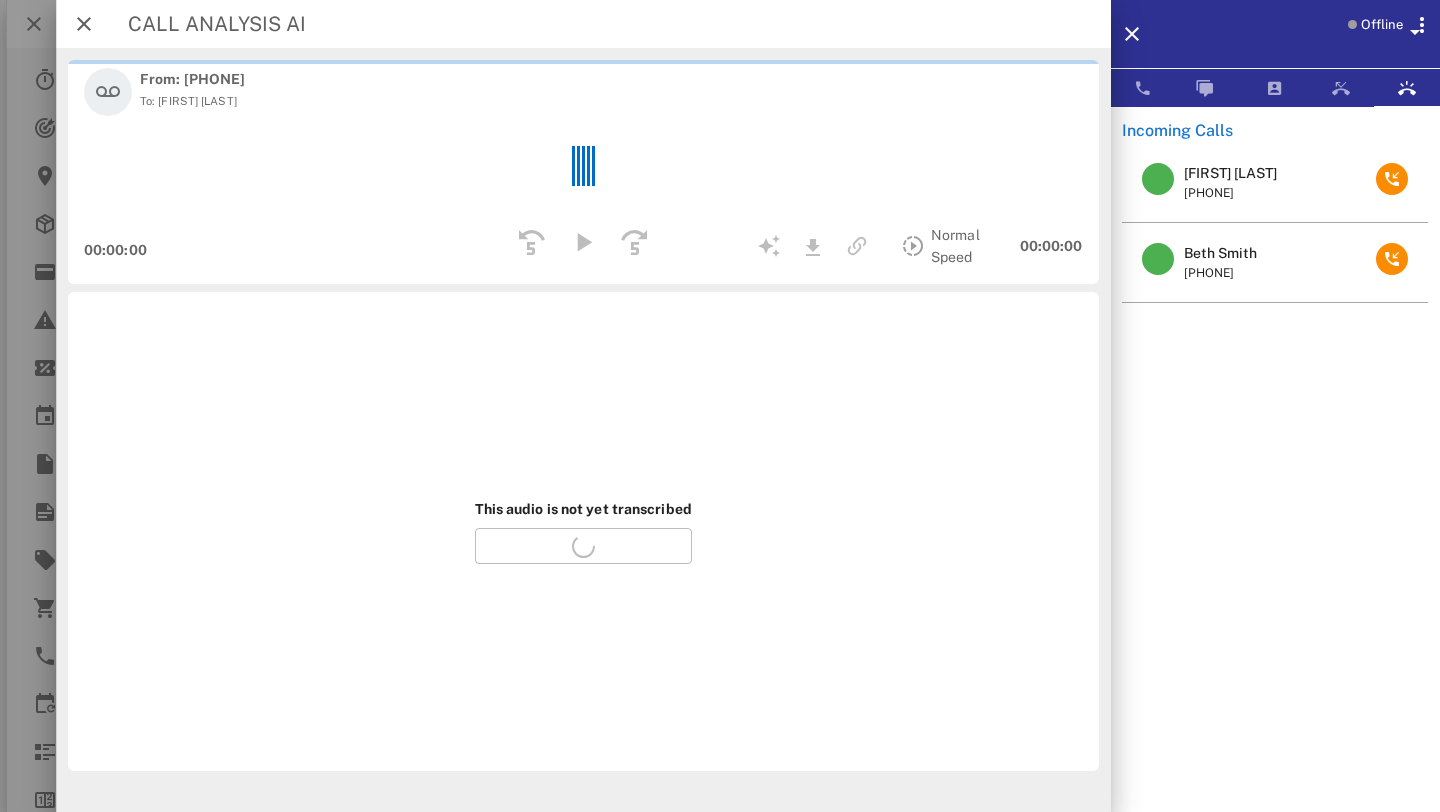 scroll, scrollTop: 0, scrollLeft: 0, axis: both 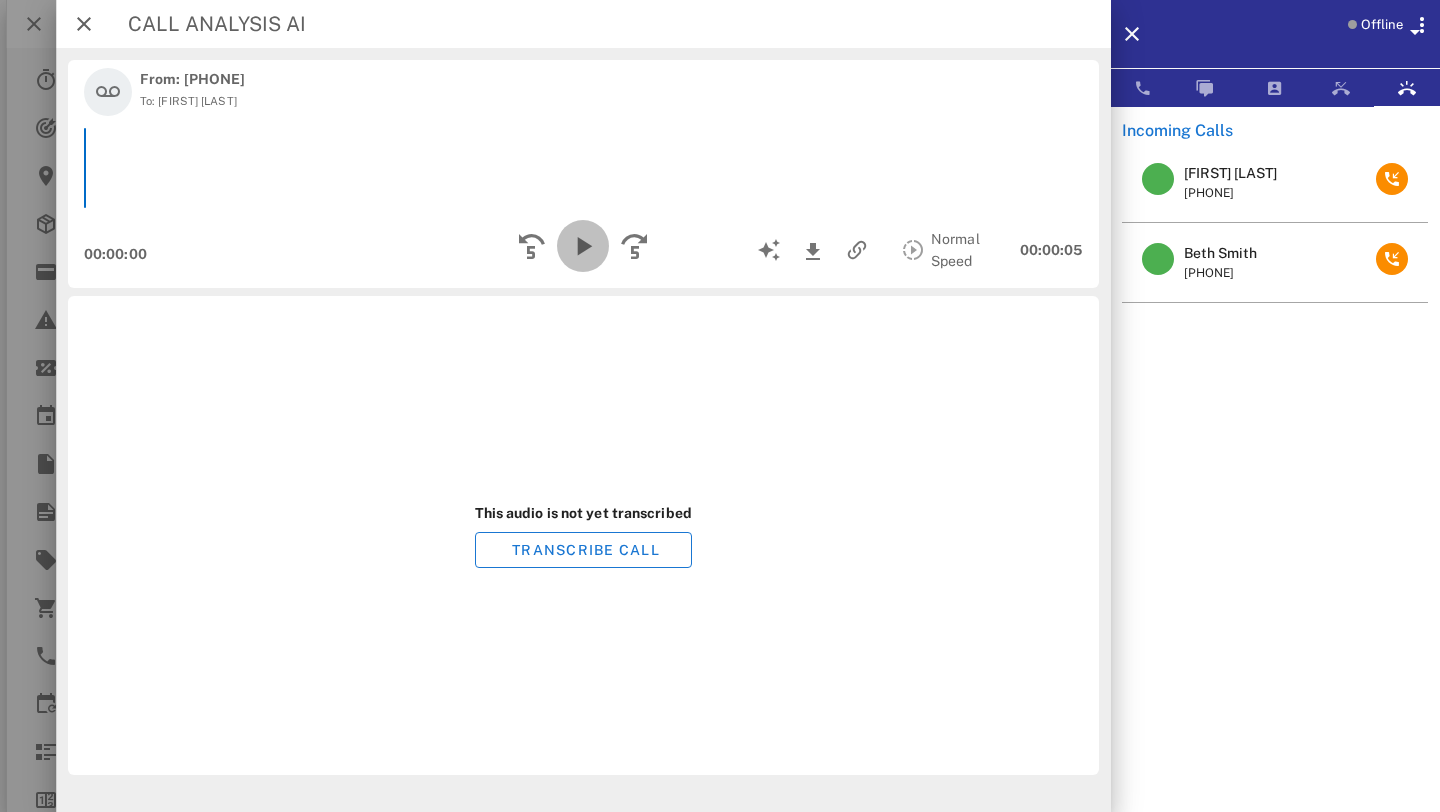 click at bounding box center [583, 246] 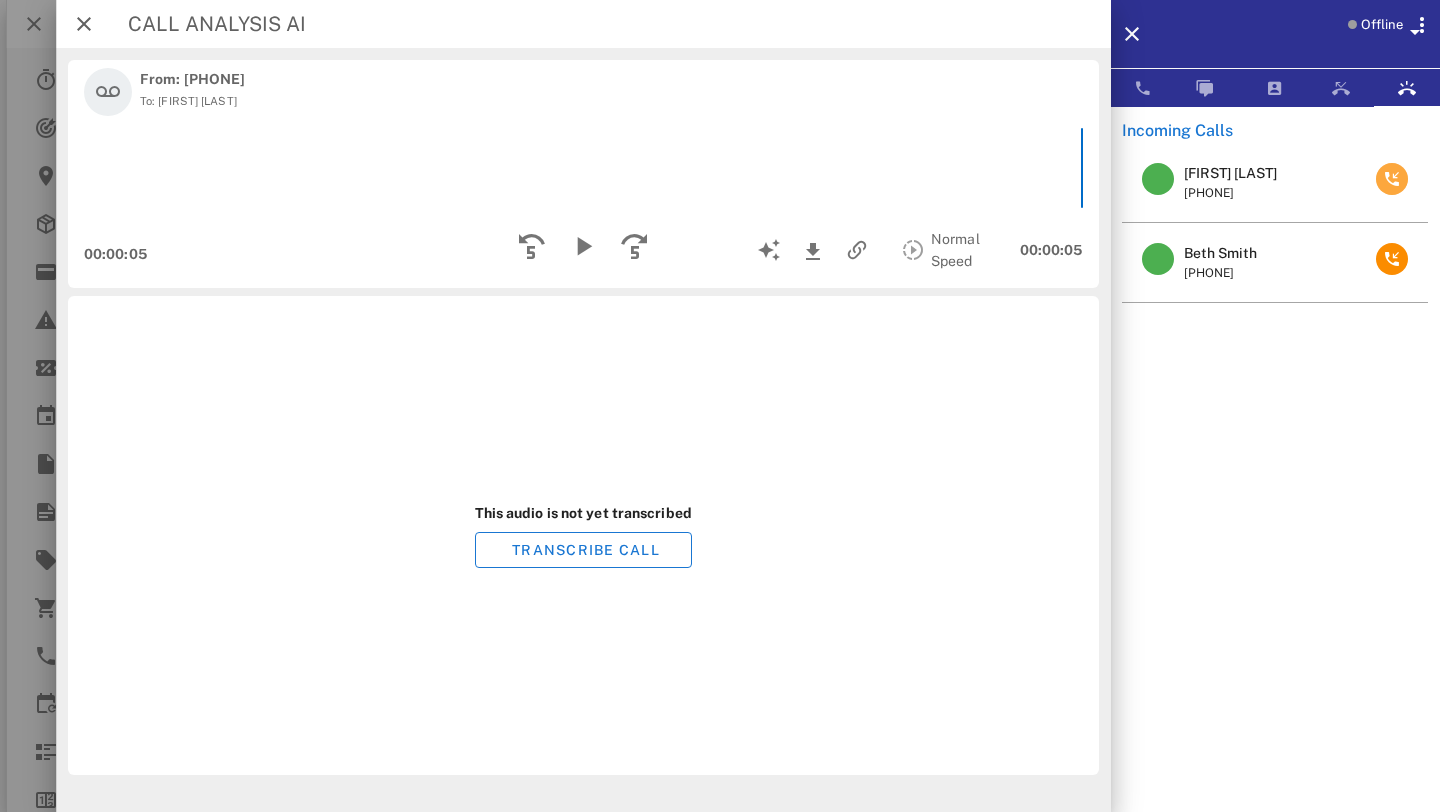 click at bounding box center (1392, 179) 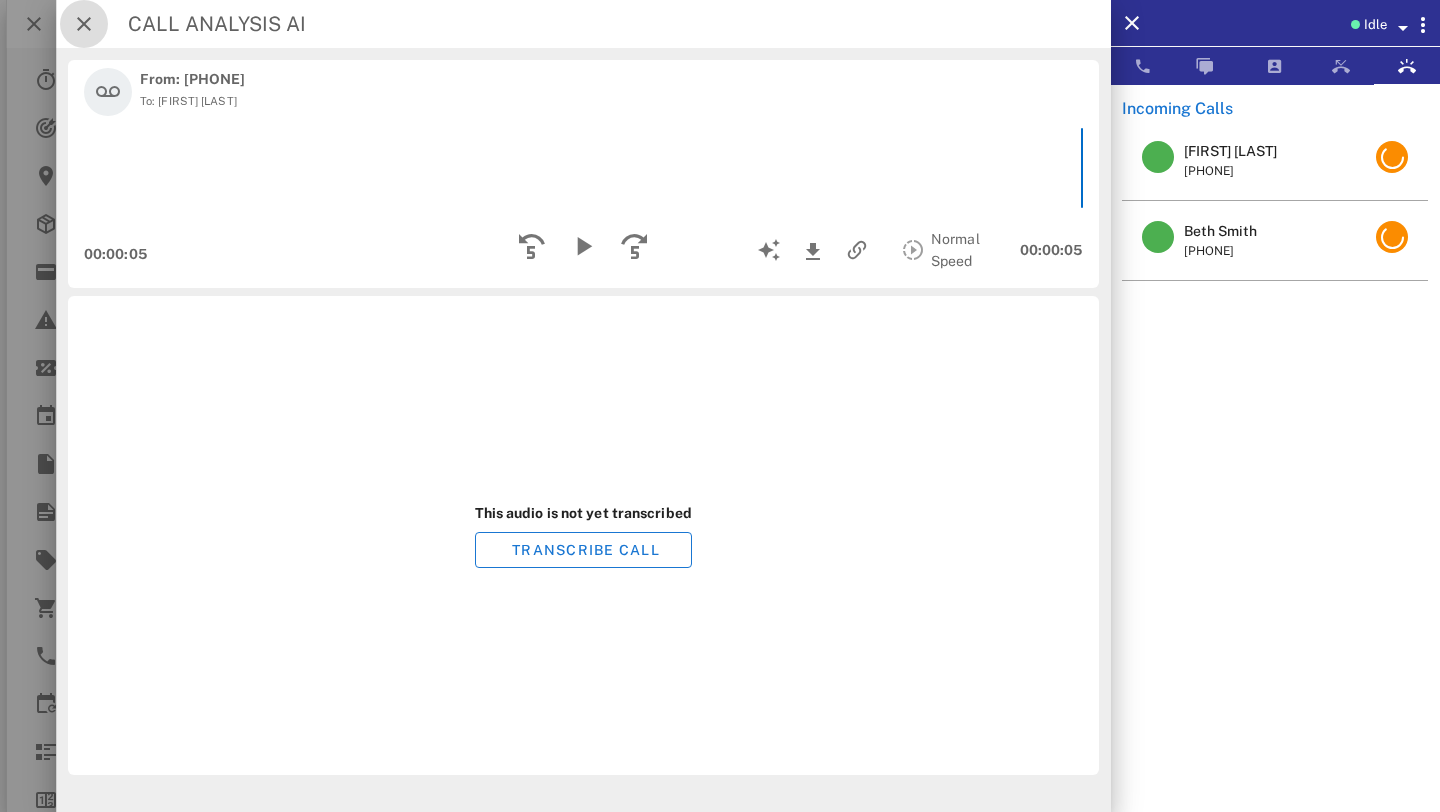 click at bounding box center (84, 24) 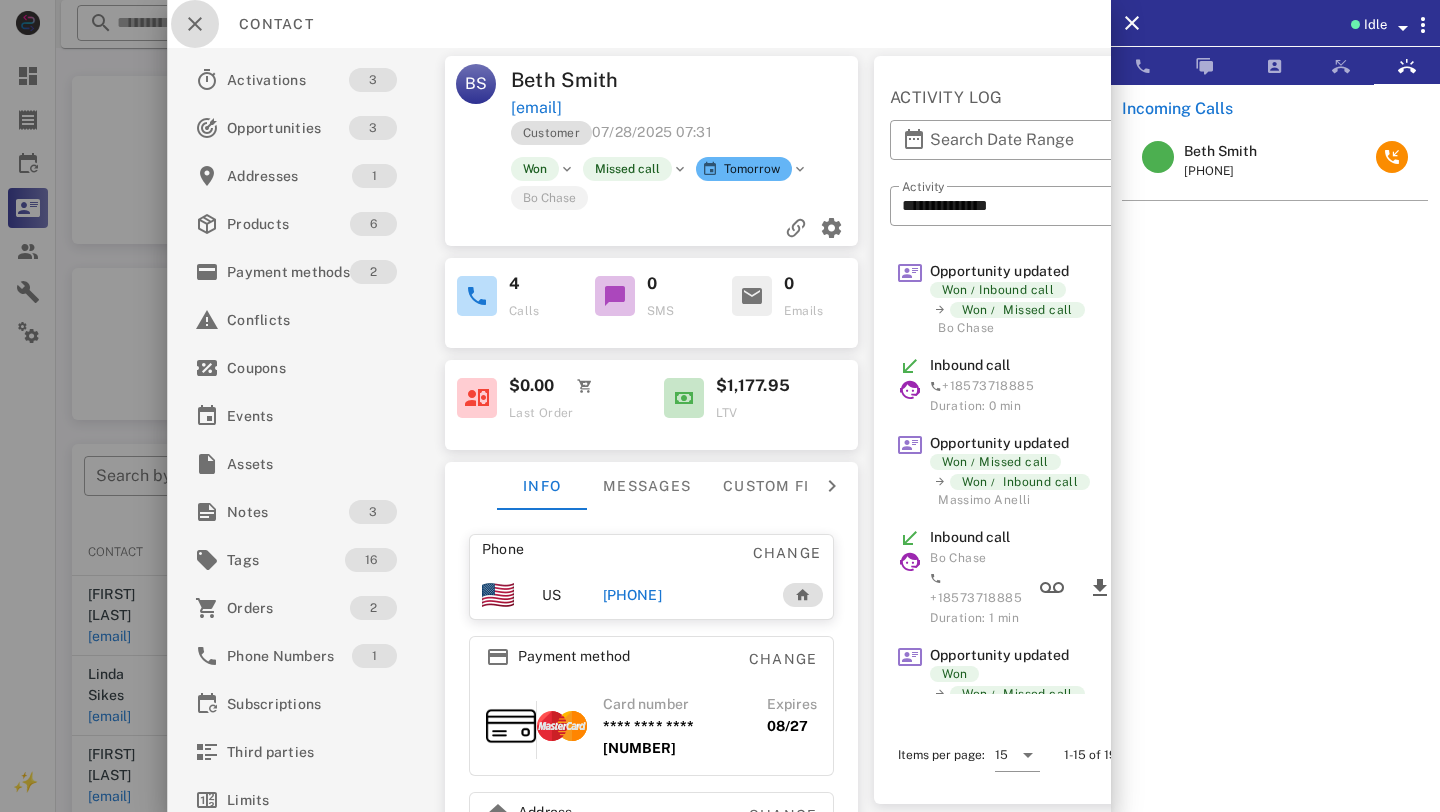 click at bounding box center (195, 24) 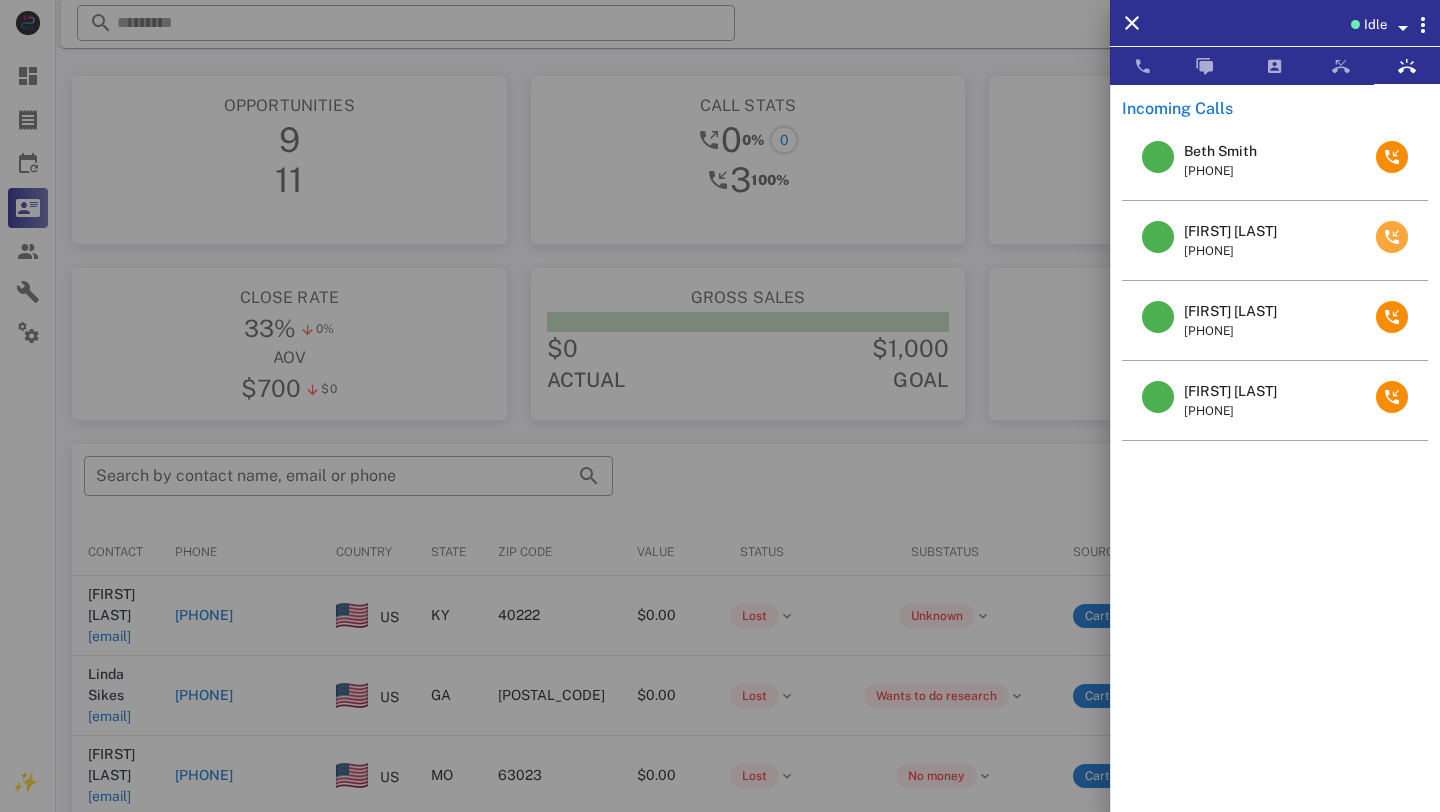 click at bounding box center (1392, 237) 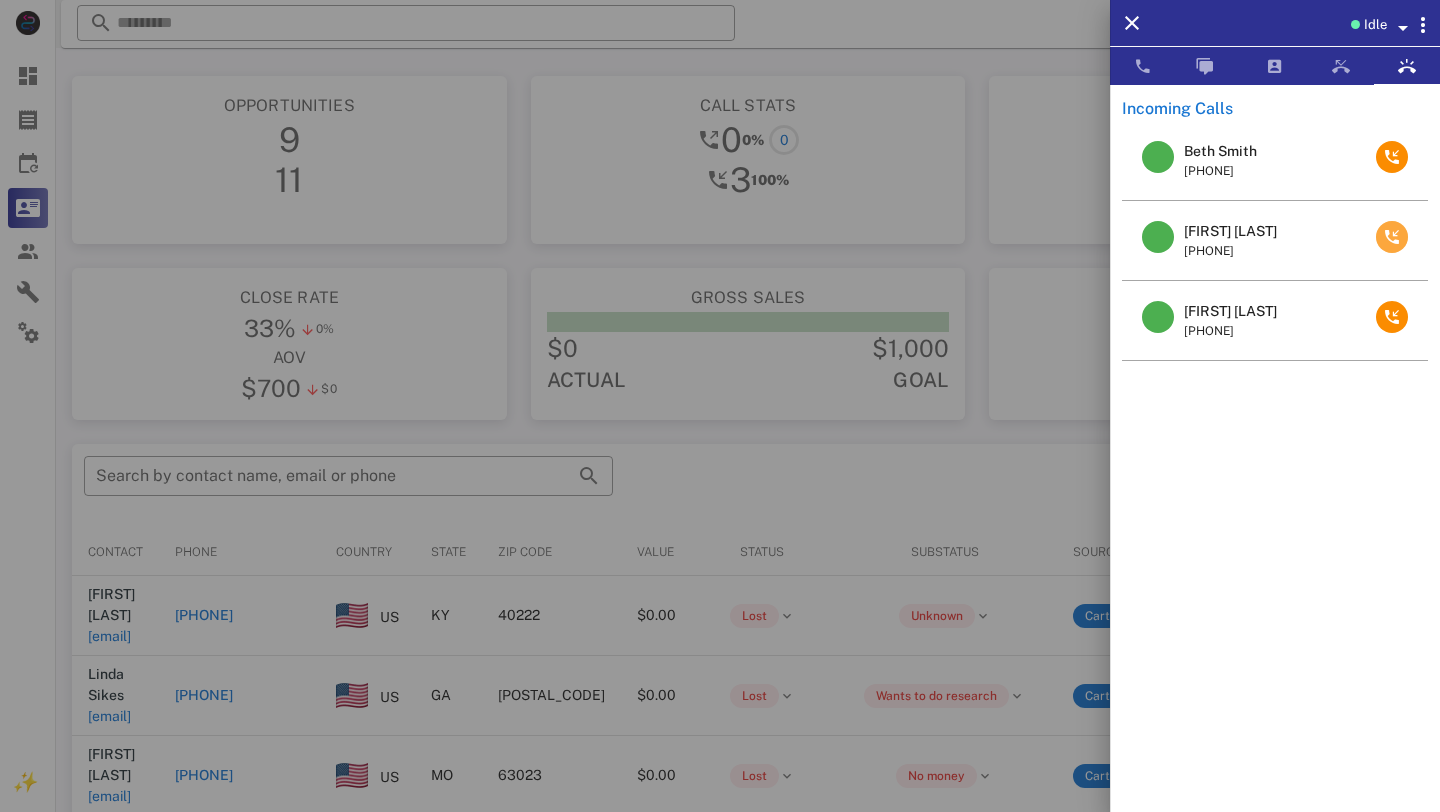 click at bounding box center [1392, 237] 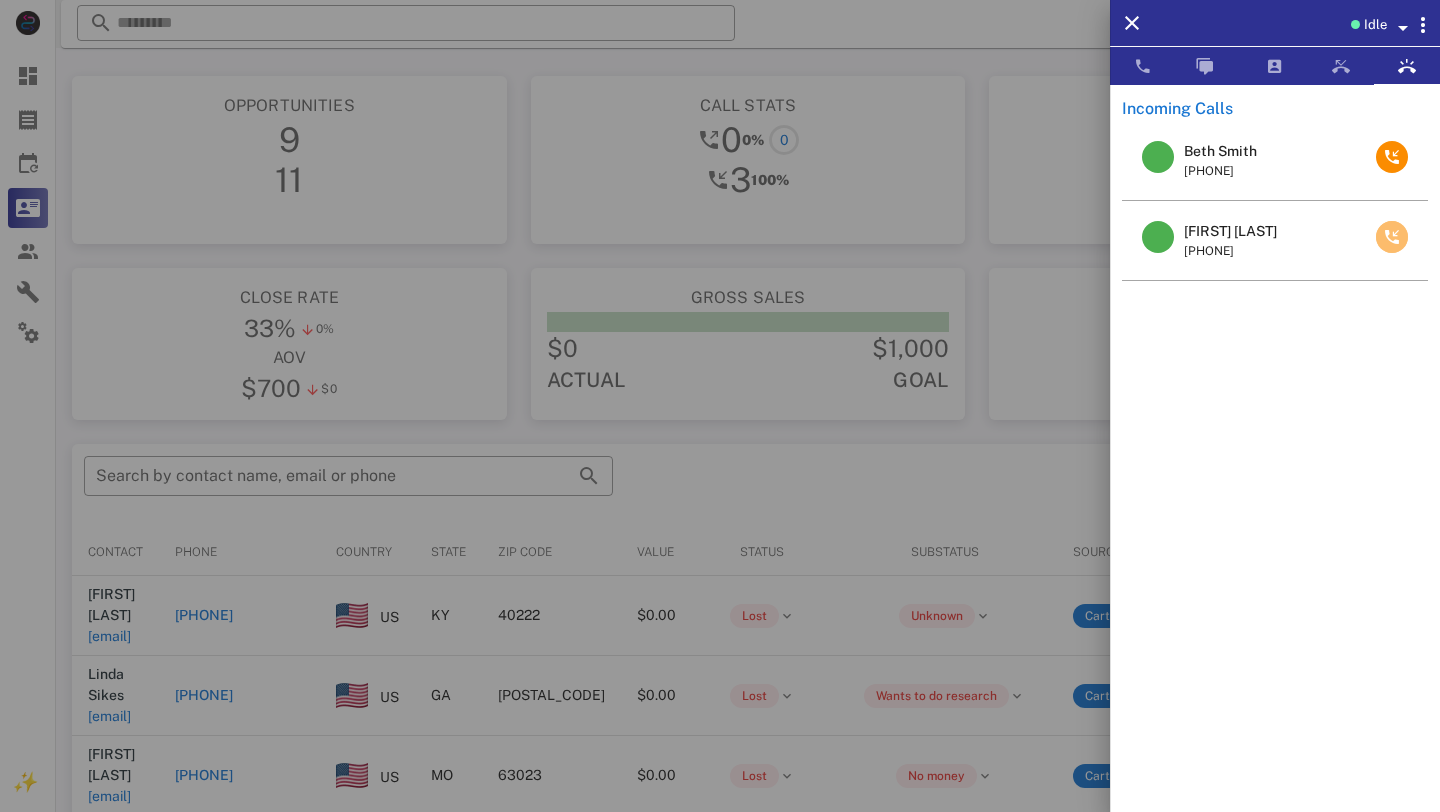 click at bounding box center (1392, 237) 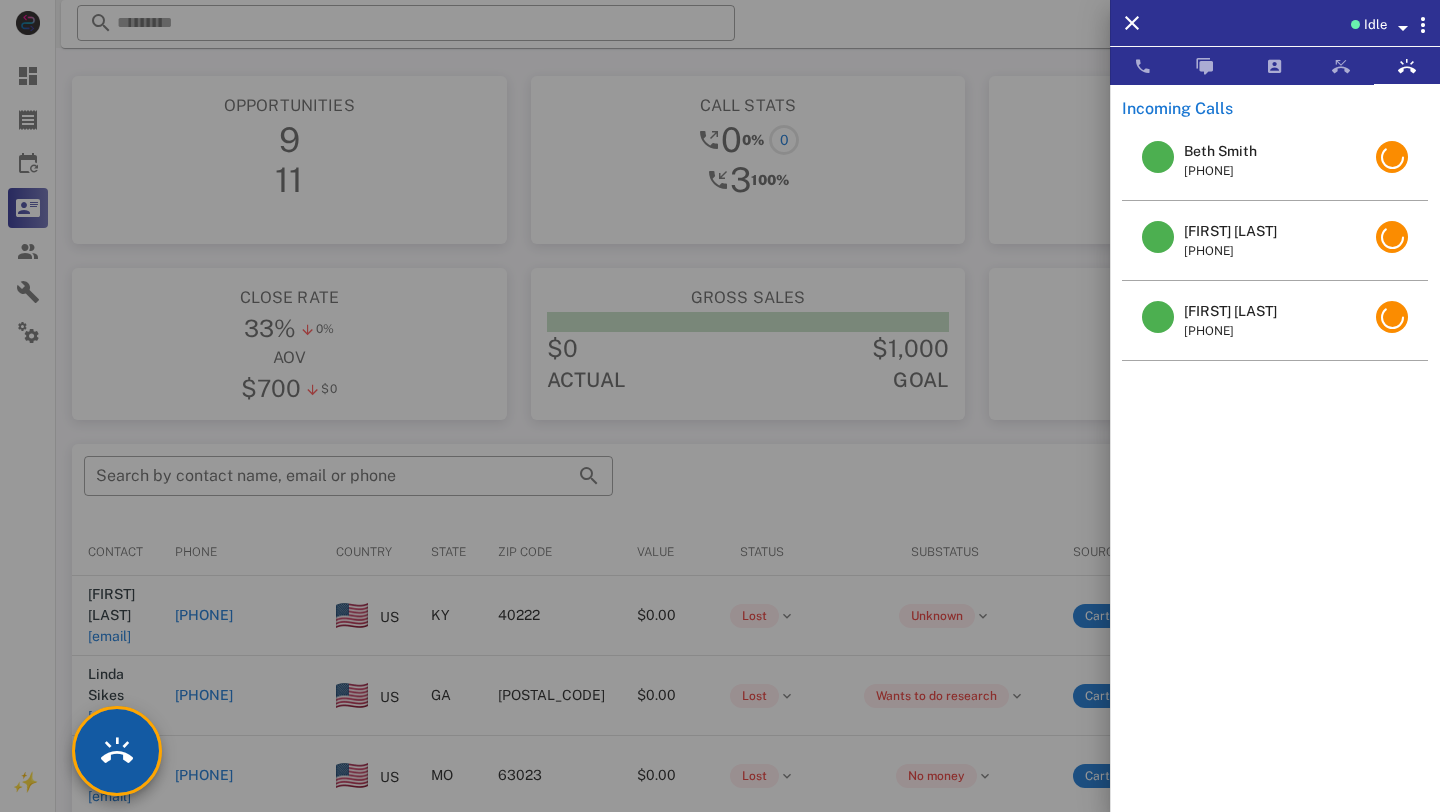 click at bounding box center (117, 751) 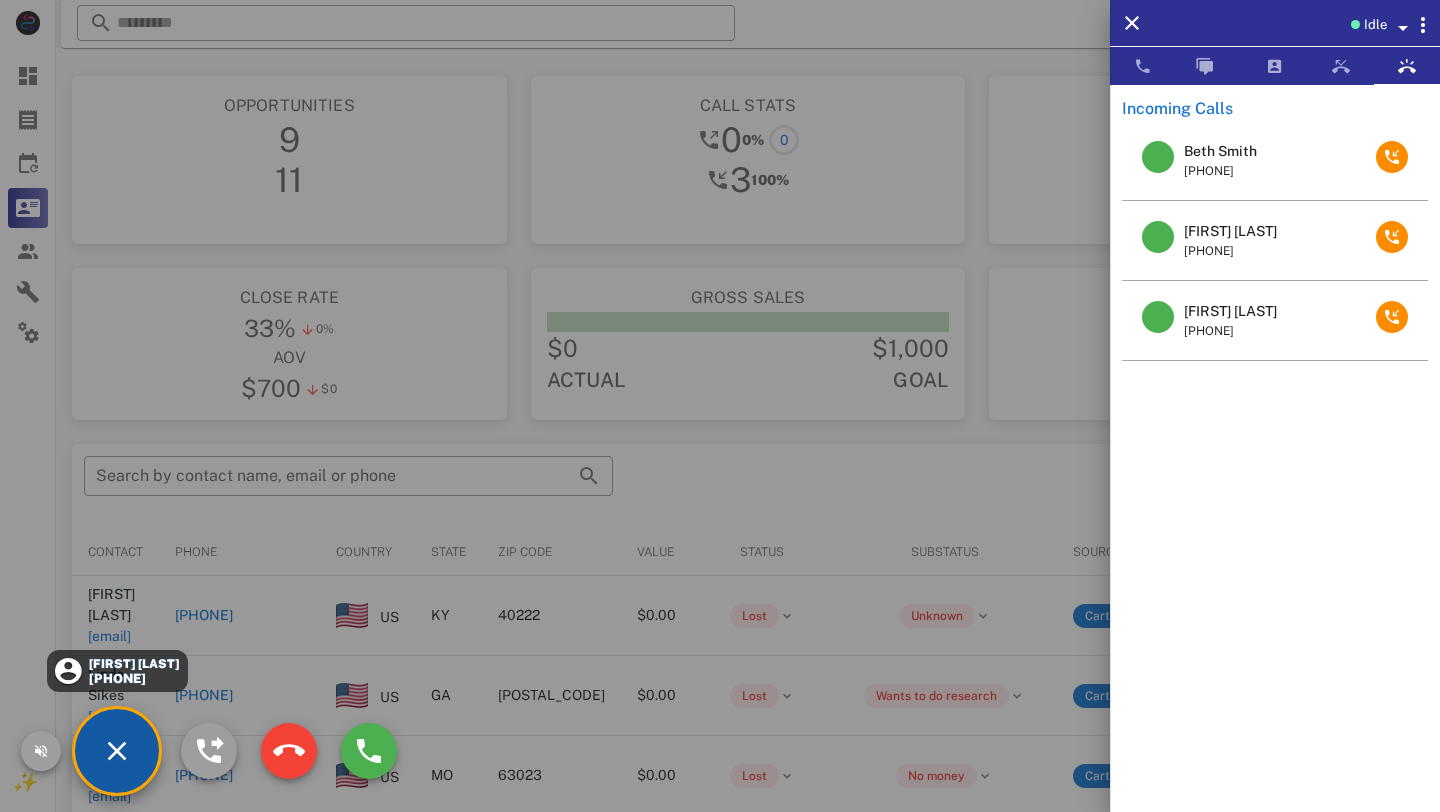click on "[FIRST] [LAST]" at bounding box center [133, 664] 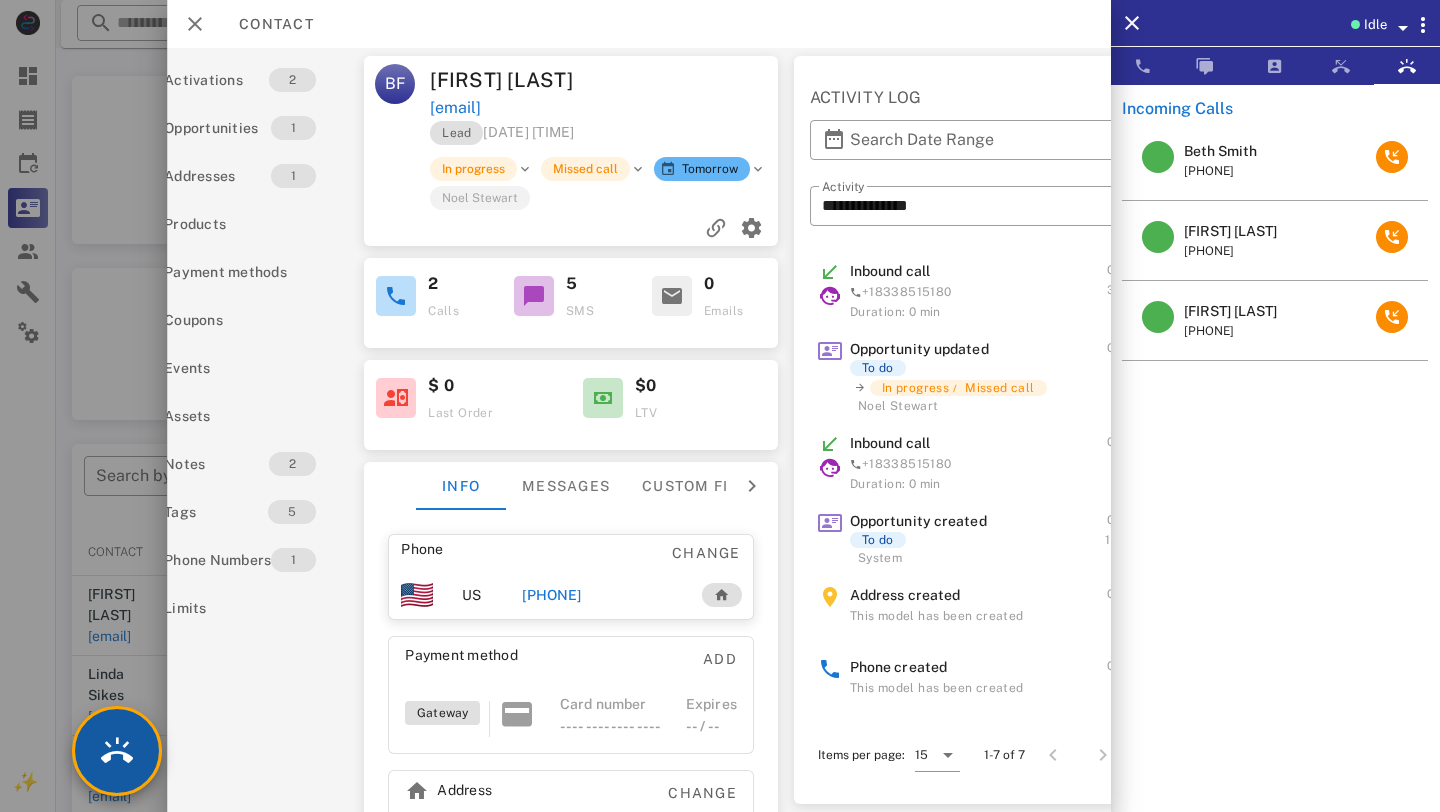 scroll, scrollTop: 0, scrollLeft: 65, axis: horizontal 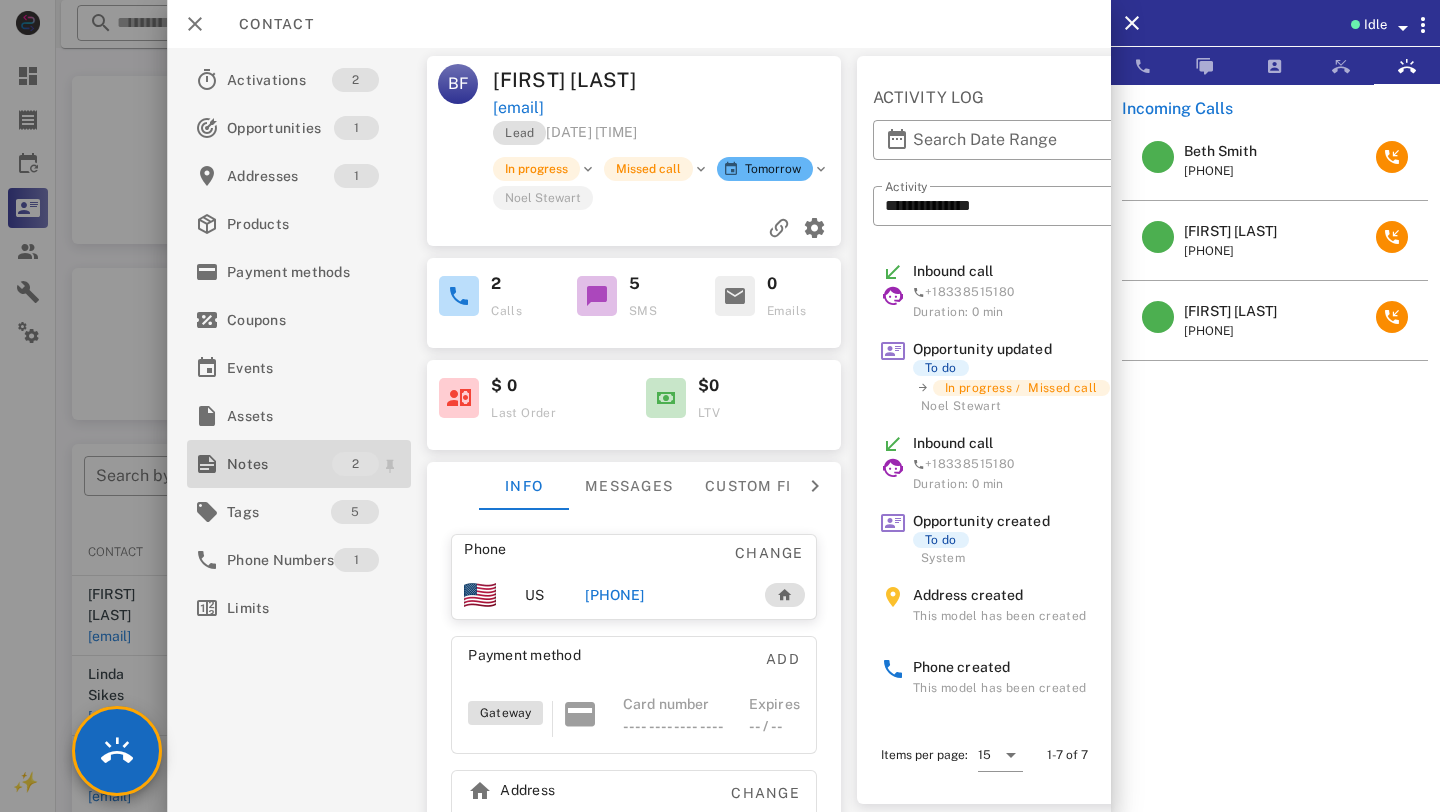 click on "Notes" at bounding box center (279, 464) 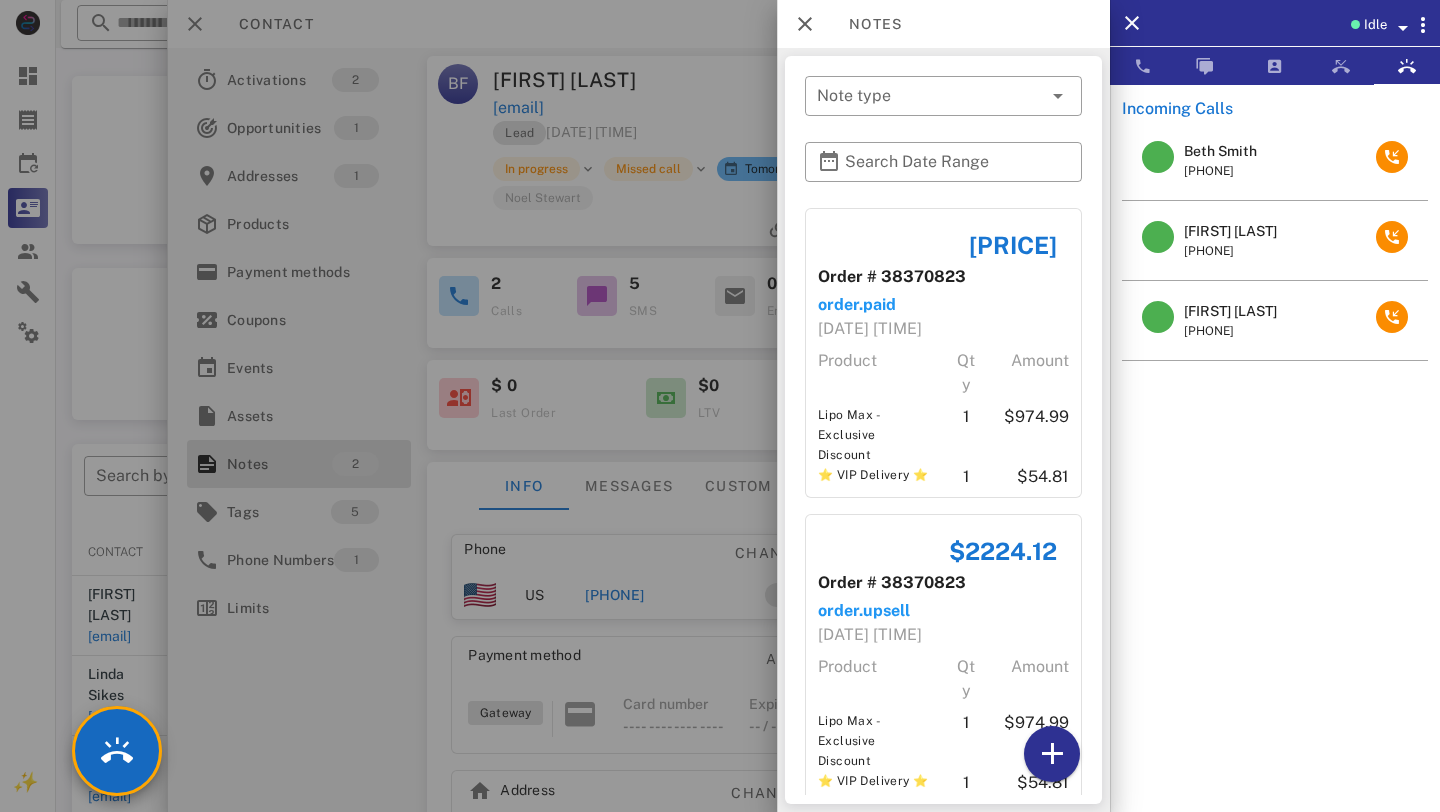 scroll, scrollTop: 57, scrollLeft: 0, axis: vertical 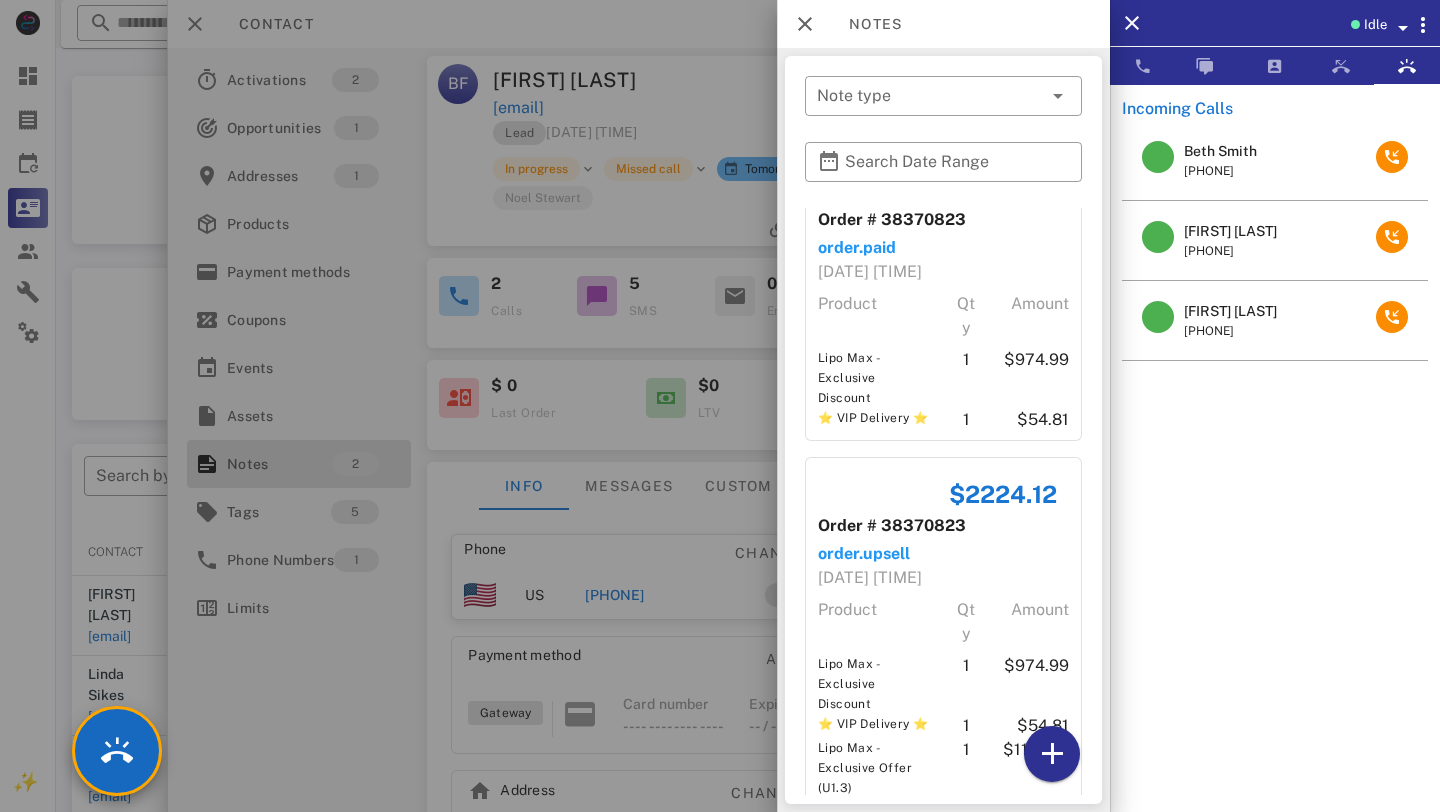 click at bounding box center [720, 406] 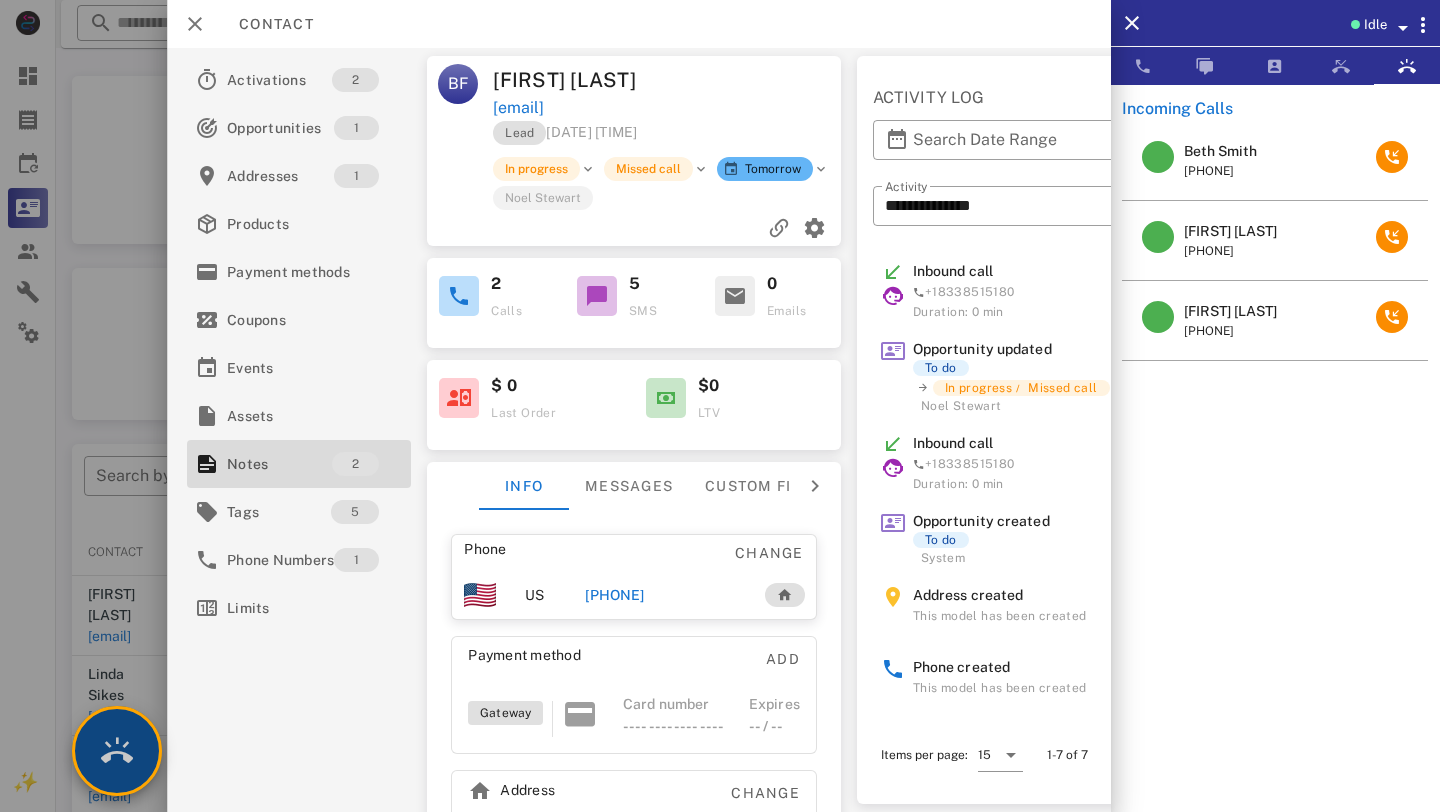 click at bounding box center [117, 751] 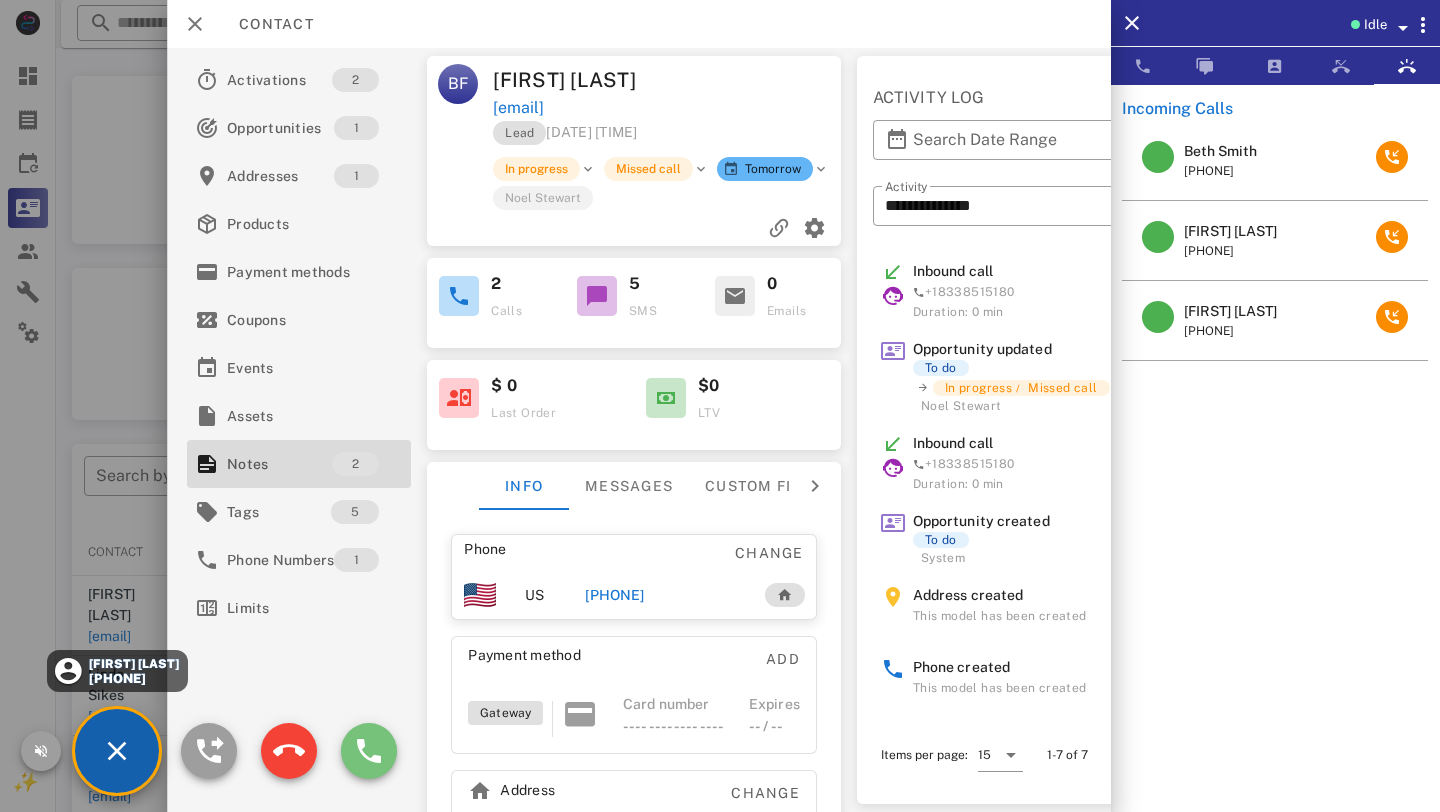 click at bounding box center [369, 751] 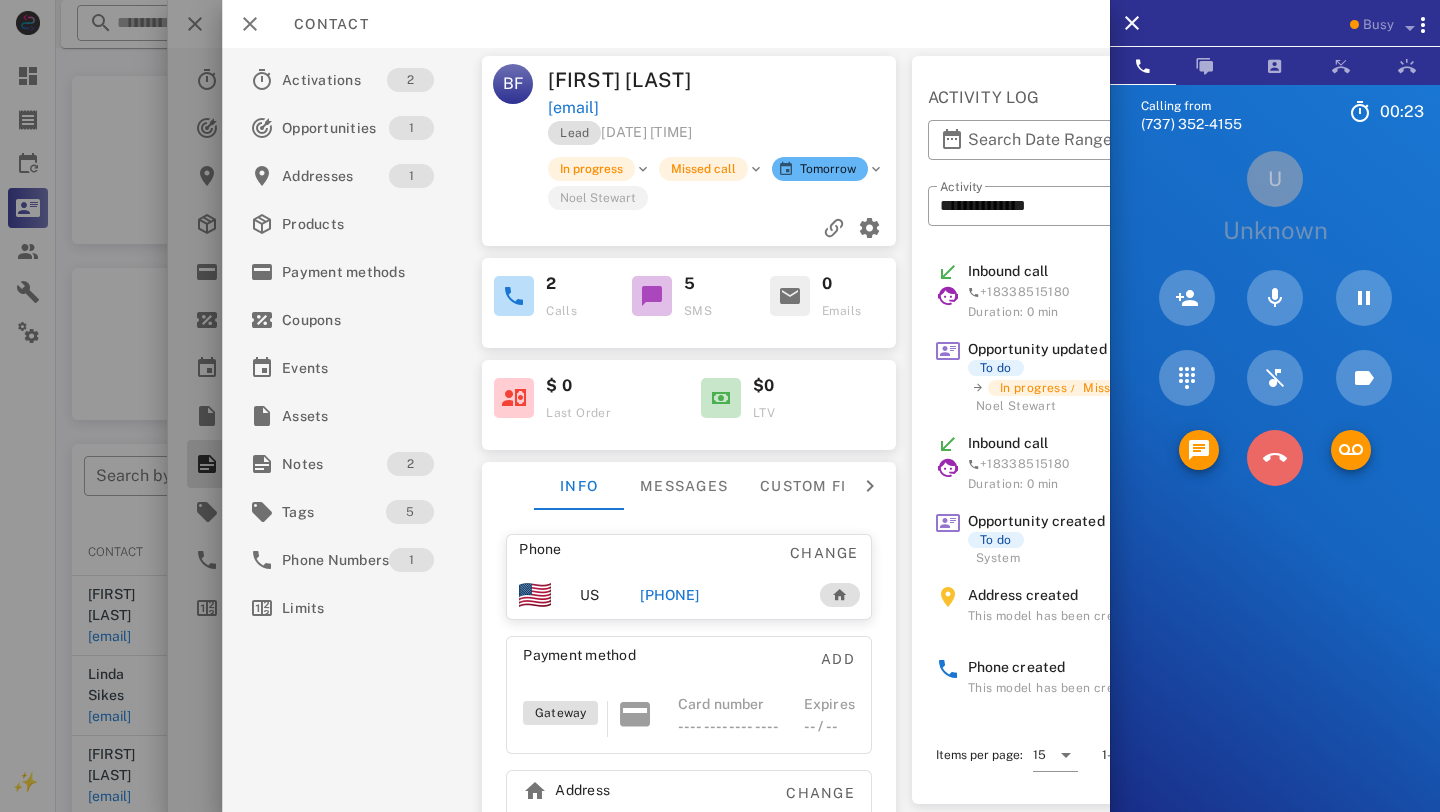 click at bounding box center [1275, 458] 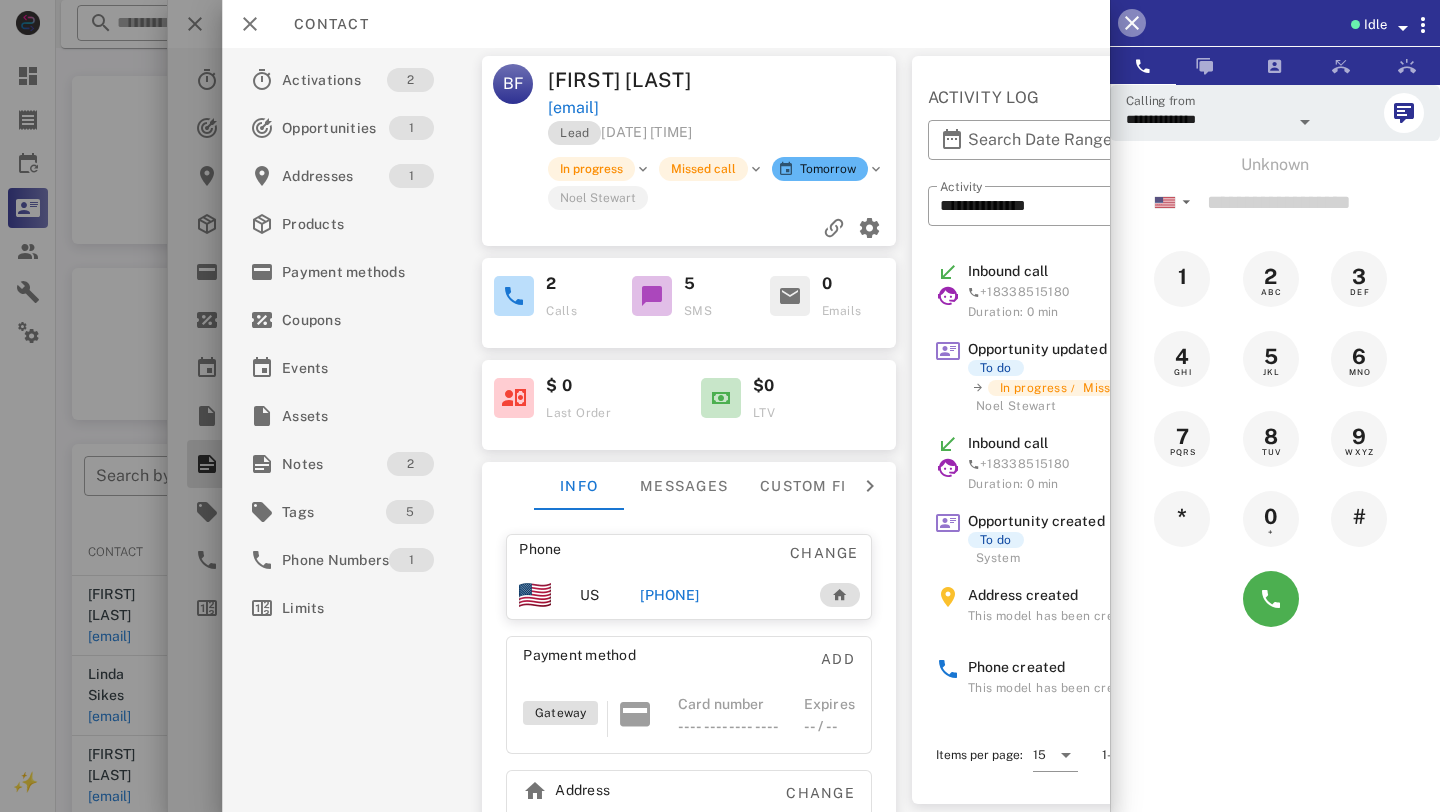 click at bounding box center (1132, 23) 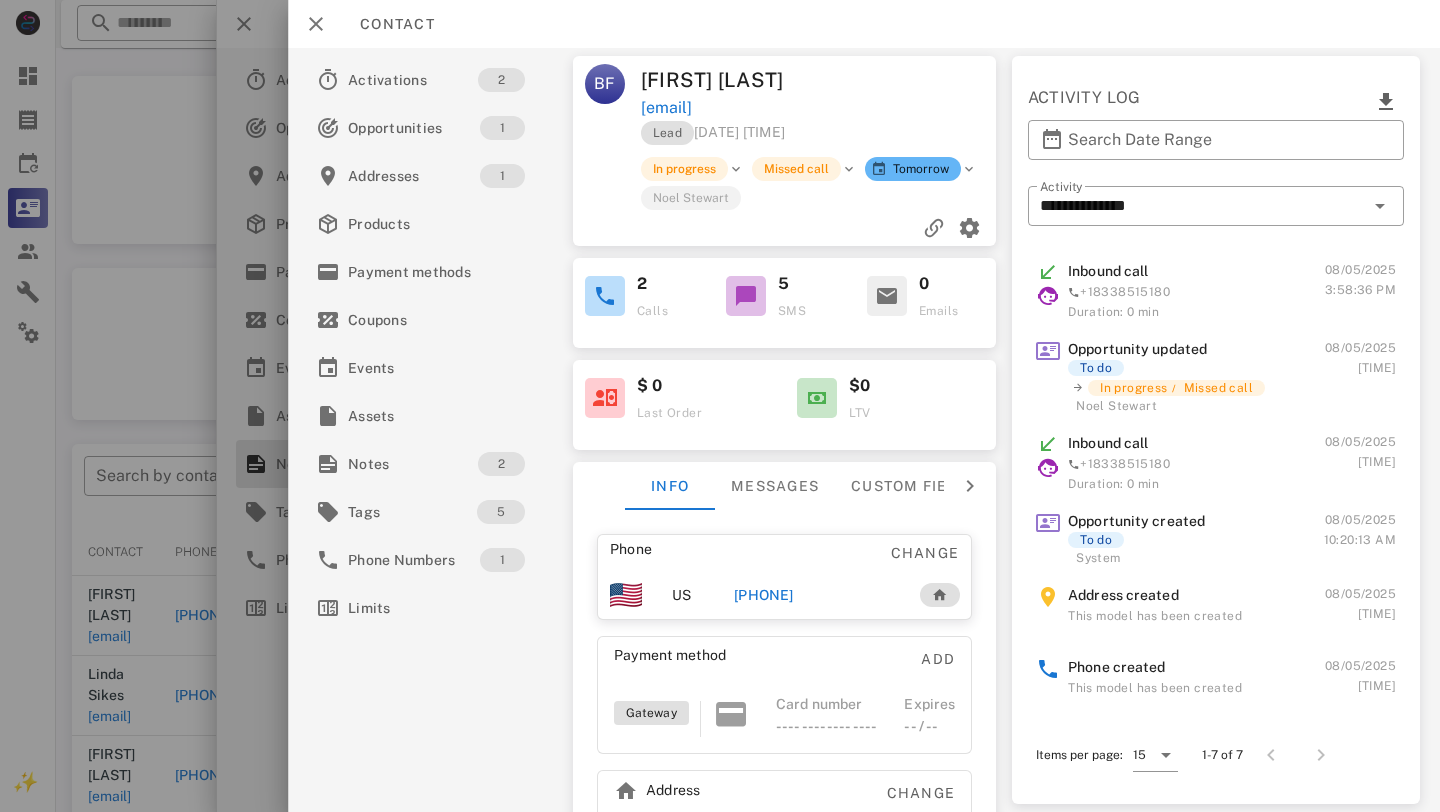 click on "[PHONE]" at bounding box center [763, 595] 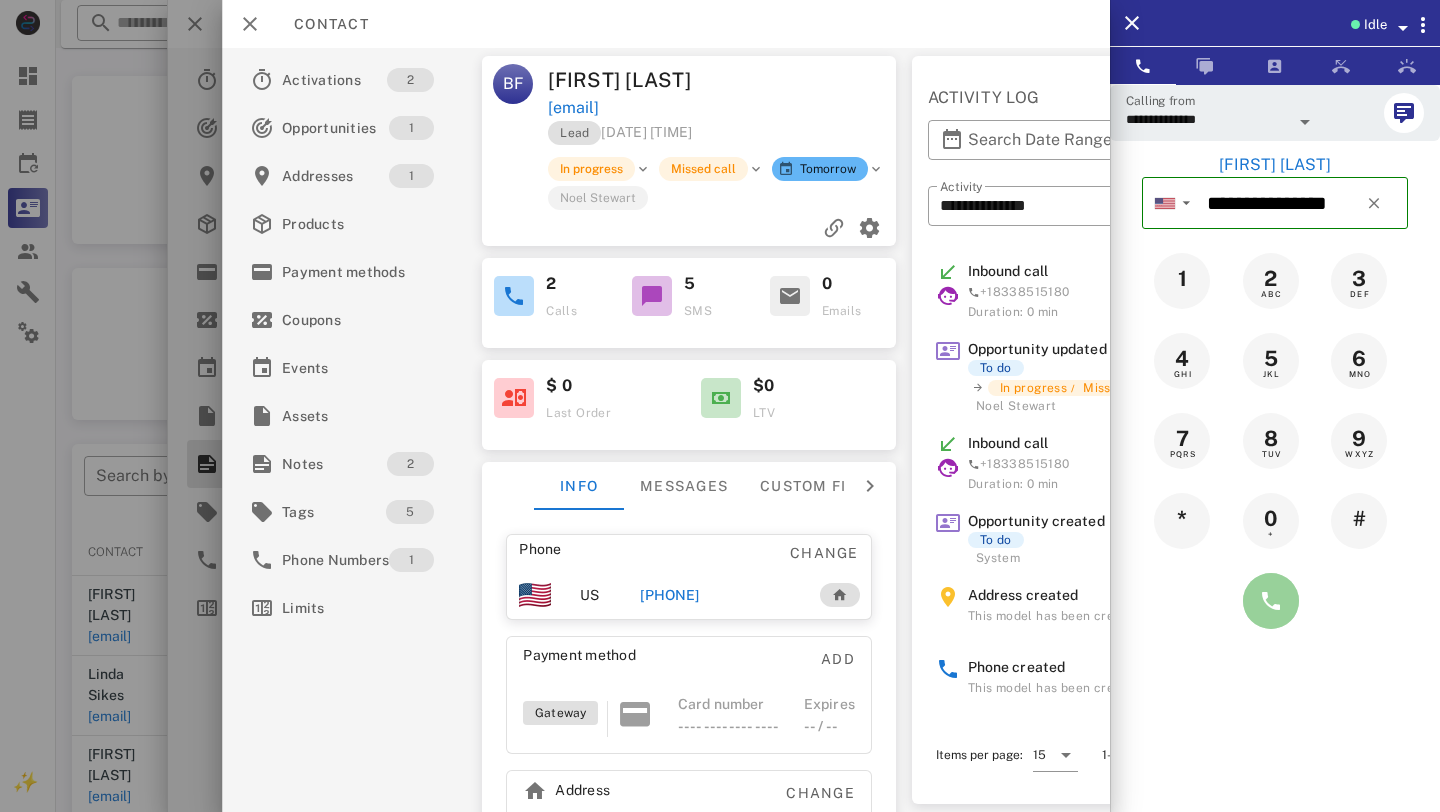 click at bounding box center [1271, 601] 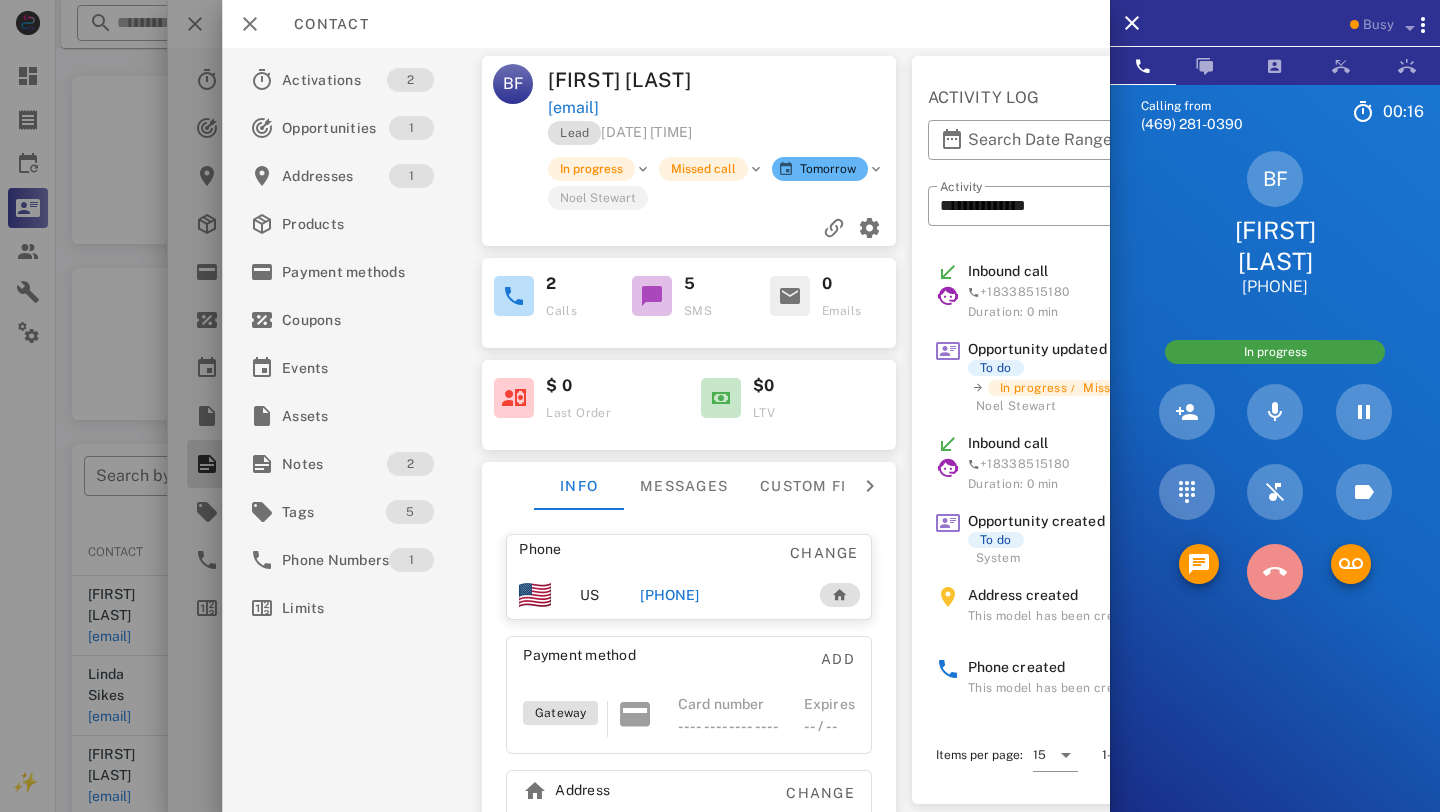click at bounding box center (1275, 572) 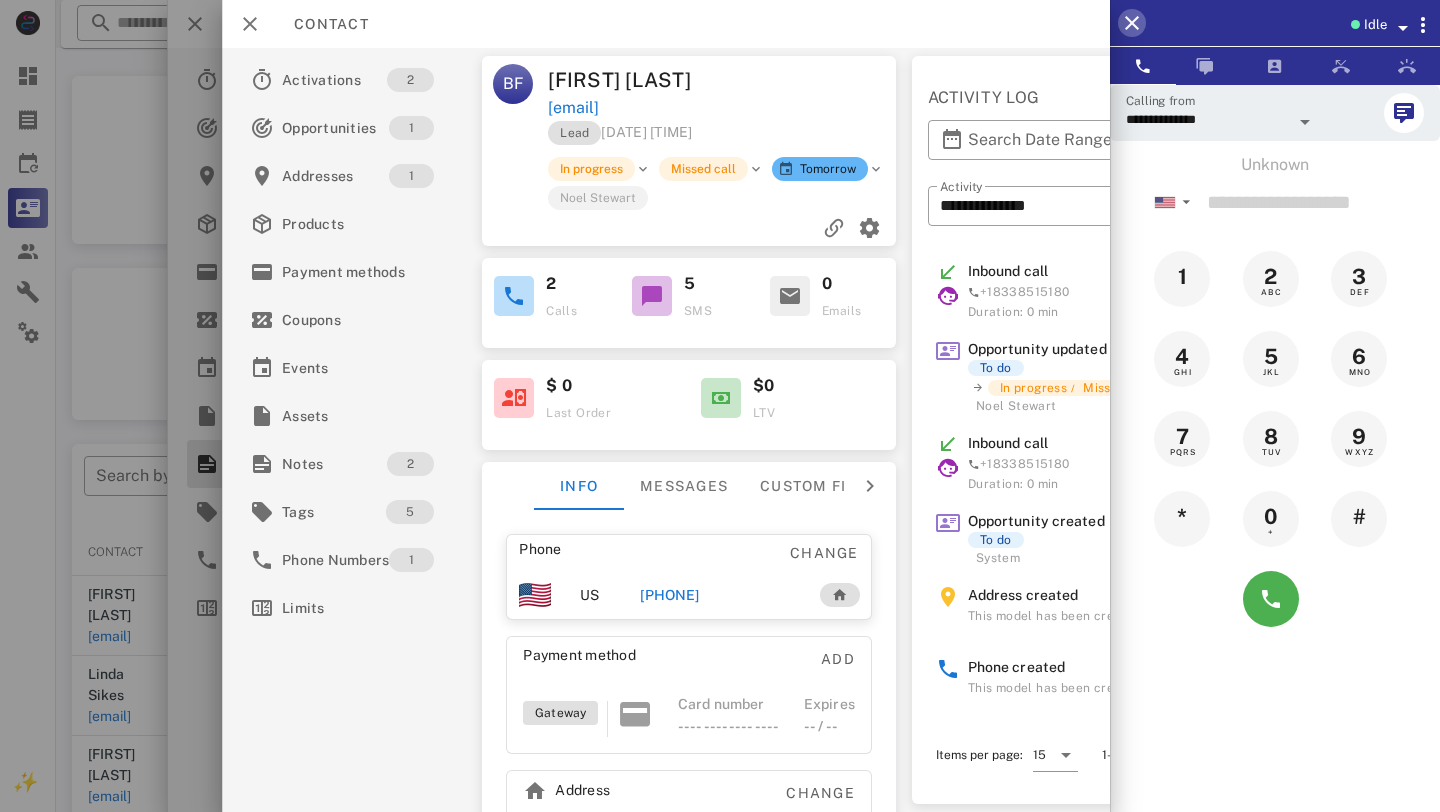 click at bounding box center [1132, 23] 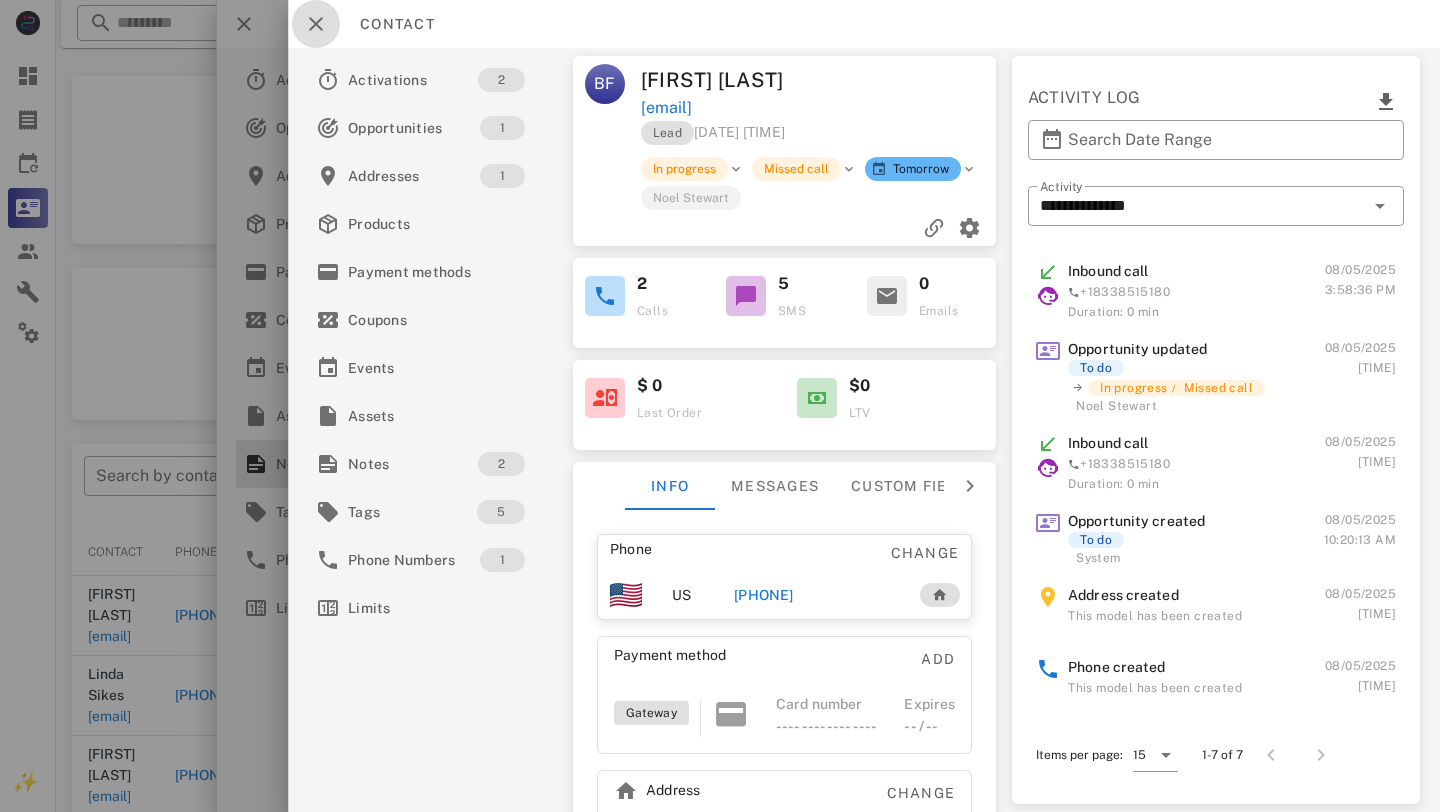 click at bounding box center (316, 24) 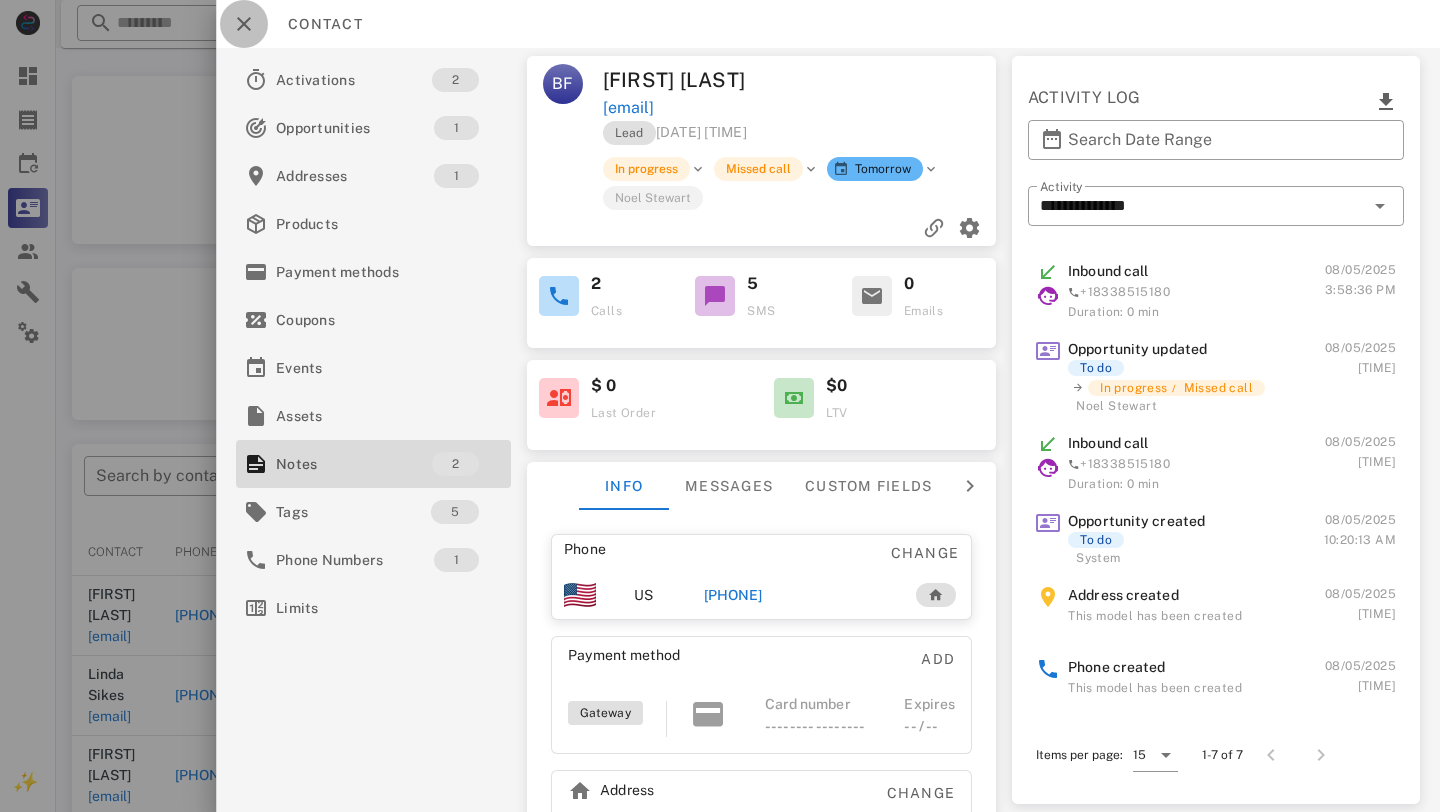 click at bounding box center [244, 24] 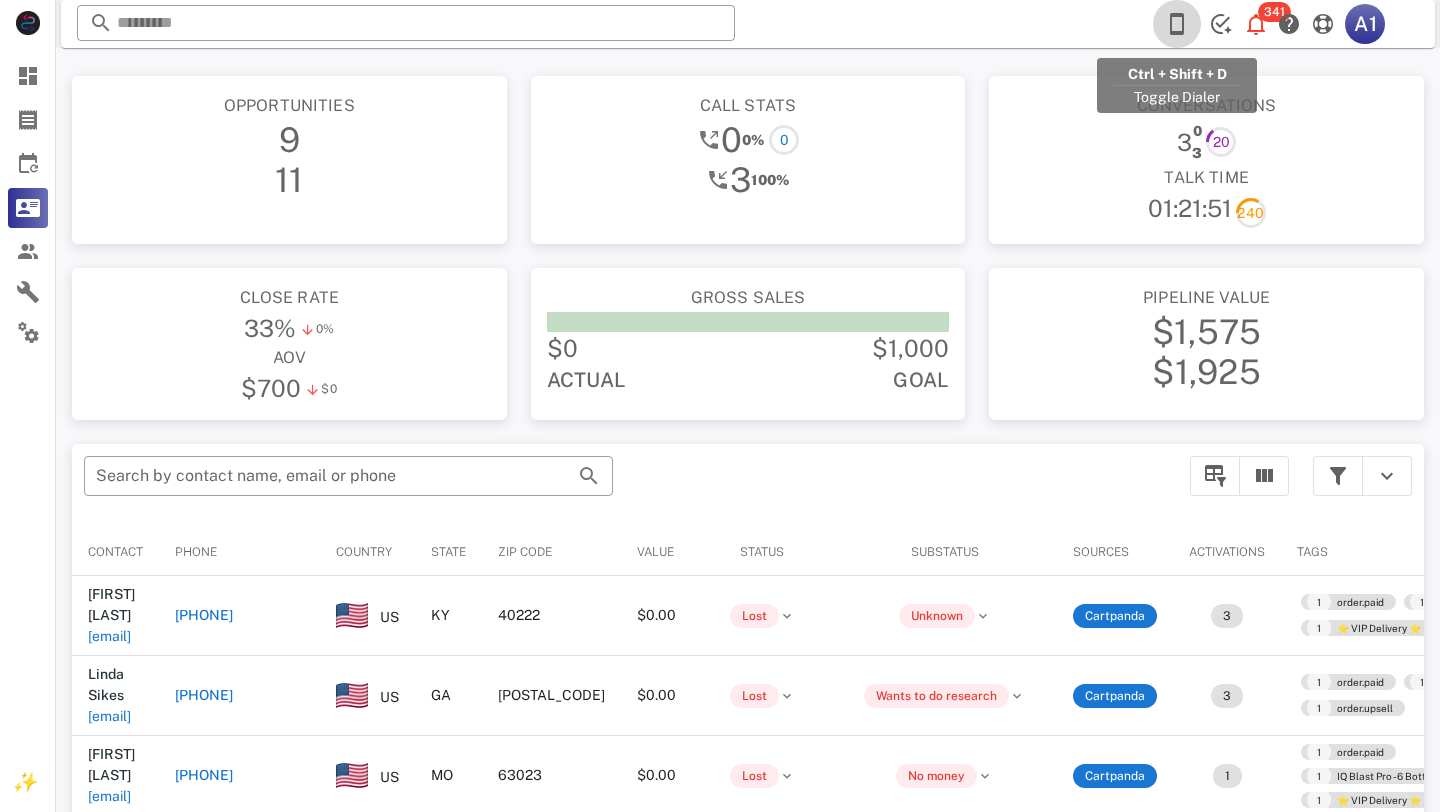 click at bounding box center [1177, 24] 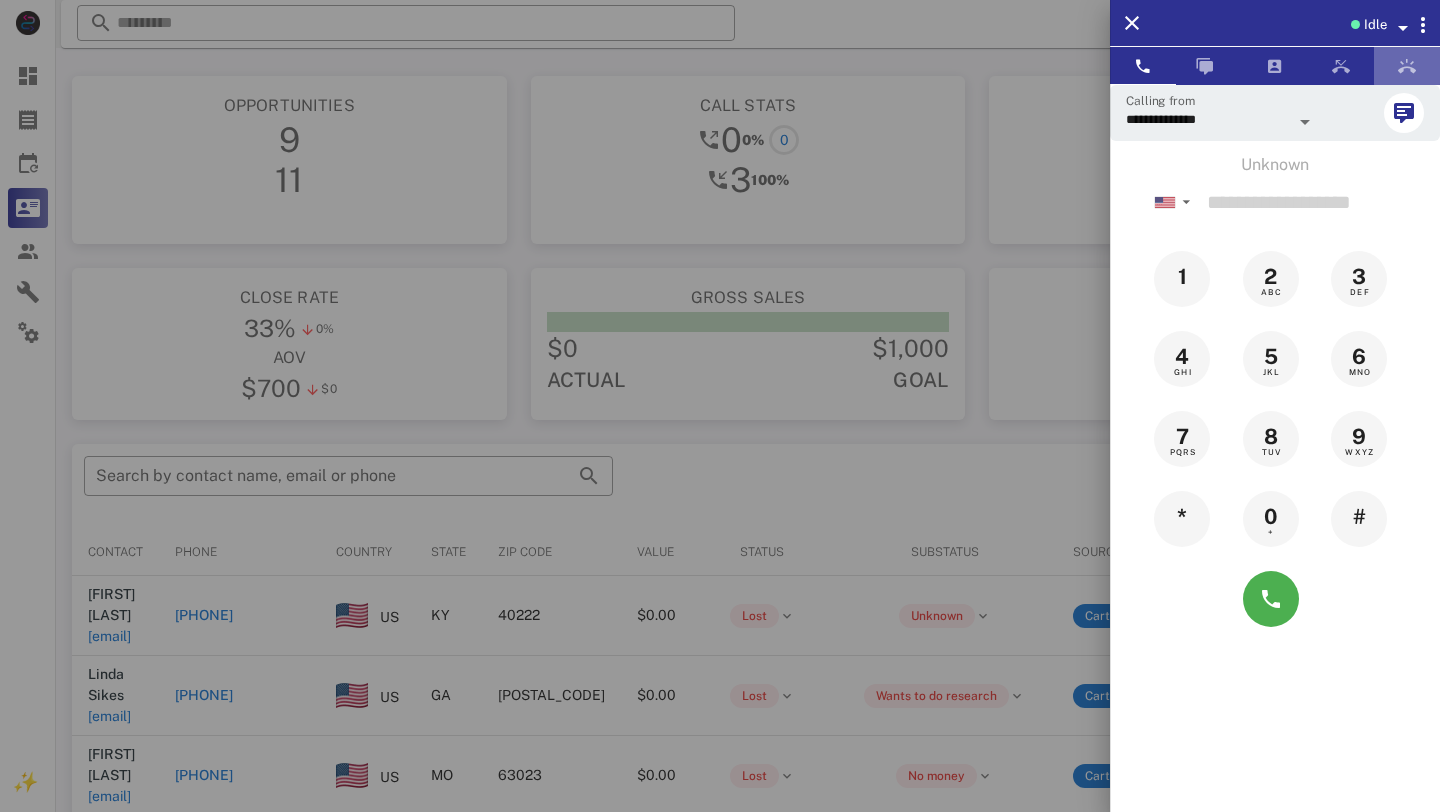 click at bounding box center (1407, 66) 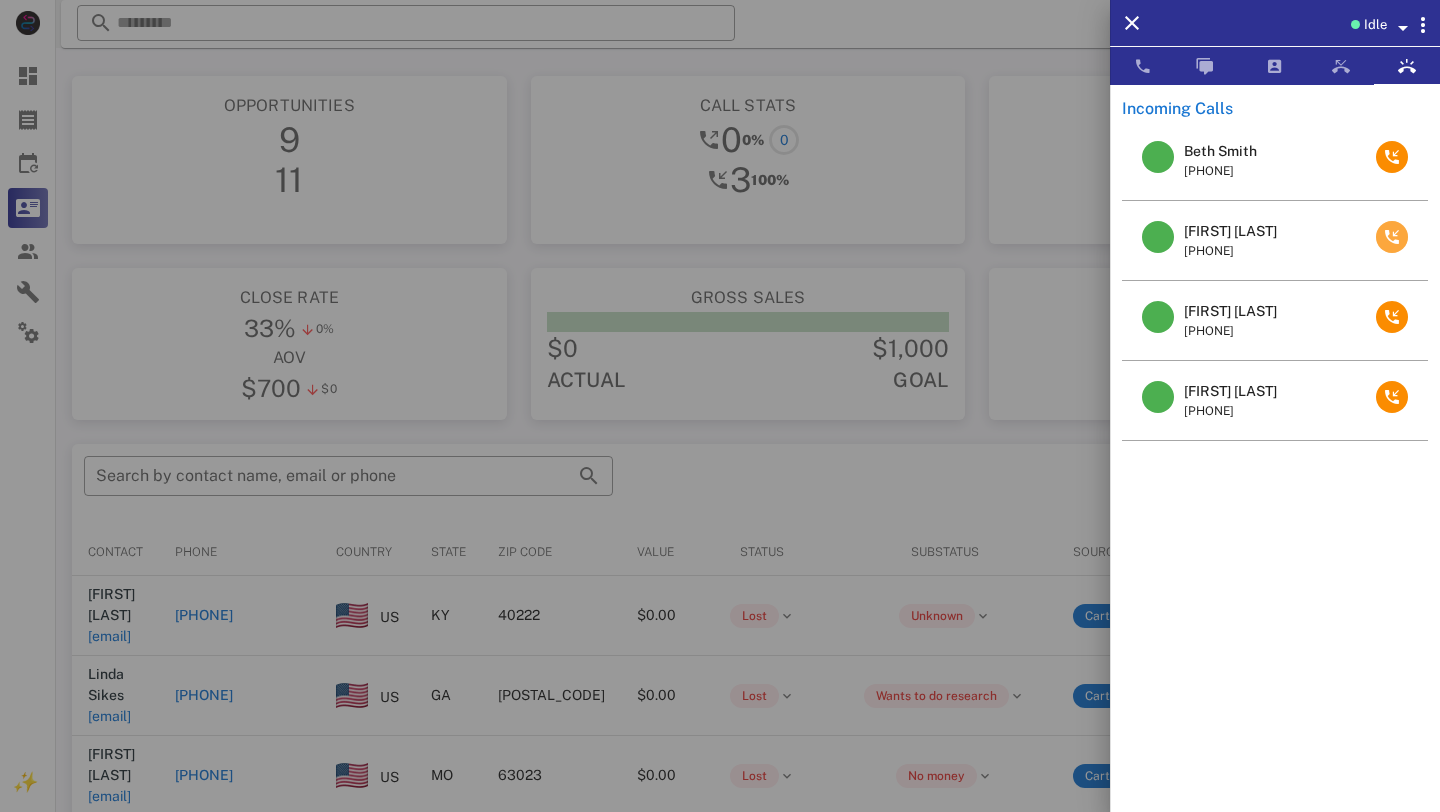click at bounding box center [1392, 237] 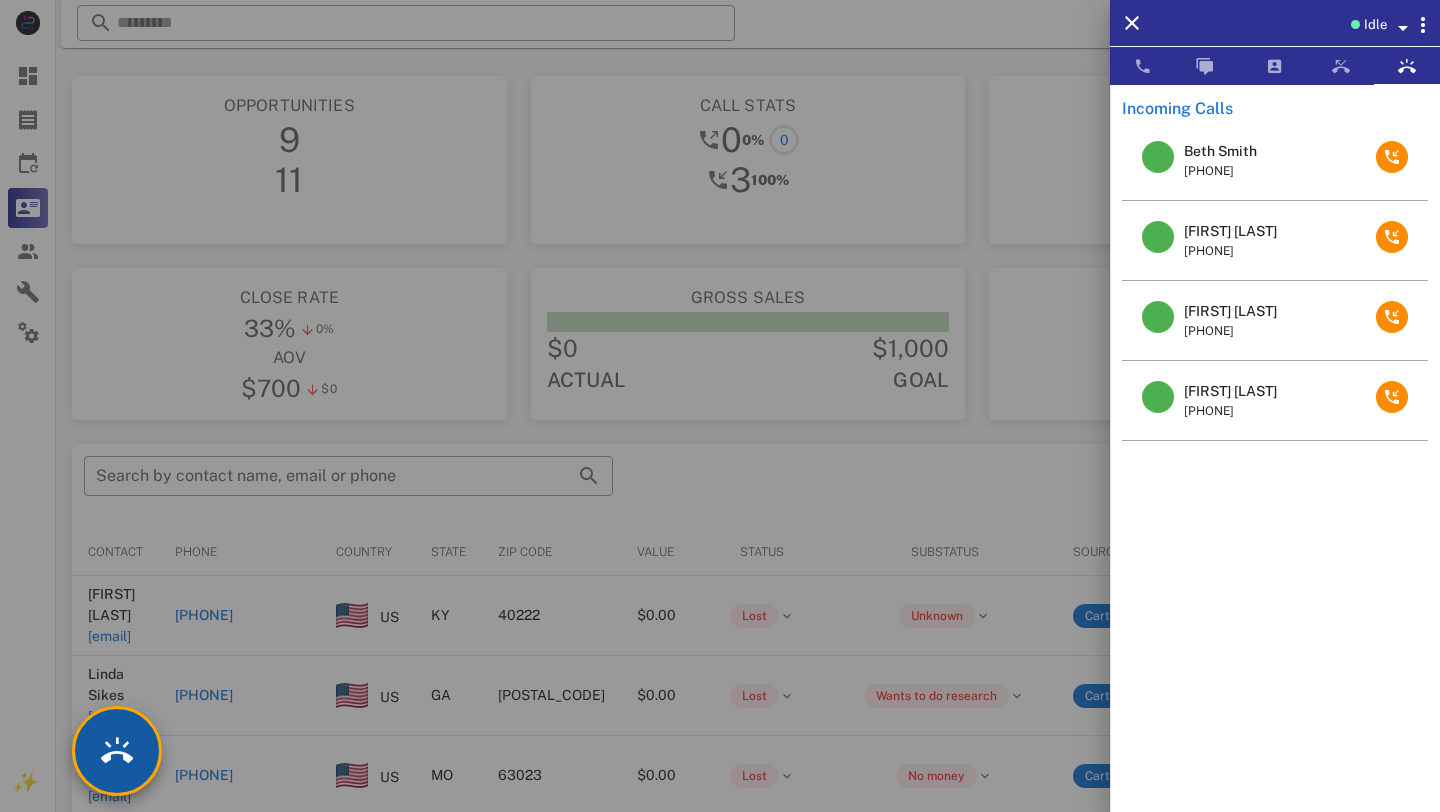 click at bounding box center (117, 751) 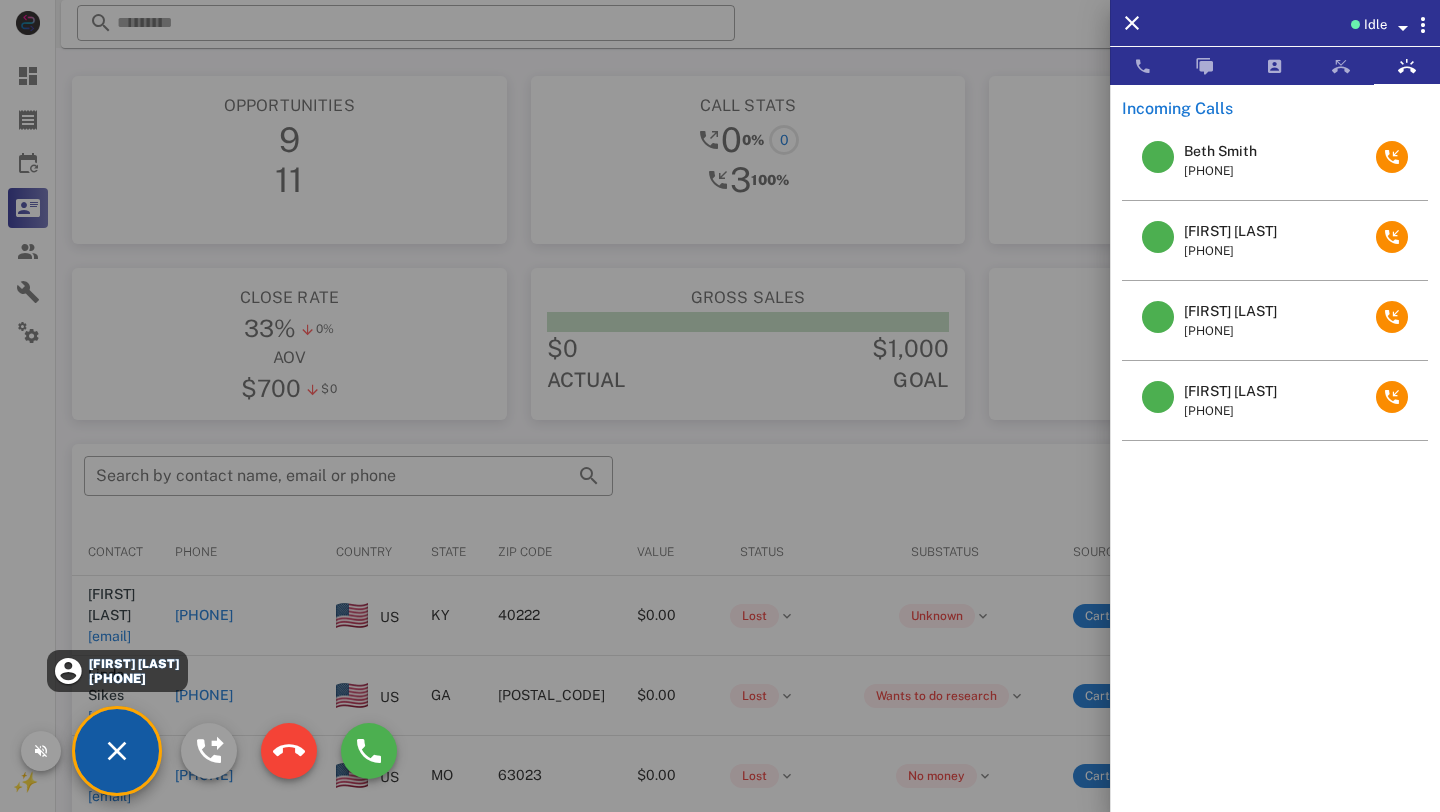 click on "Sharon Barton" at bounding box center [133, 664] 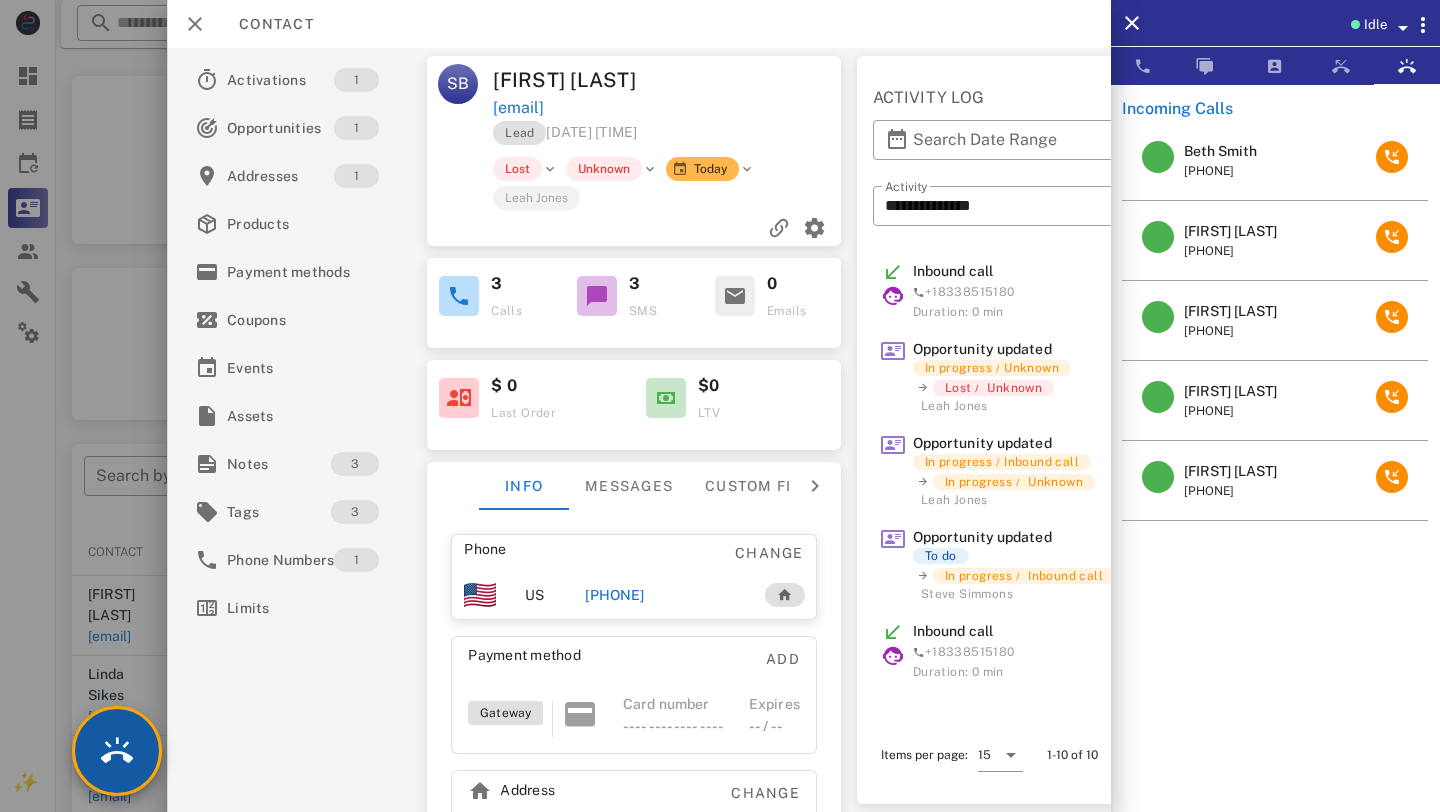 scroll, scrollTop: 0, scrollLeft: 158, axis: horizontal 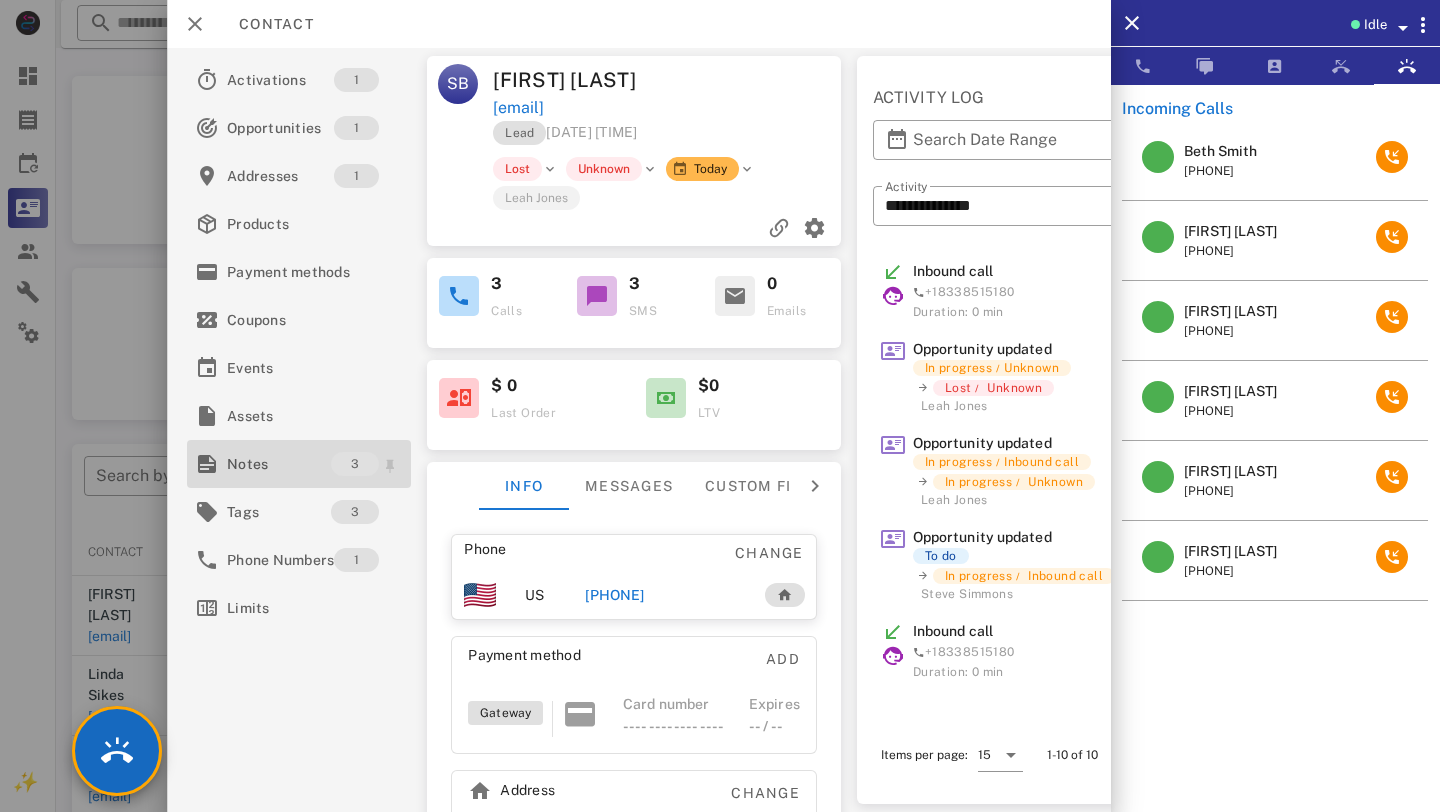 click on "Notes" at bounding box center (279, 464) 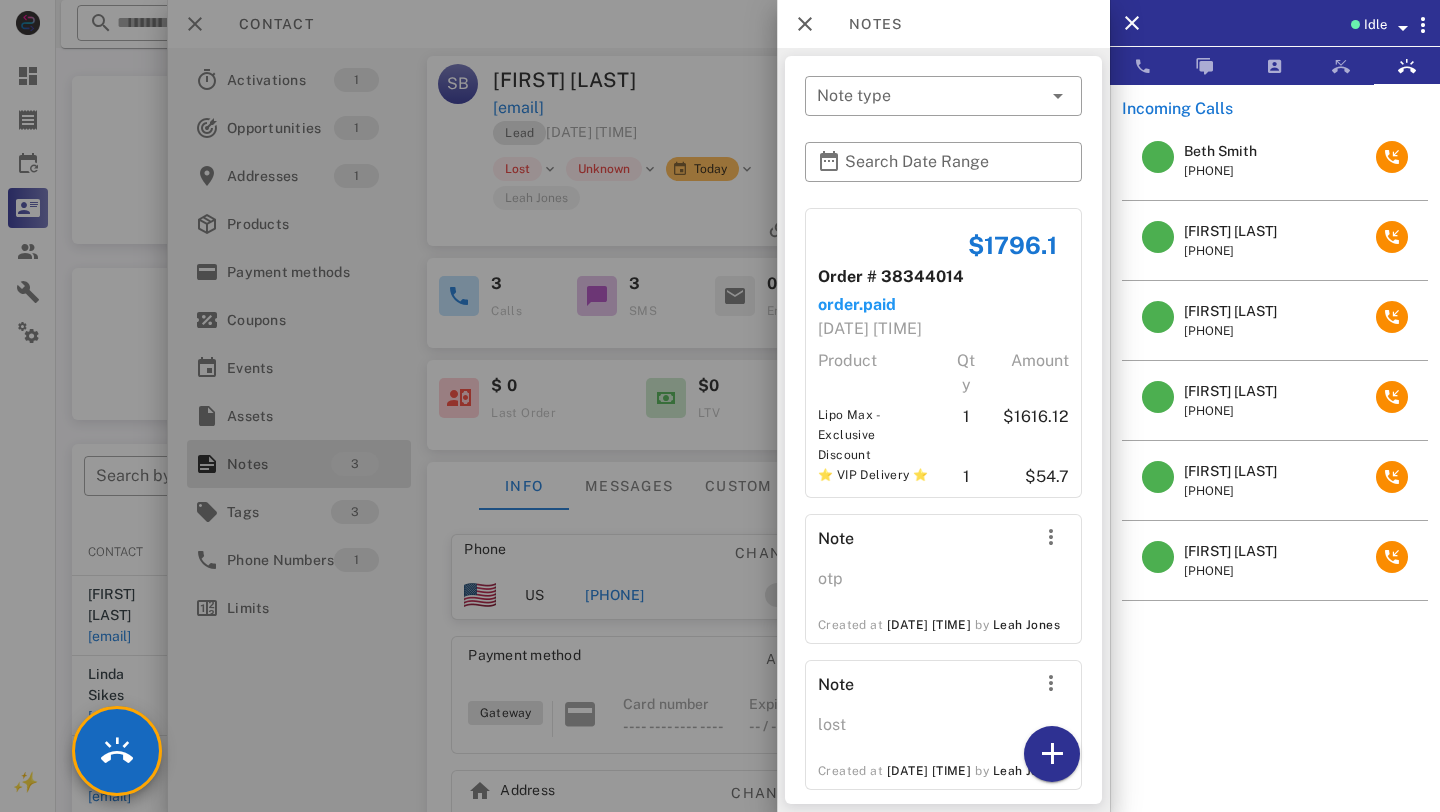 scroll, scrollTop: 43, scrollLeft: 0, axis: vertical 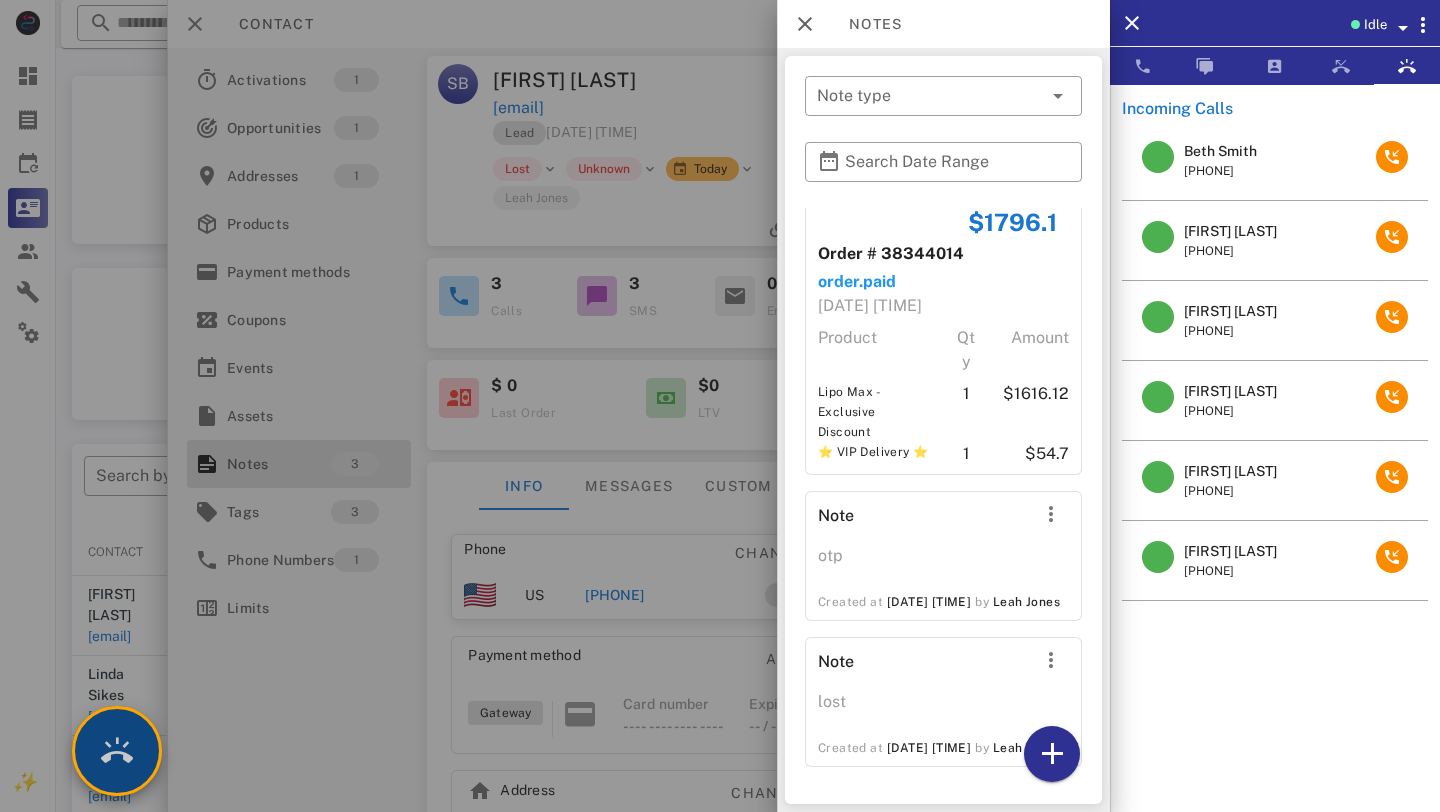 click at bounding box center [117, 751] 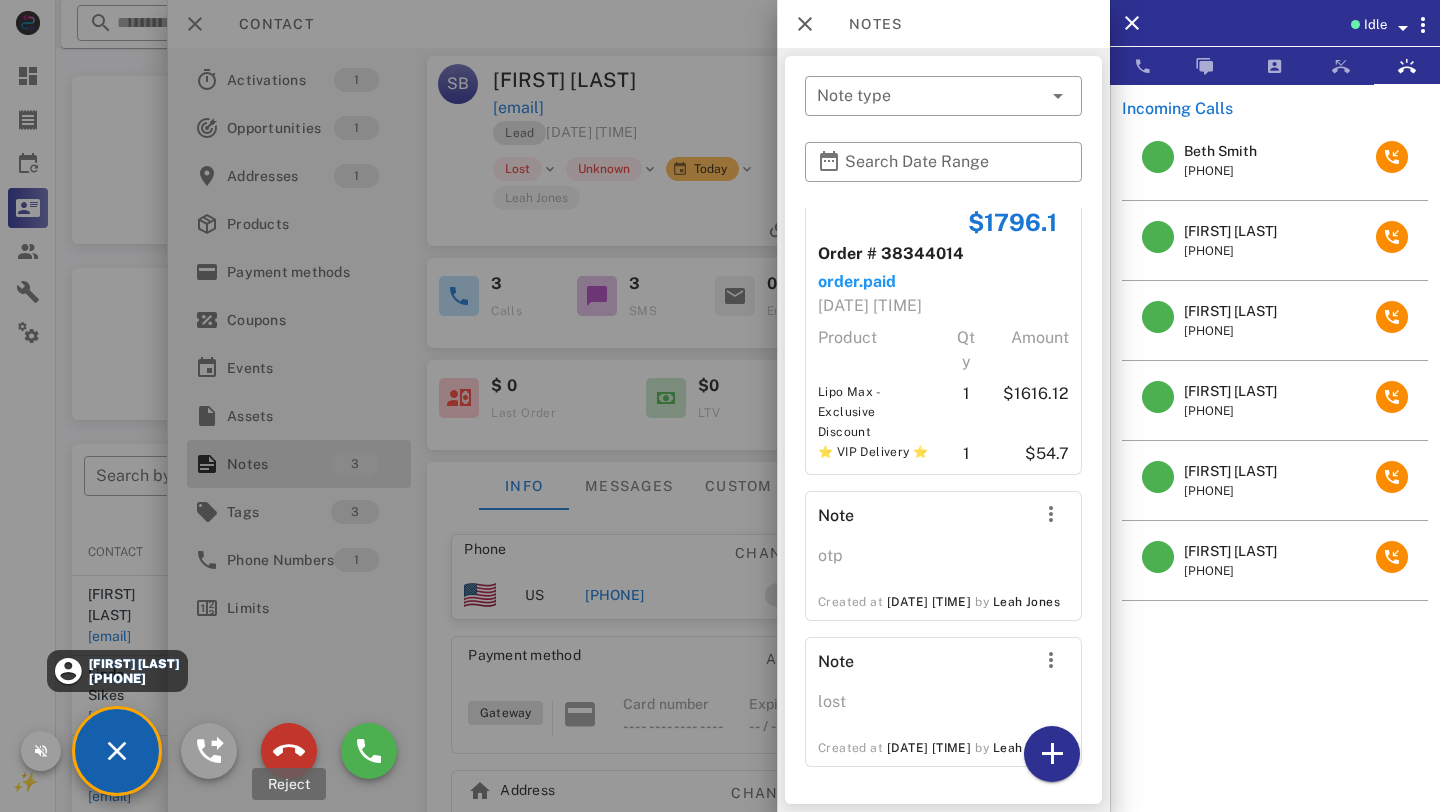 click at bounding box center [289, 751] 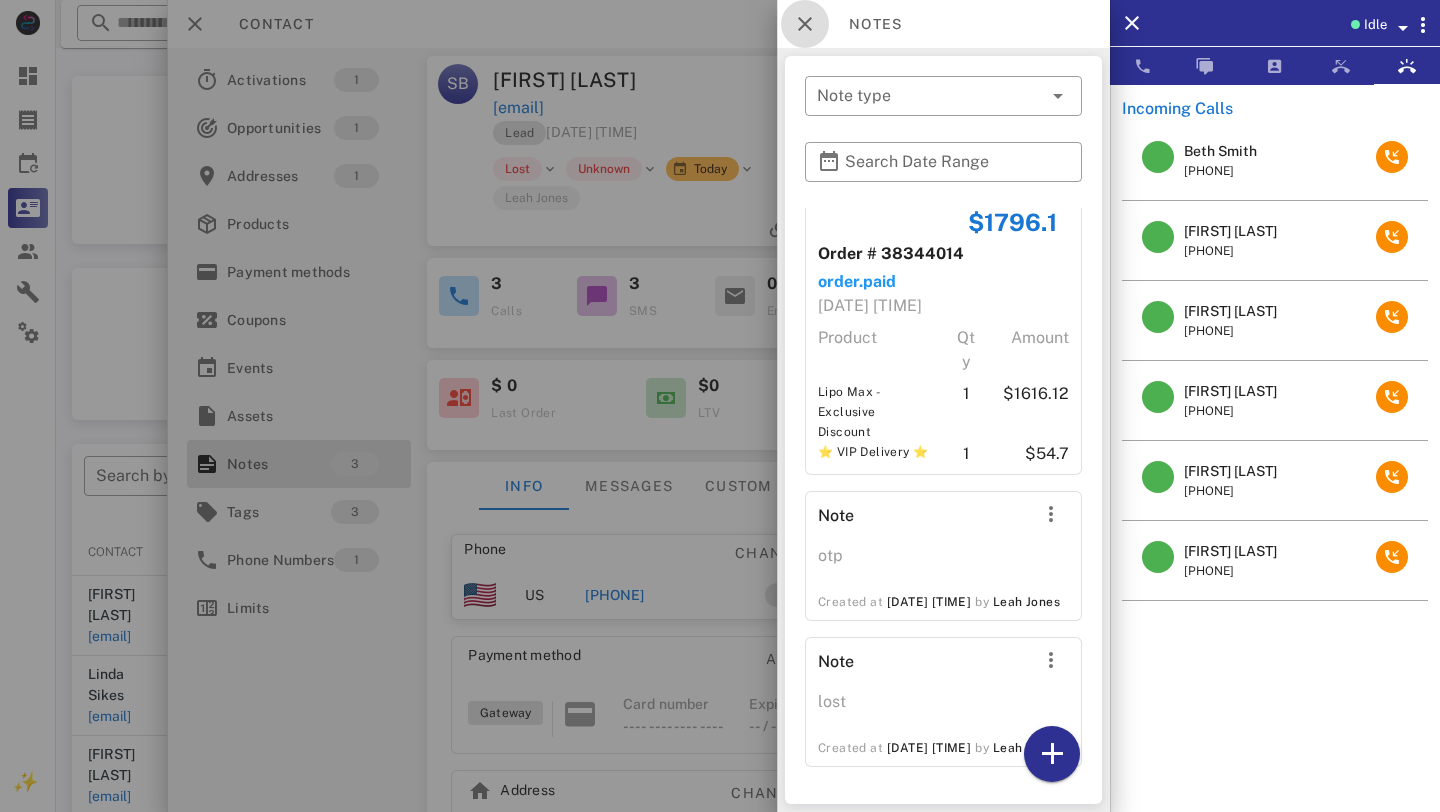 click at bounding box center (805, 24) 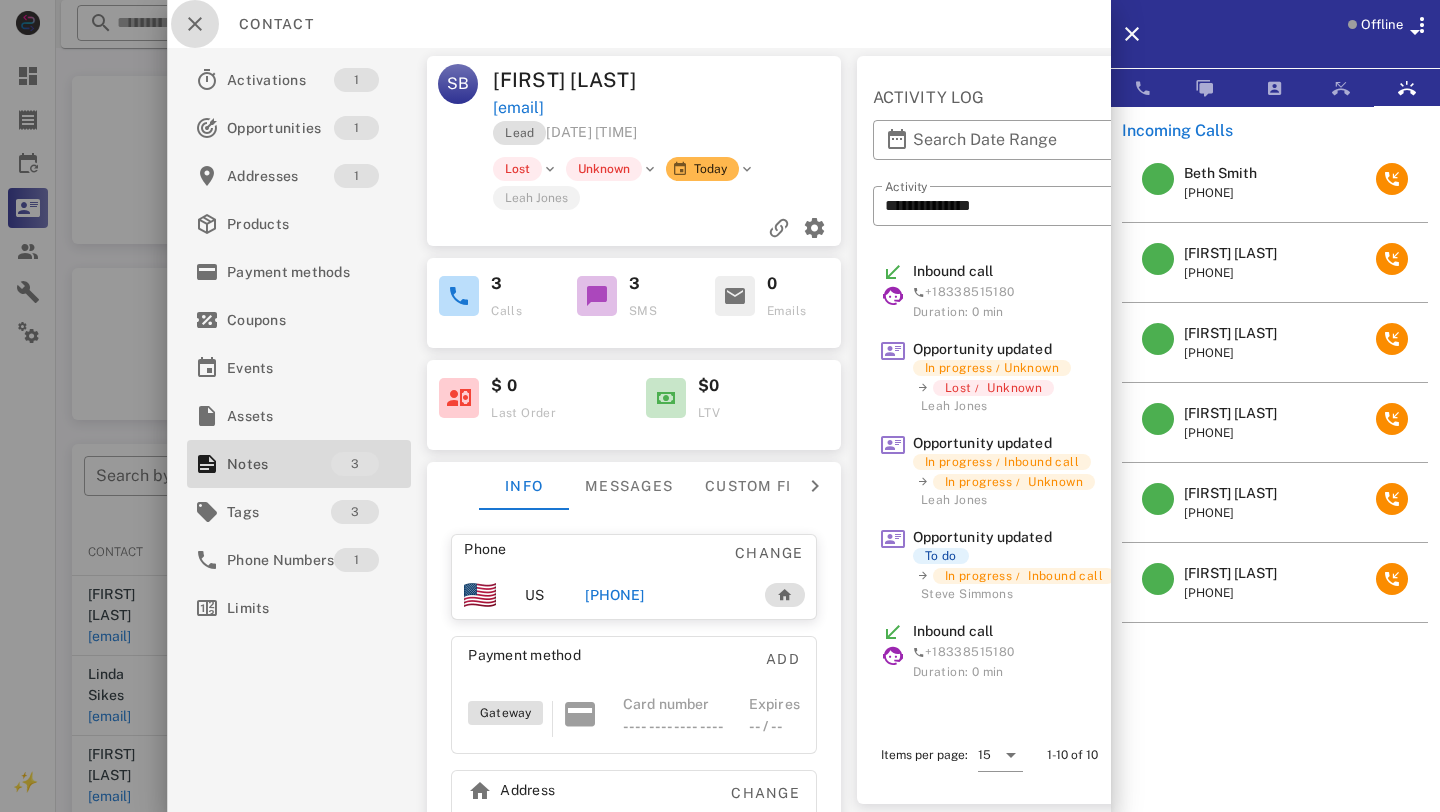 click at bounding box center (195, 24) 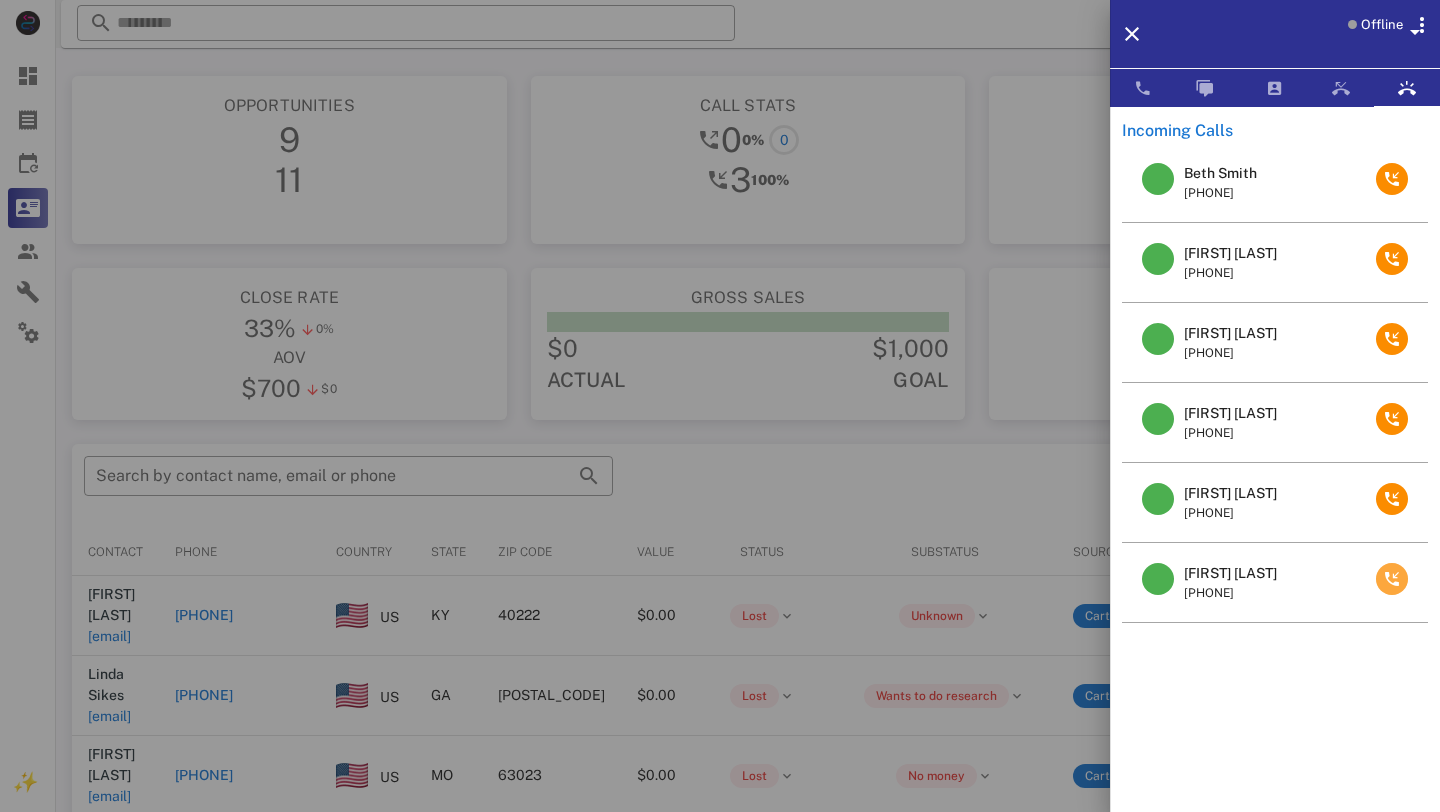 click at bounding box center [1392, 579] 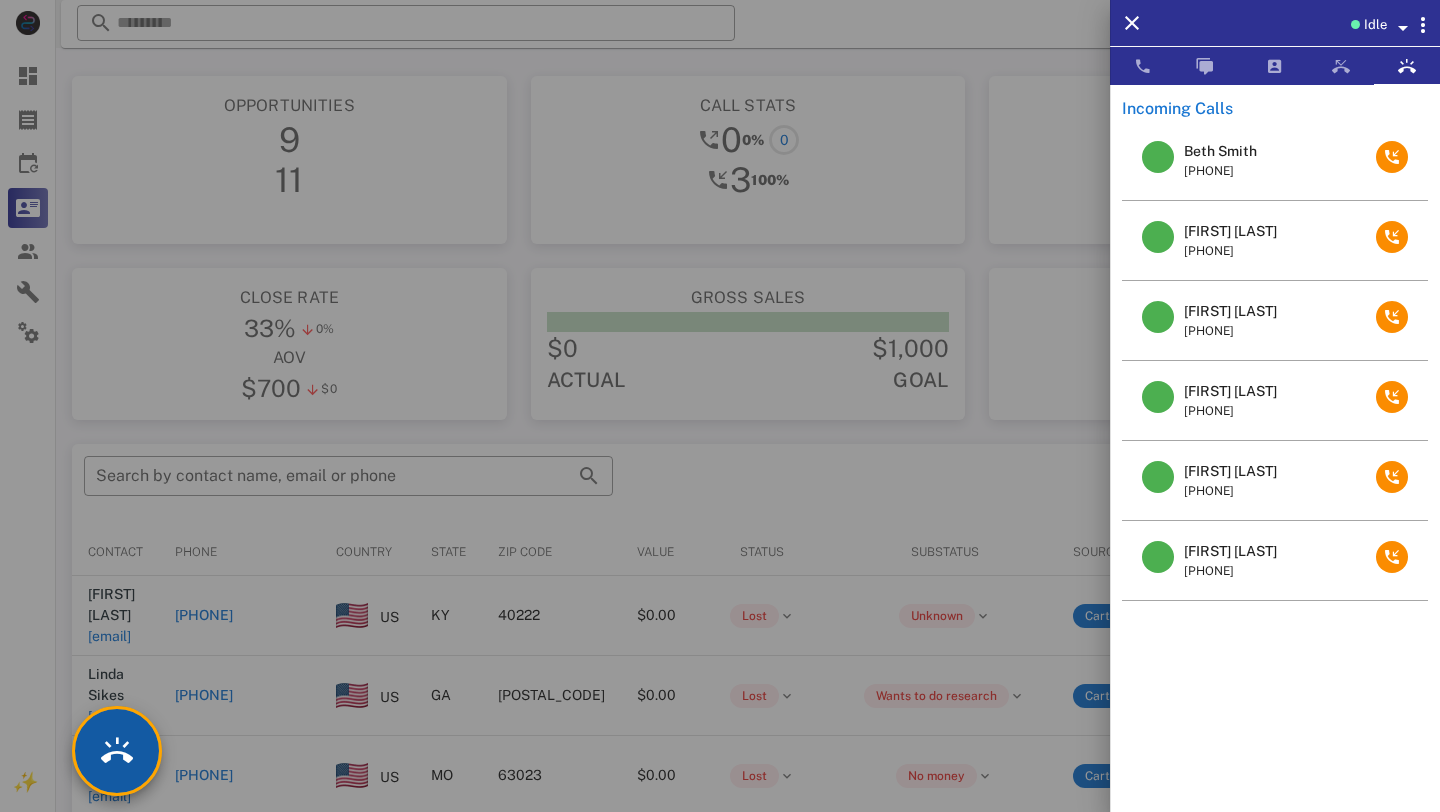 click at bounding box center (117, 751) 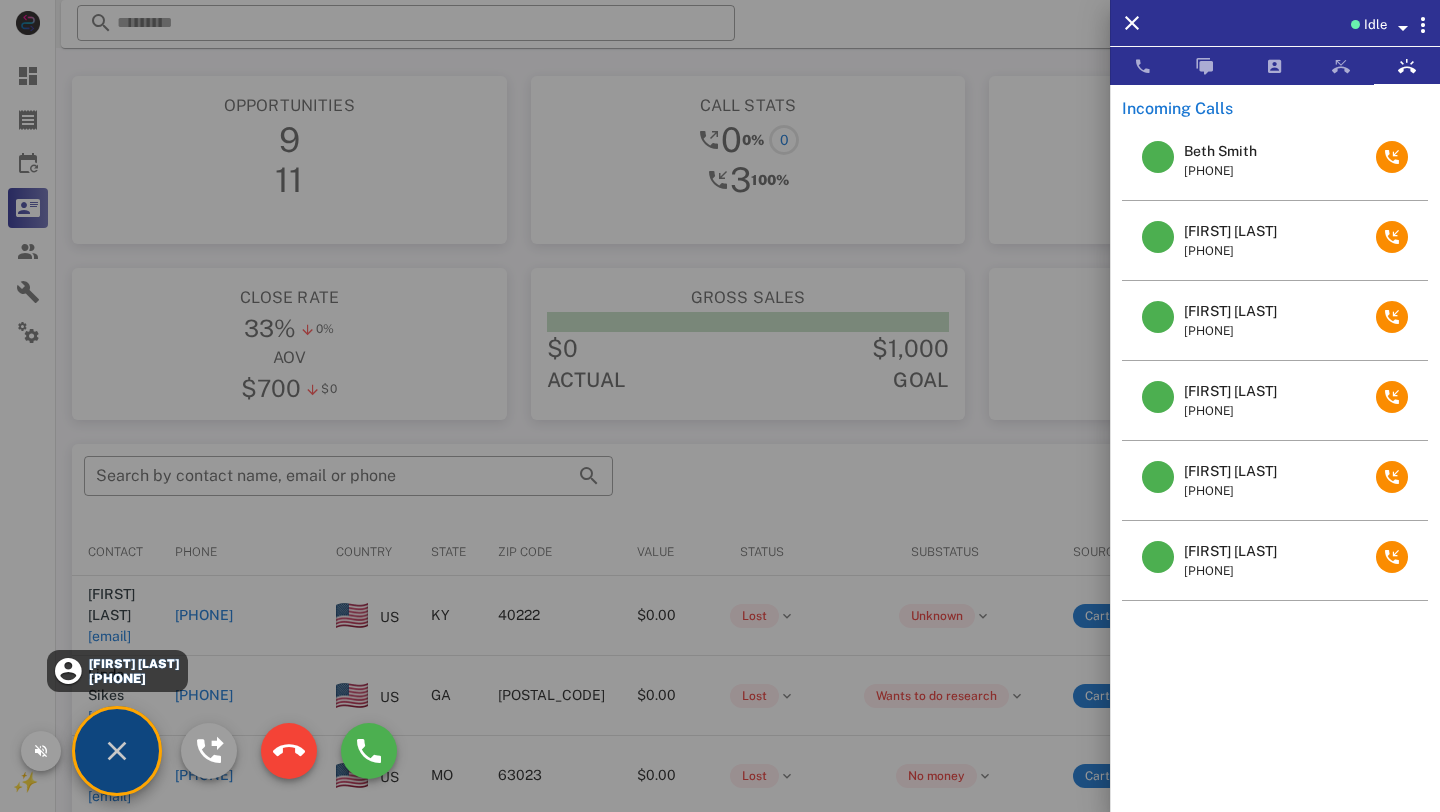 click on "[PHONE]" at bounding box center (133, 678) 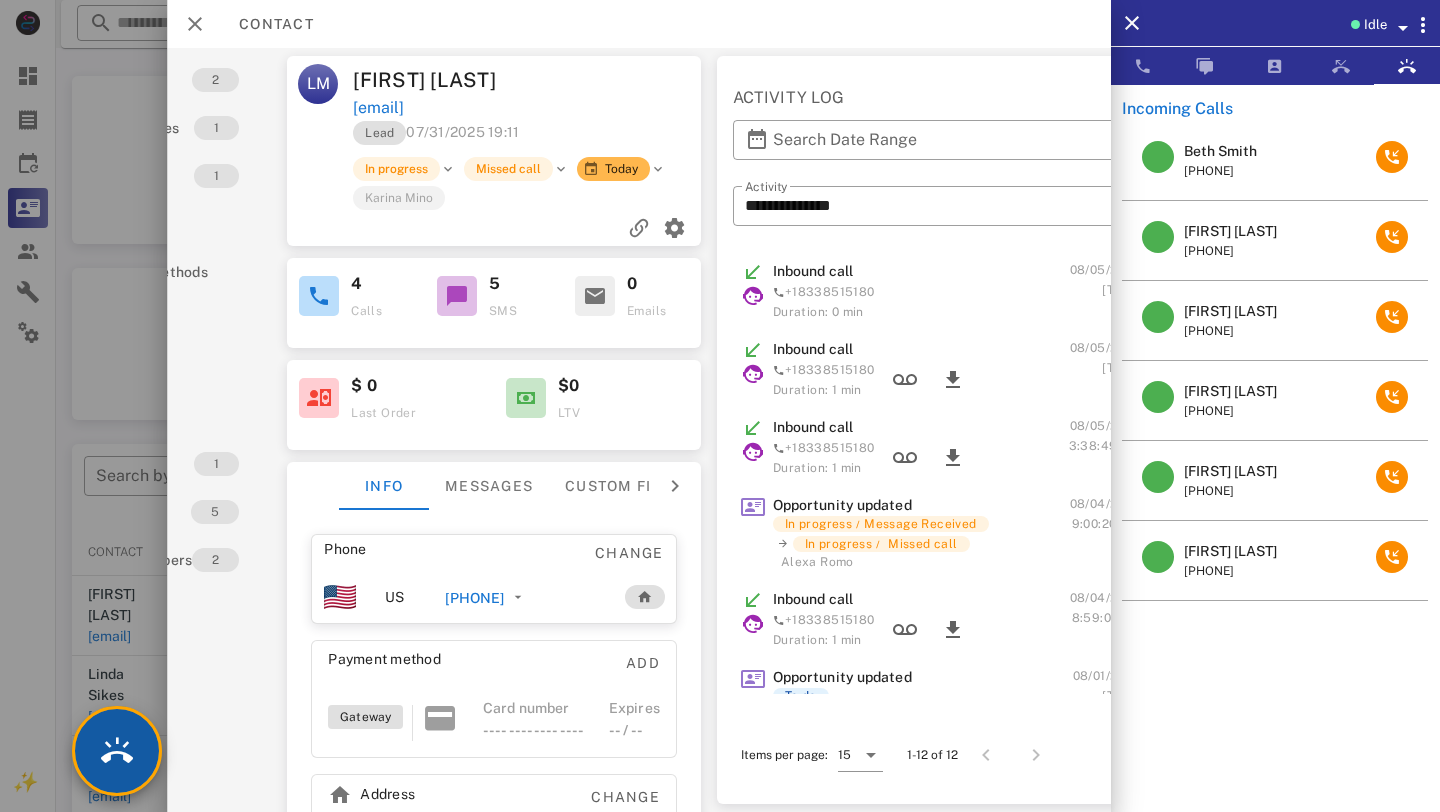 scroll, scrollTop: 0, scrollLeft: 195, axis: horizontal 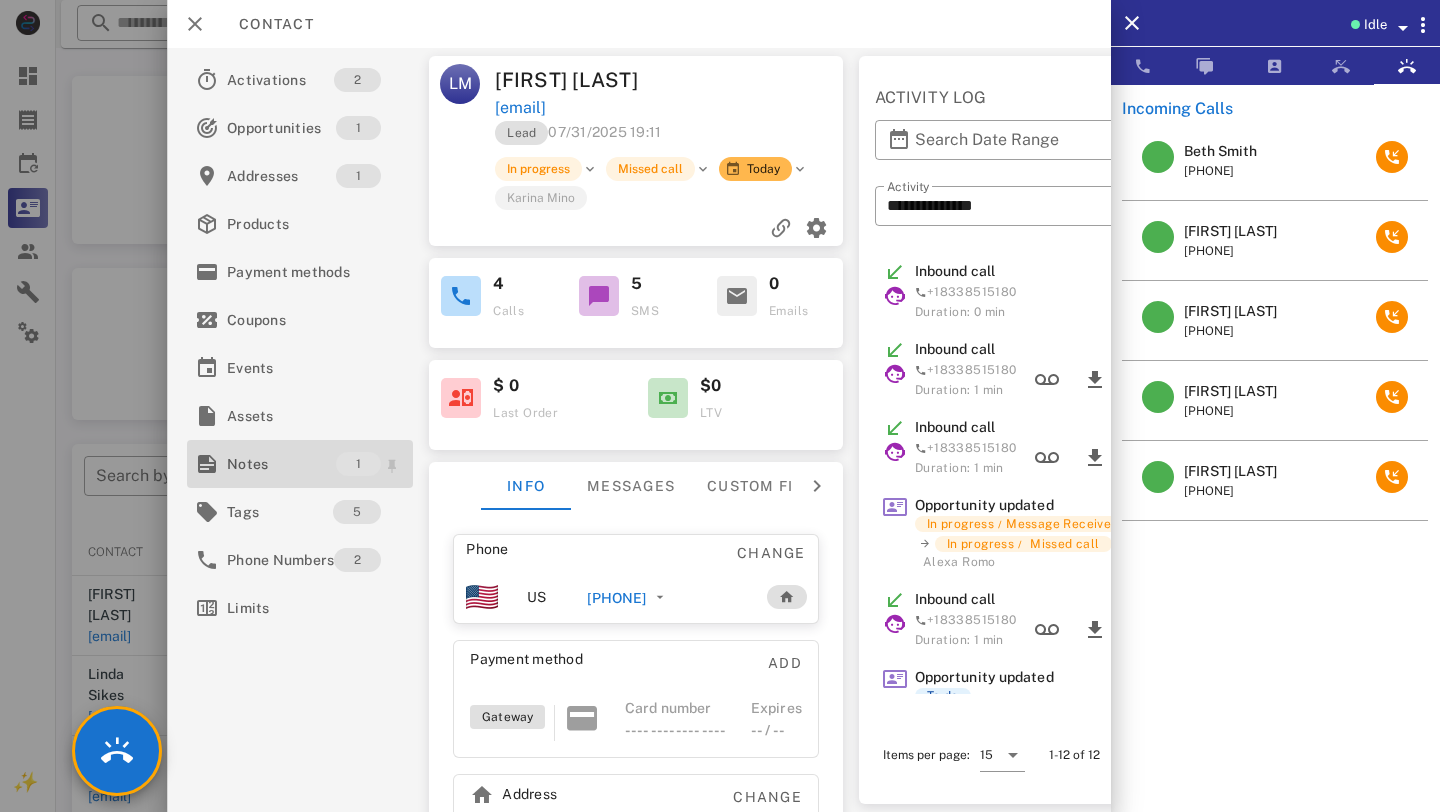 click on "Notes" at bounding box center [281, 464] 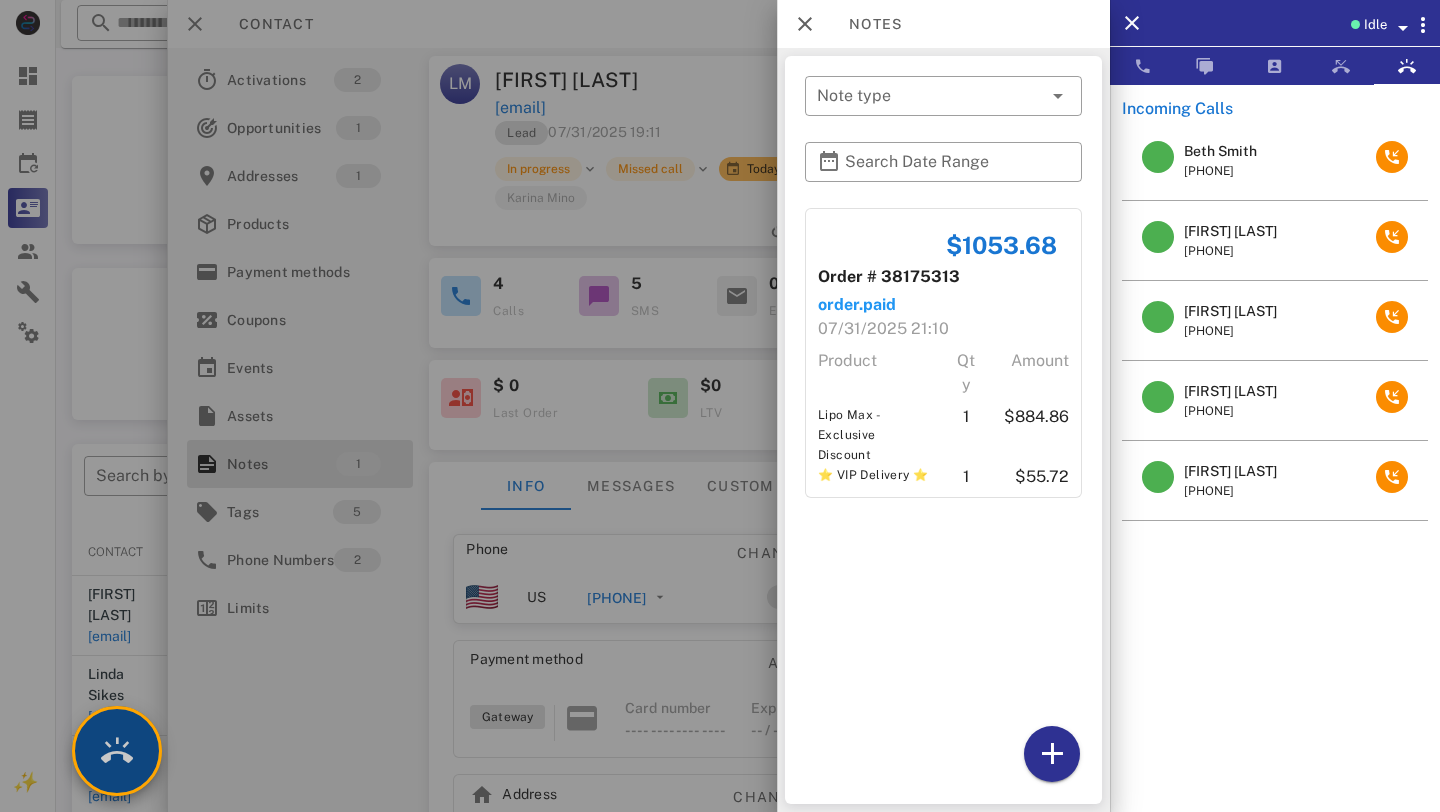 click at bounding box center [117, 751] 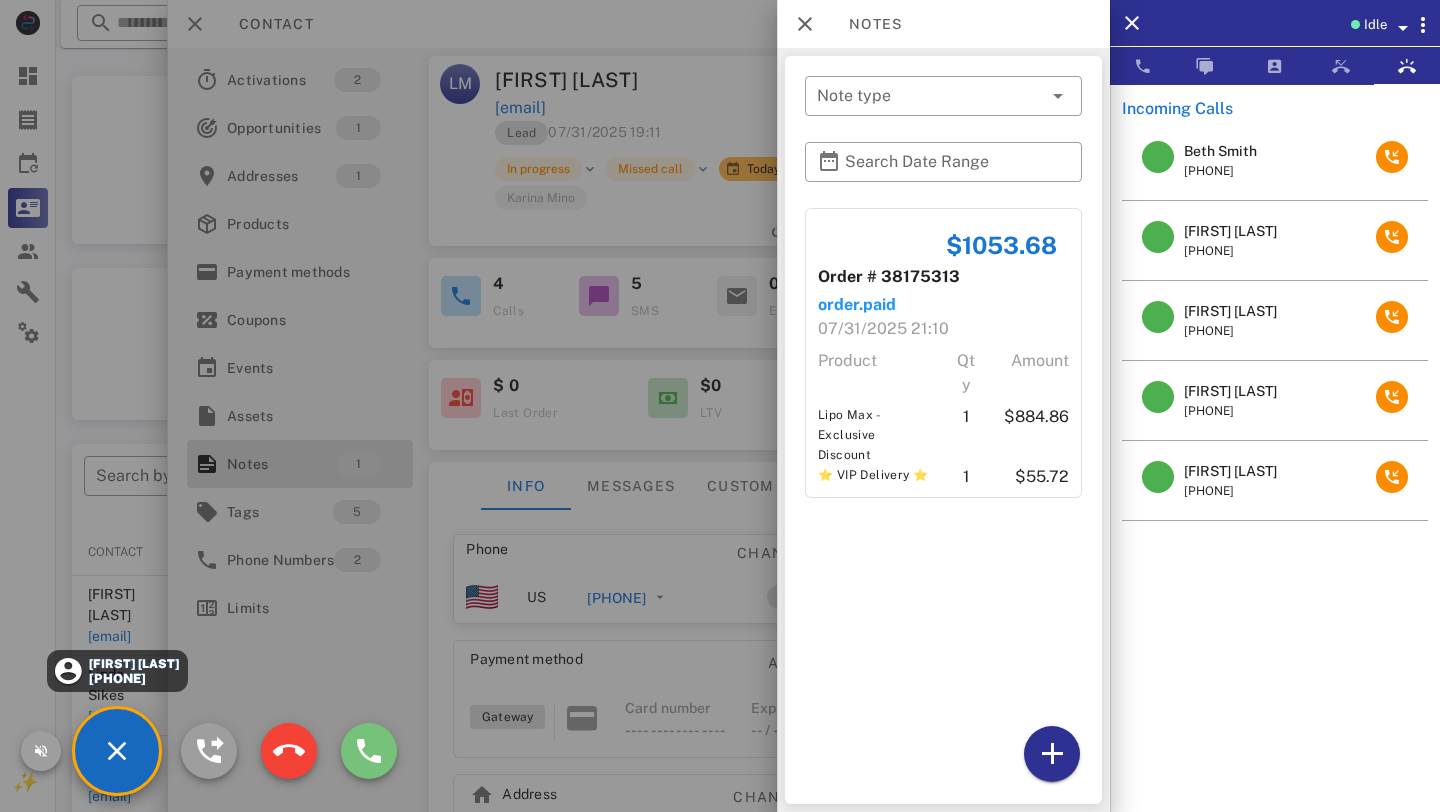 click at bounding box center [369, 751] 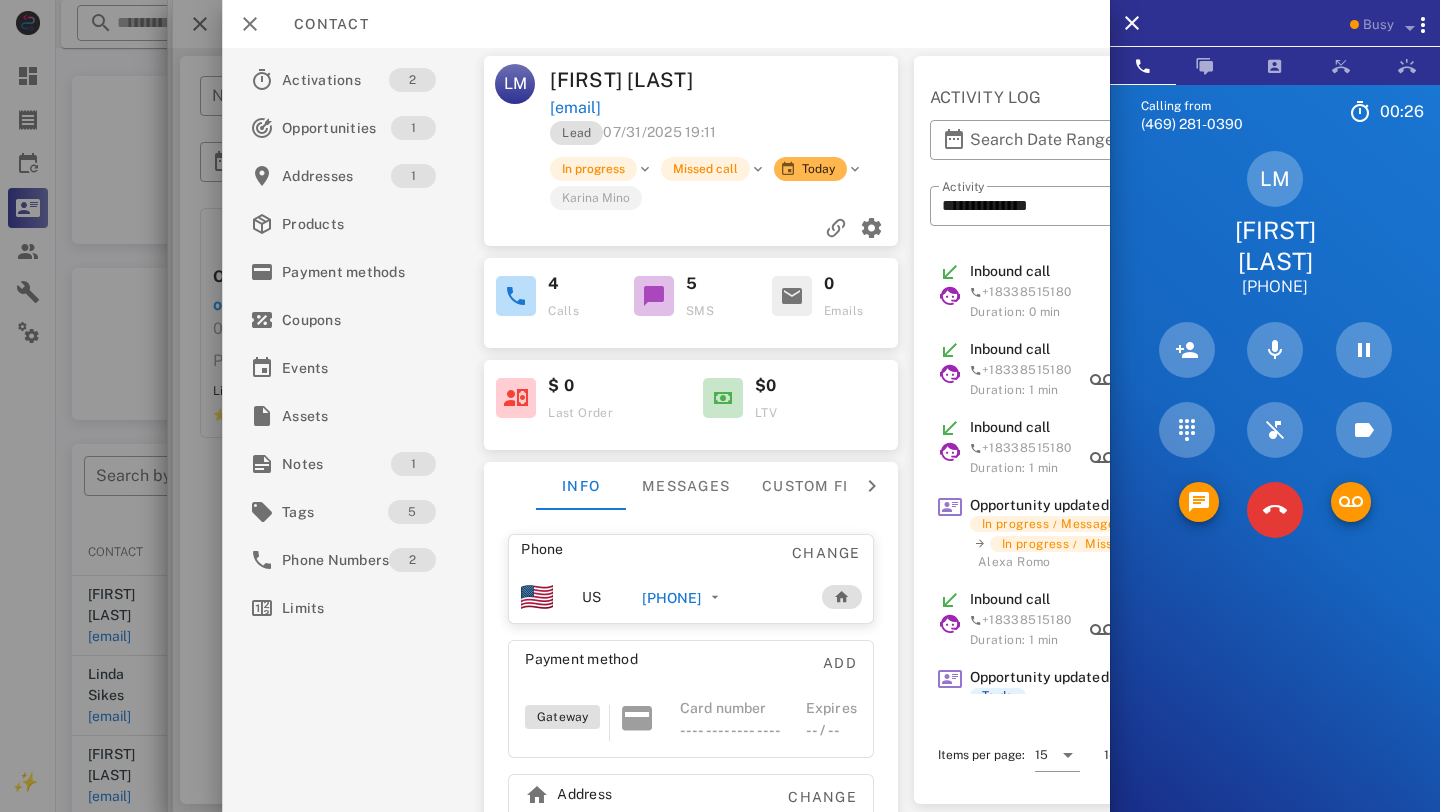 scroll, scrollTop: 115, scrollLeft: 0, axis: vertical 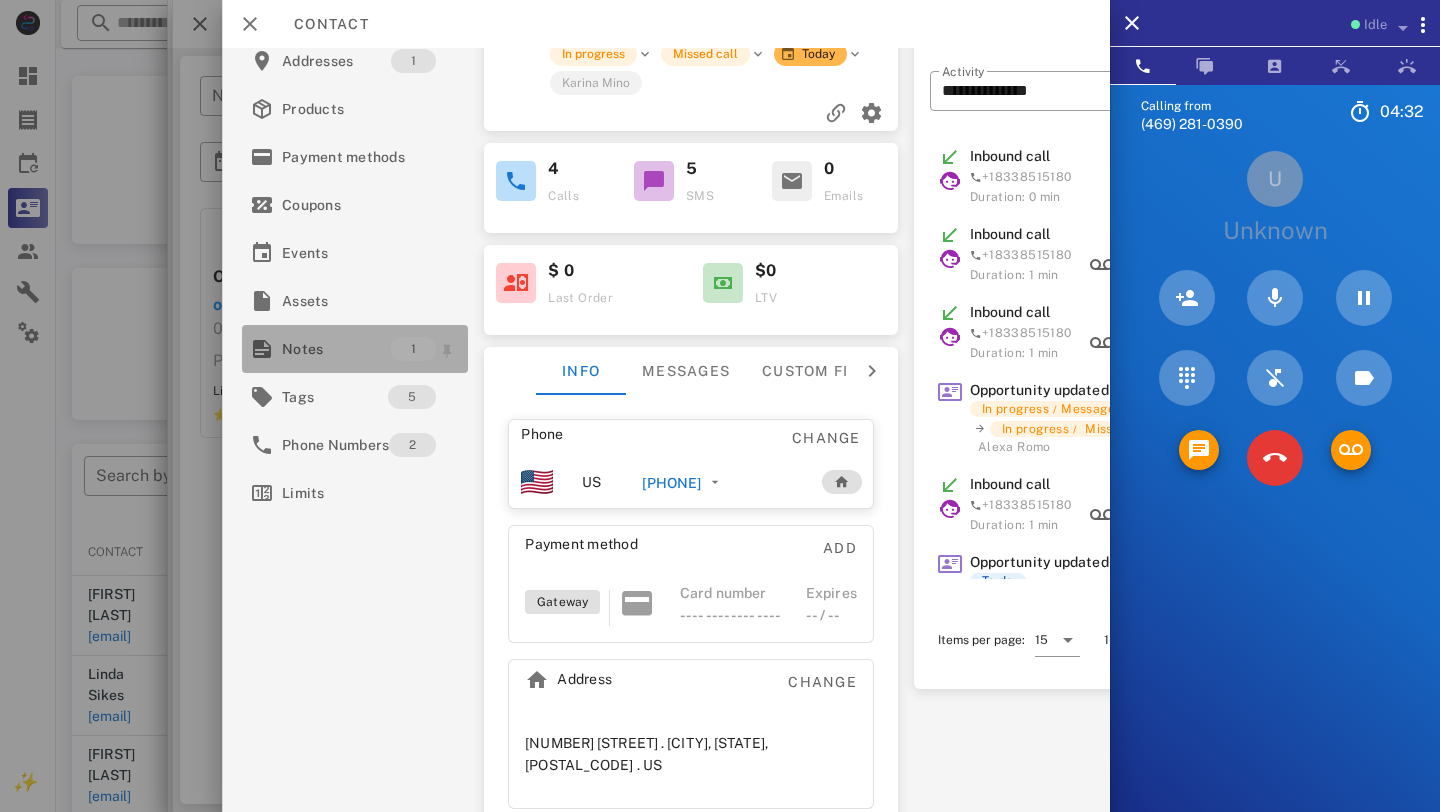 click on "Notes" at bounding box center [336, 349] 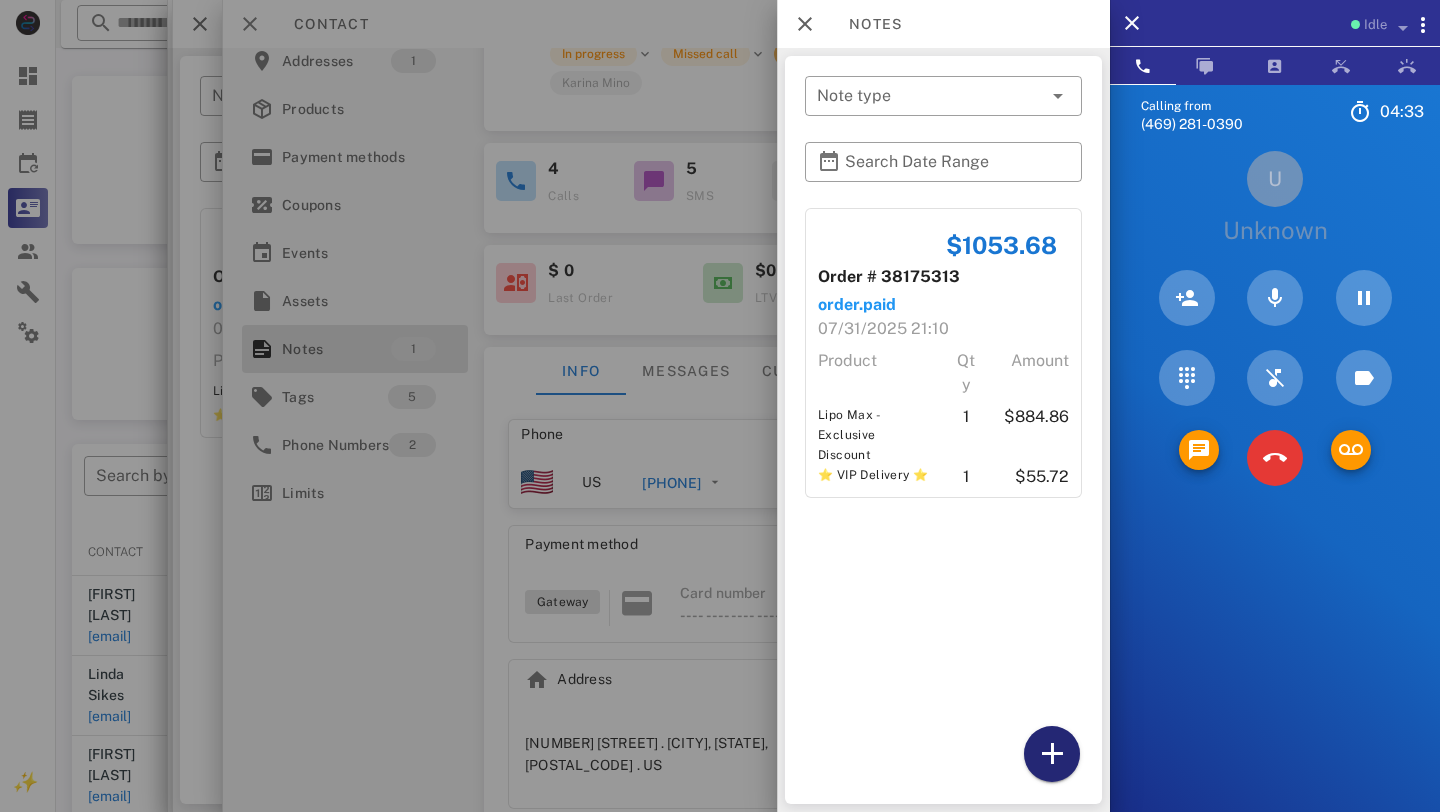 click at bounding box center [1052, 754] 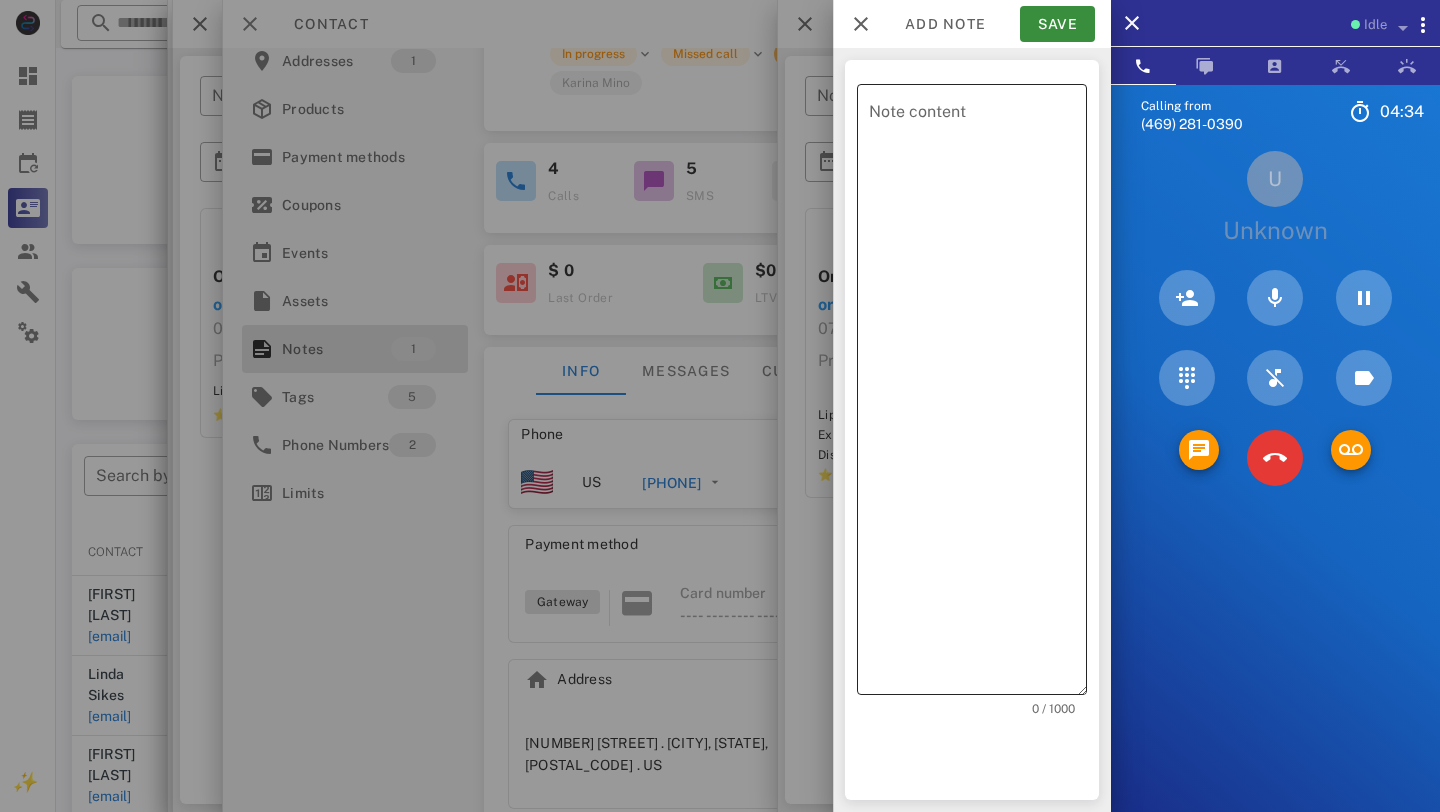 click on "Note content" at bounding box center (978, 394) 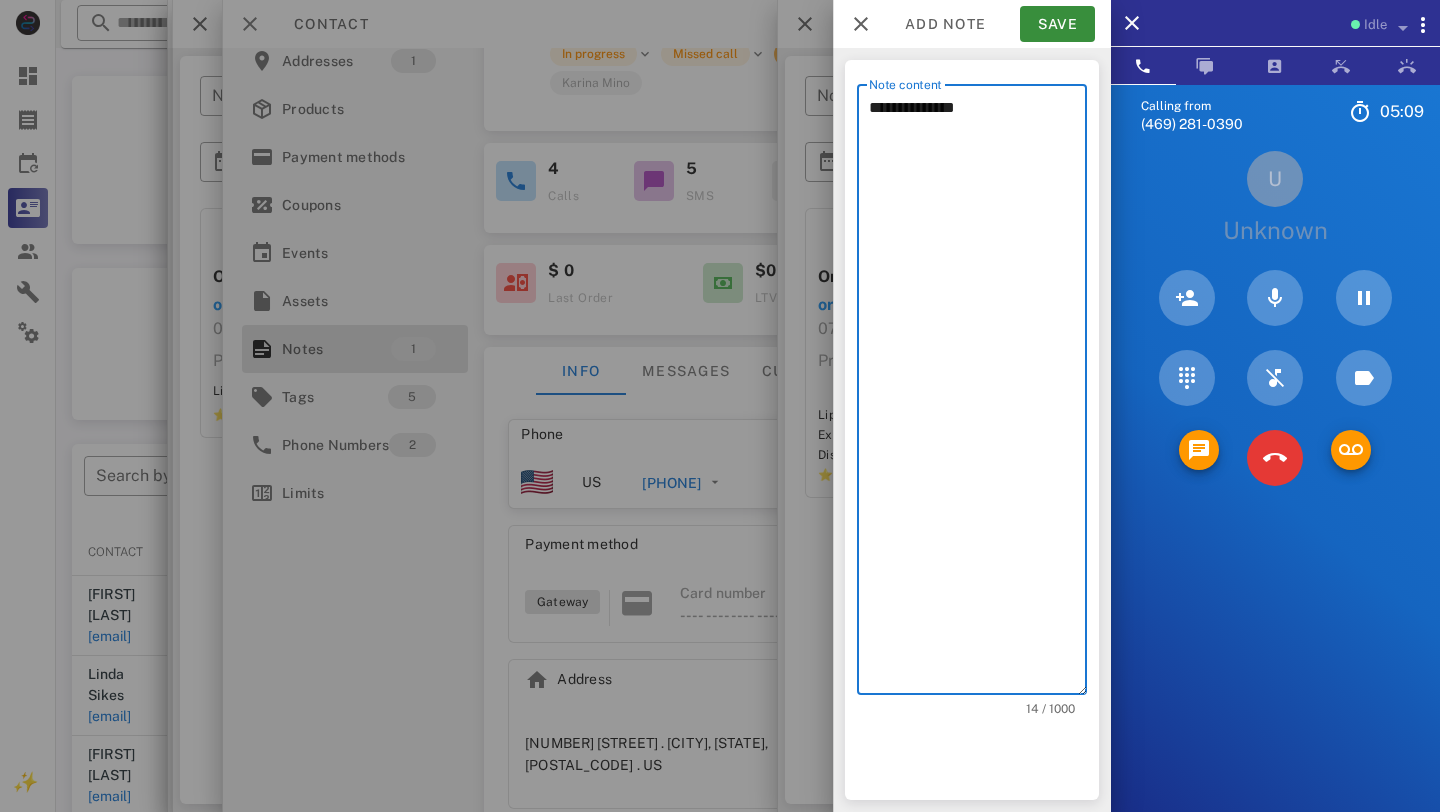 click on "**********" at bounding box center [978, 389] 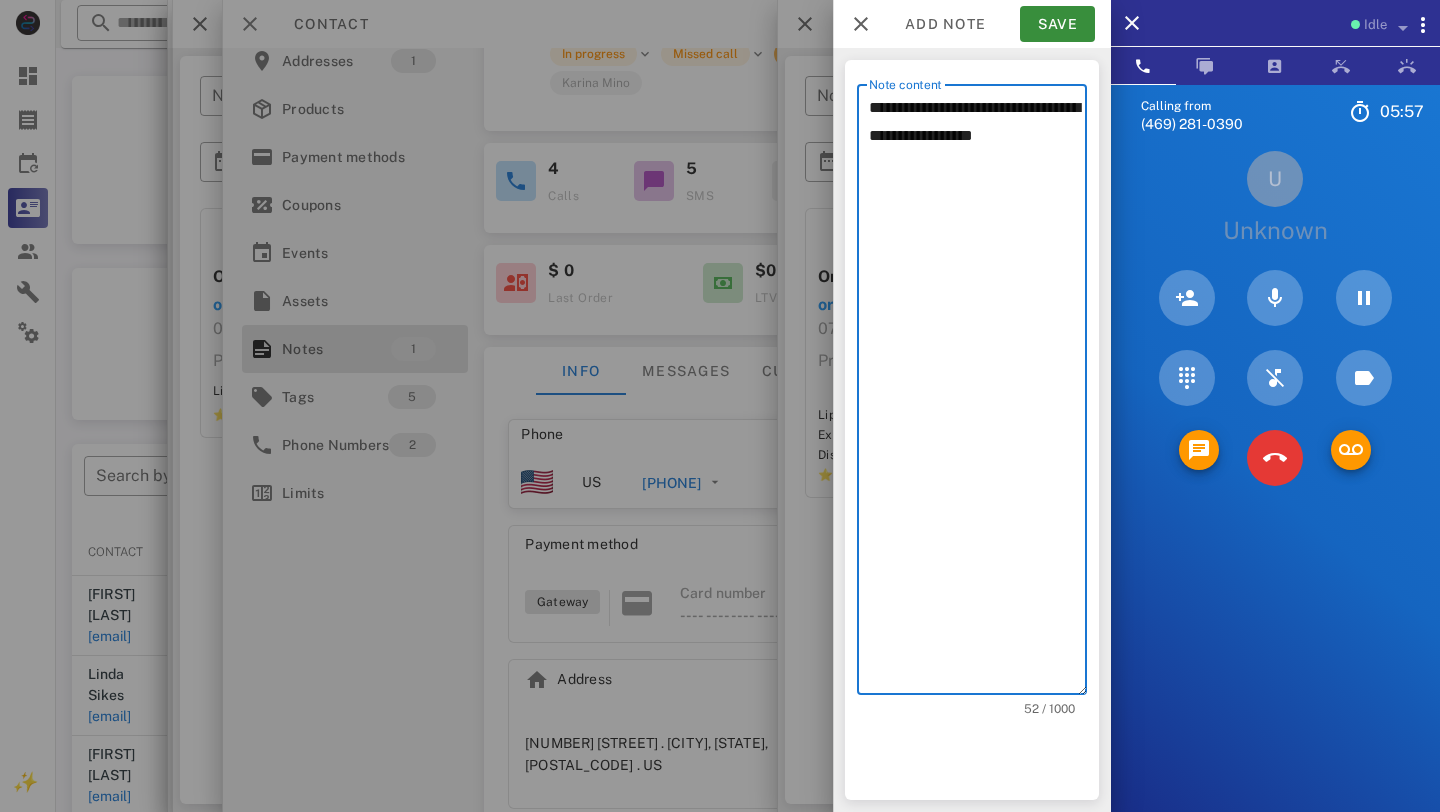 click on "**********" at bounding box center (978, 394) 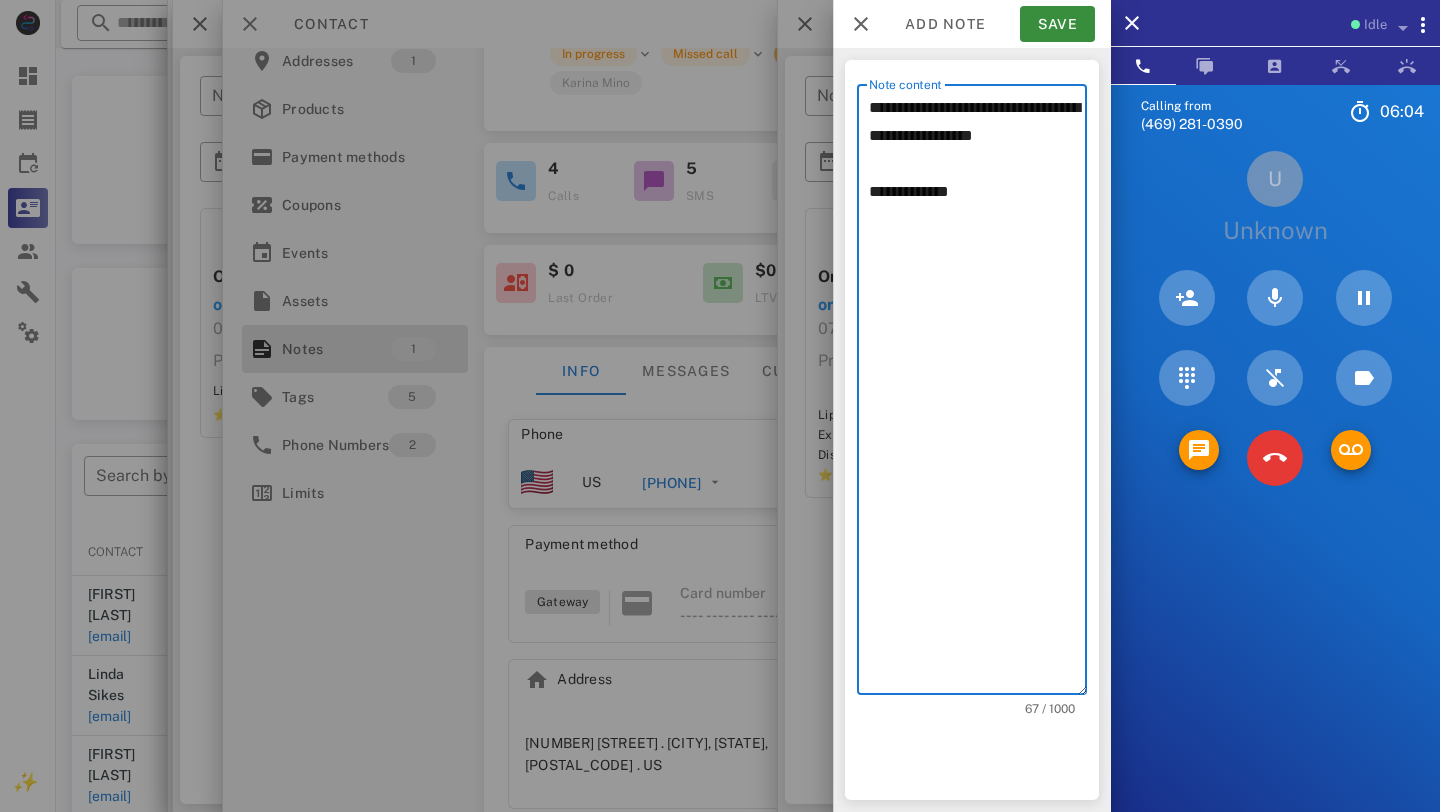 click on "**********" at bounding box center [978, 394] 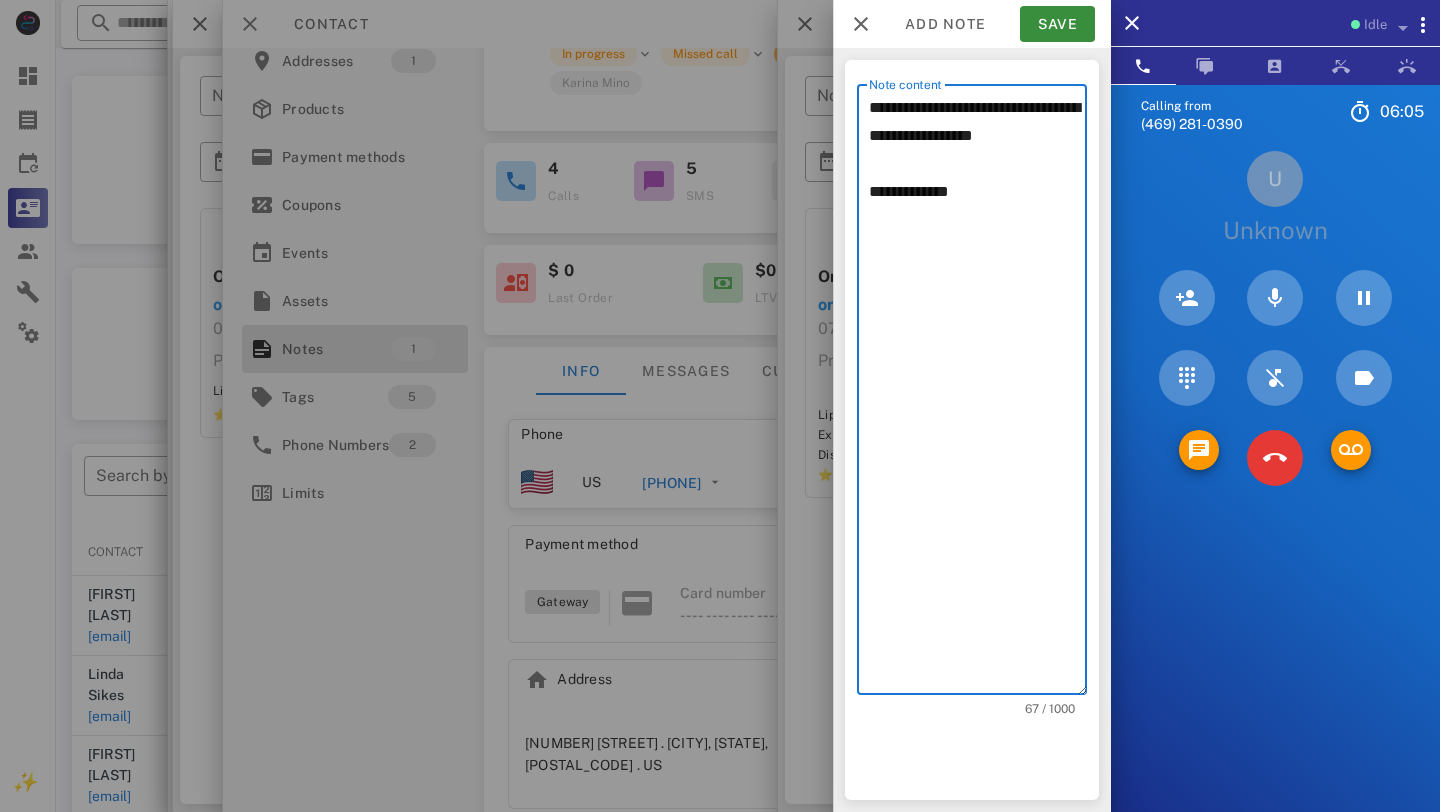 click on "**********" 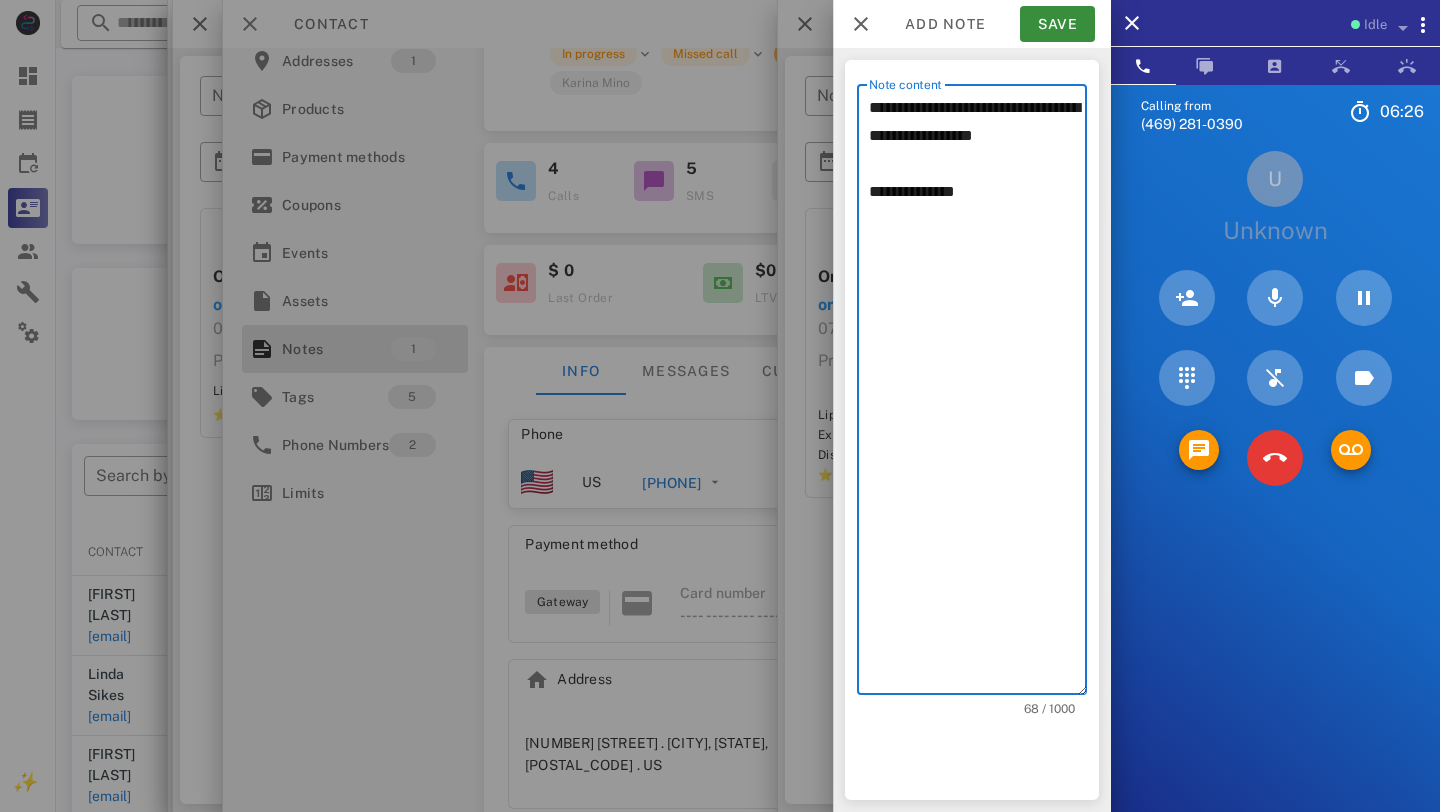 click on "**********" at bounding box center [978, 394] 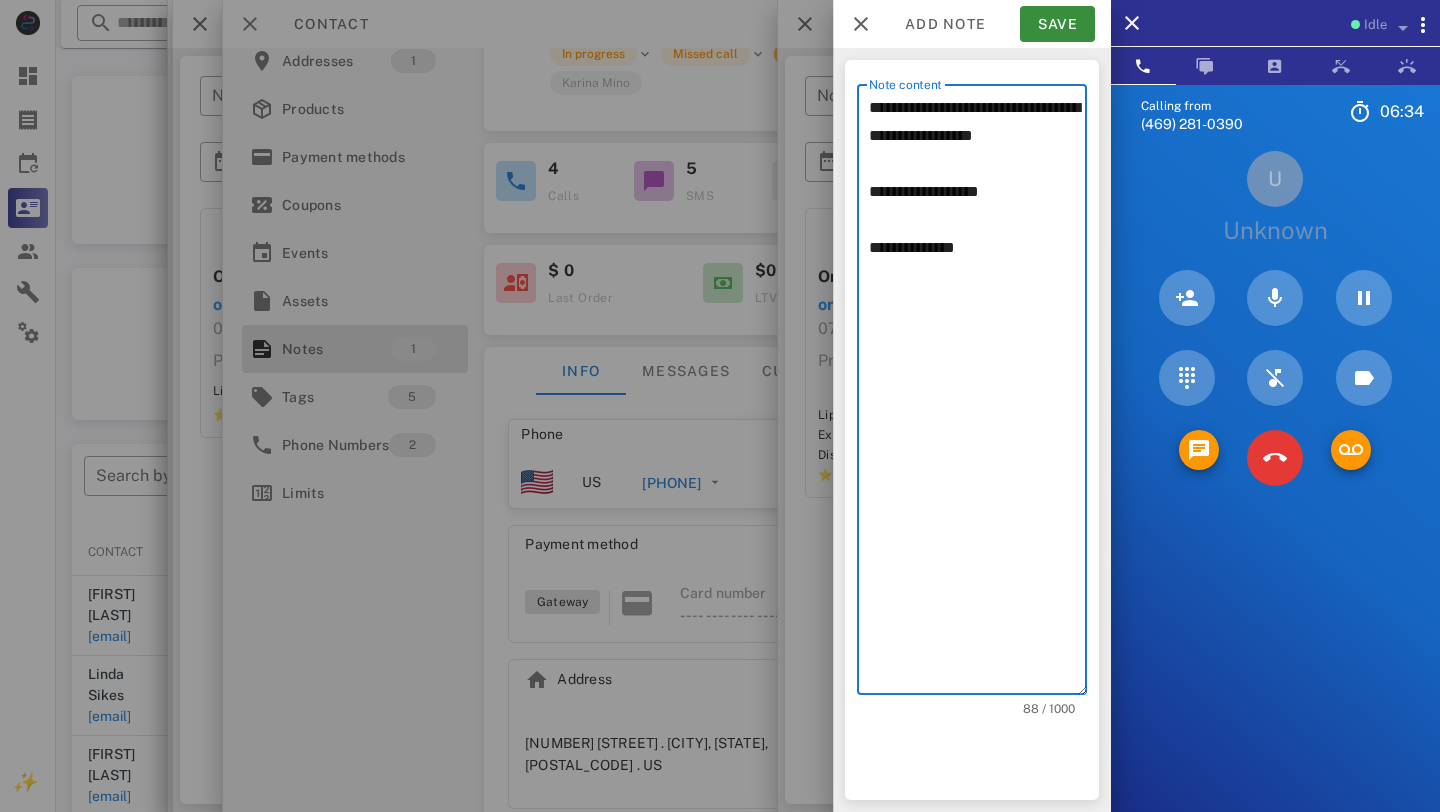 click on "**********" at bounding box center [978, 394] 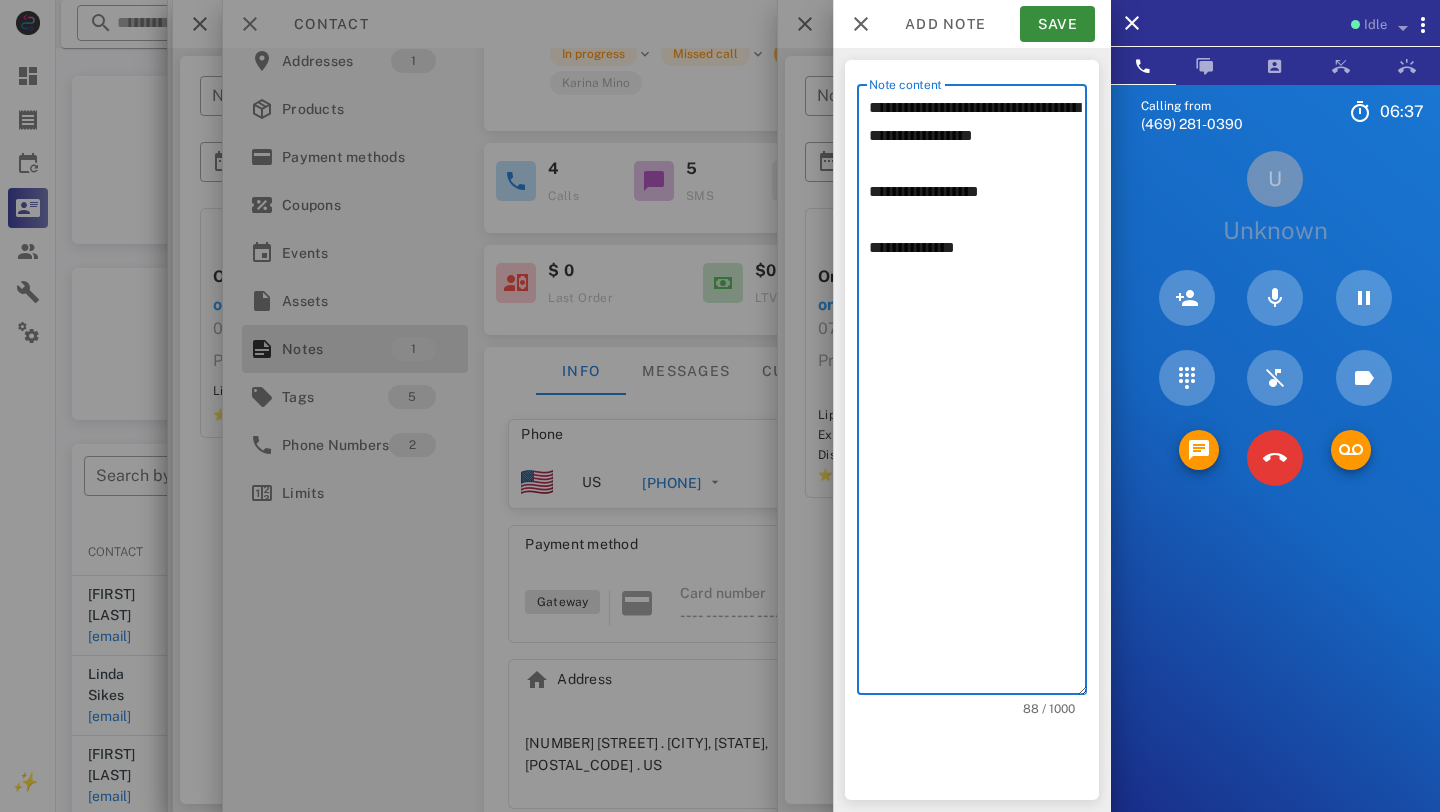 click on "**********" at bounding box center (978, 394) 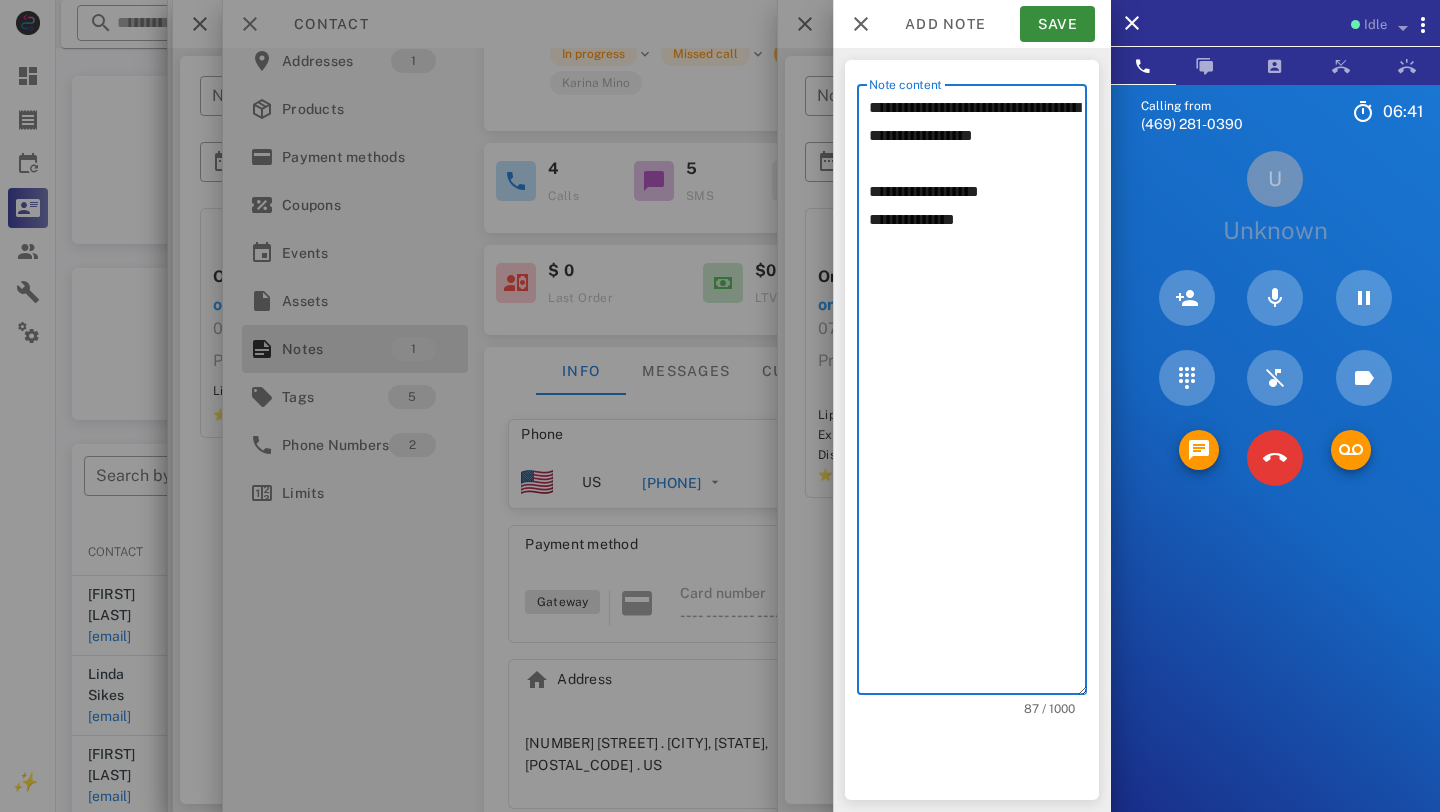 click on "**********" at bounding box center [978, 394] 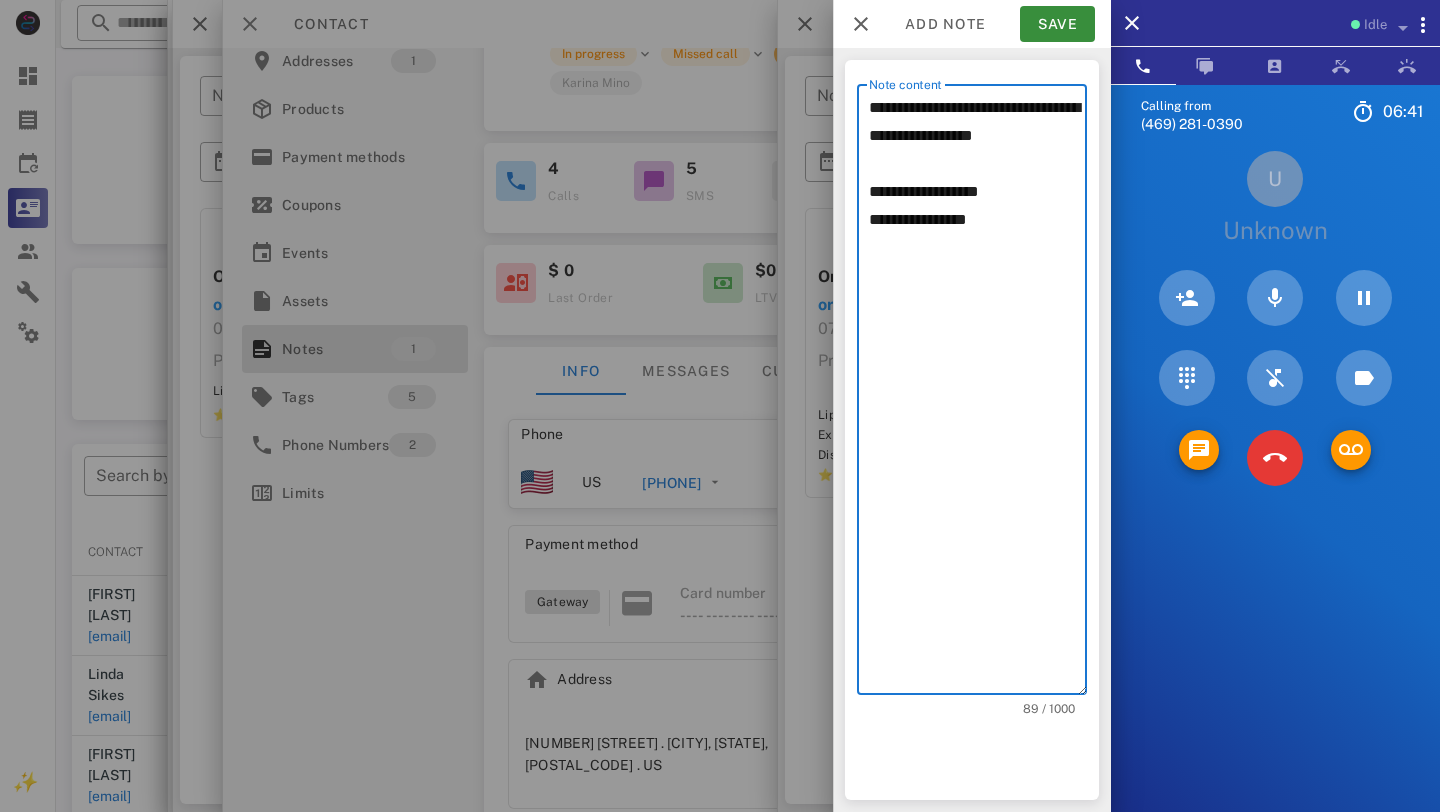 paste on "*********" 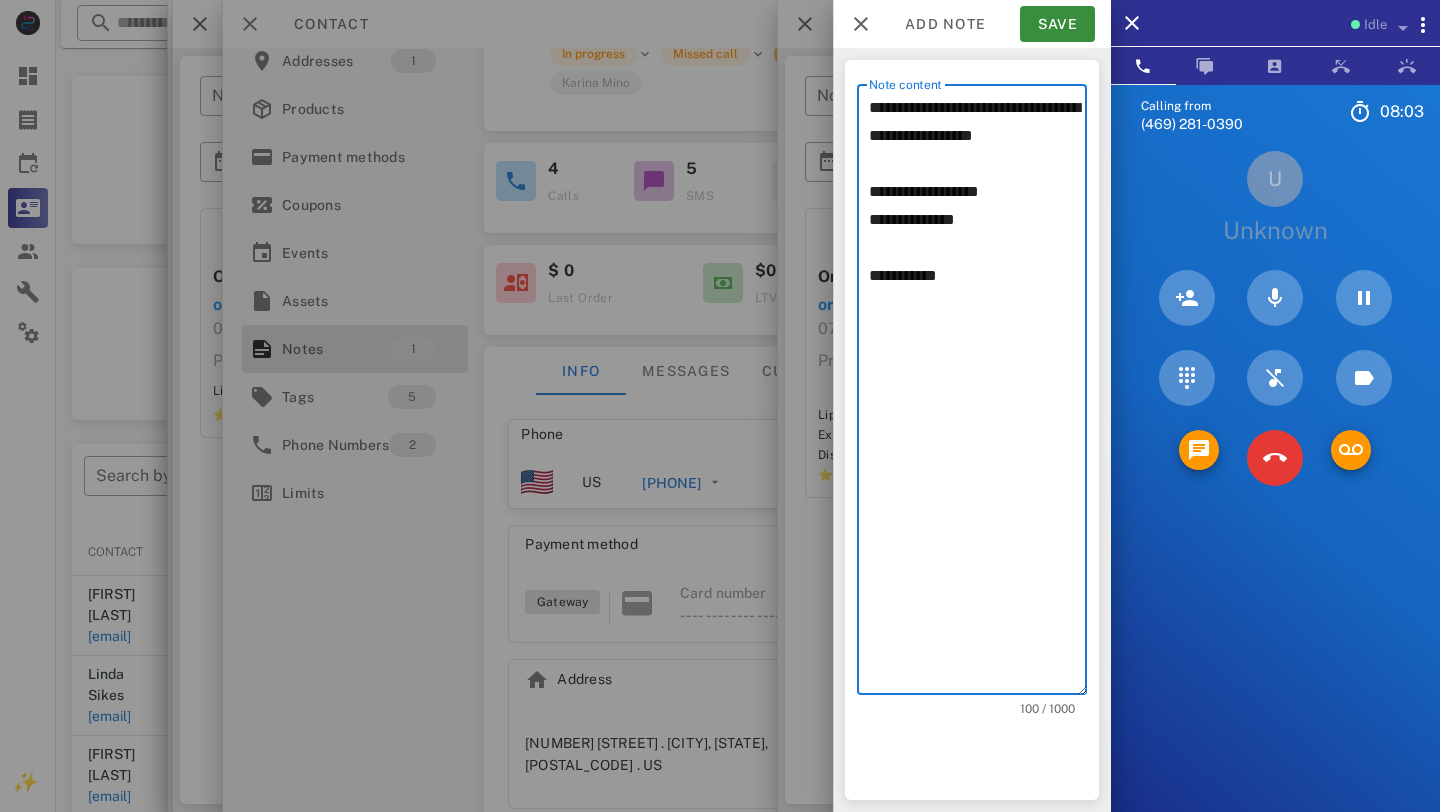paste on "**********" 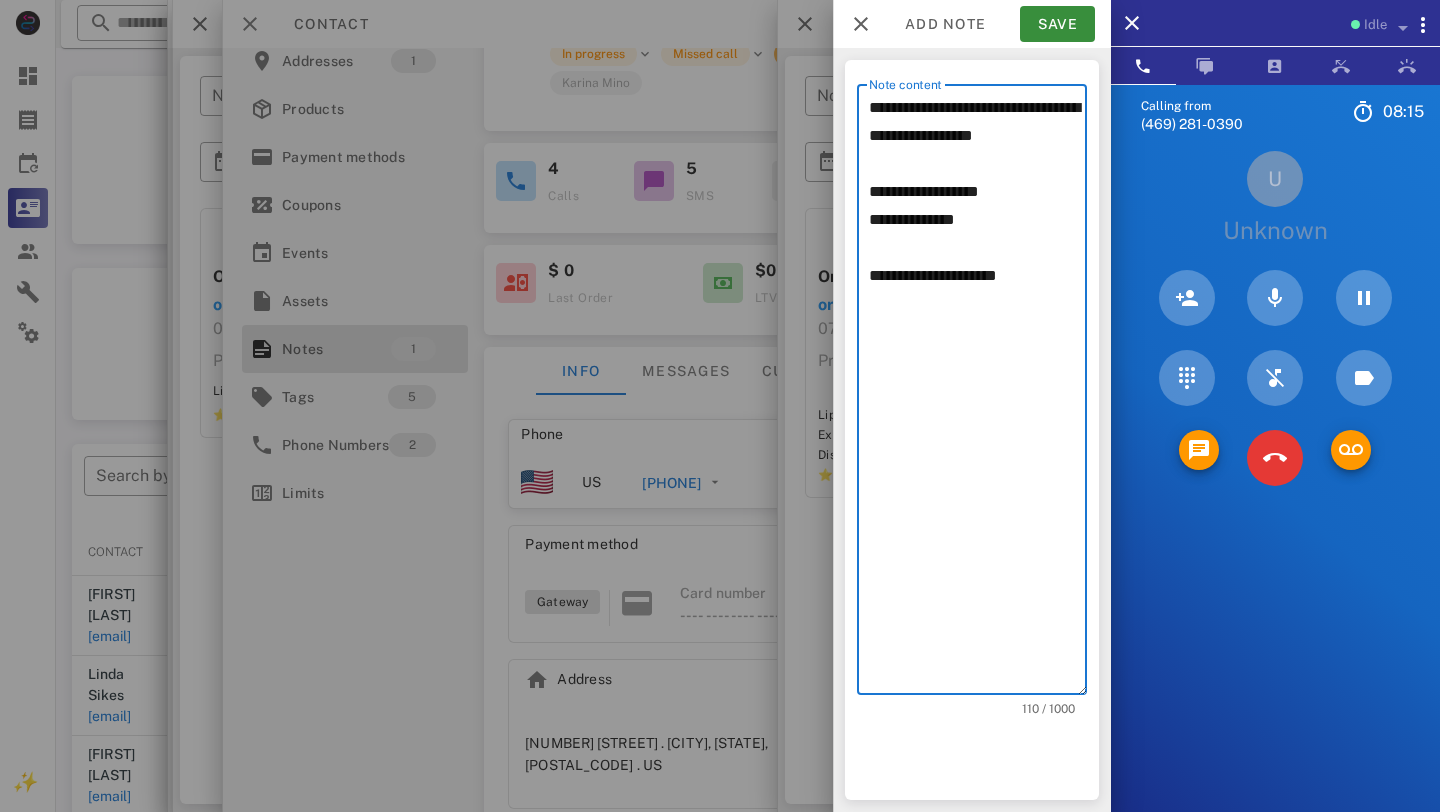 click on "**********" at bounding box center [978, 394] 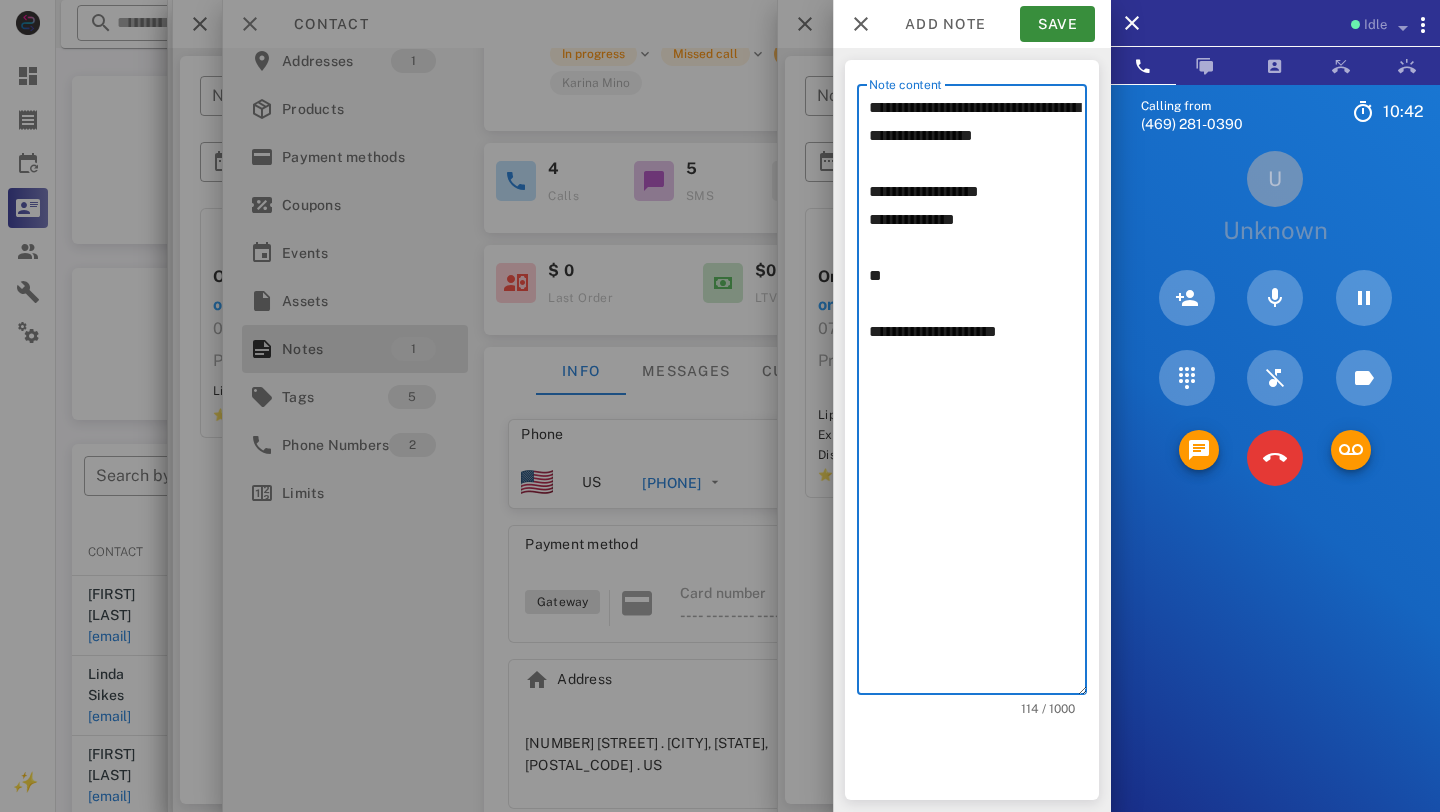 drag, startPoint x: 1041, startPoint y: 322, endPoint x: 850, endPoint y: 329, distance: 191.12823 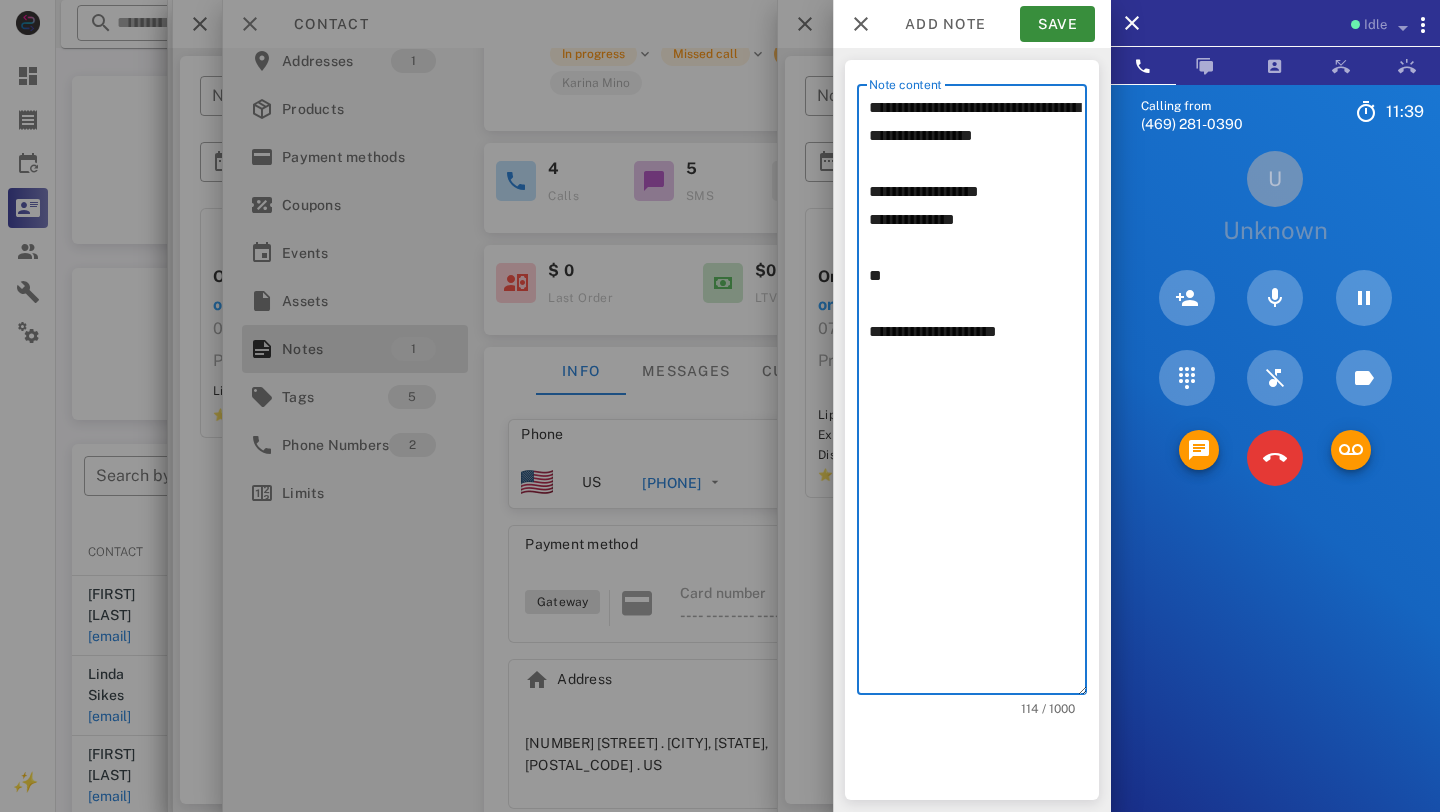click on "**********" at bounding box center [978, 394] 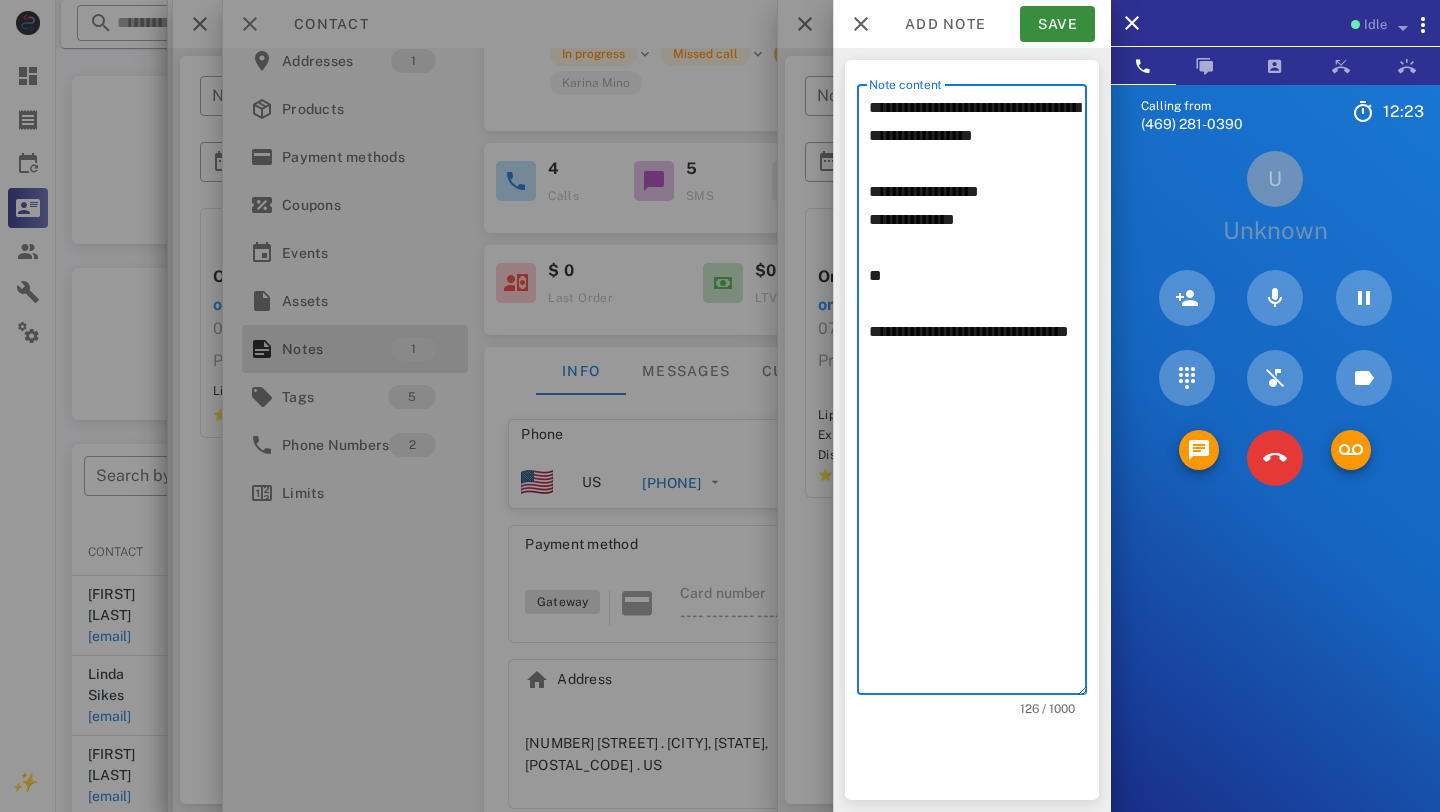 type on "**********" 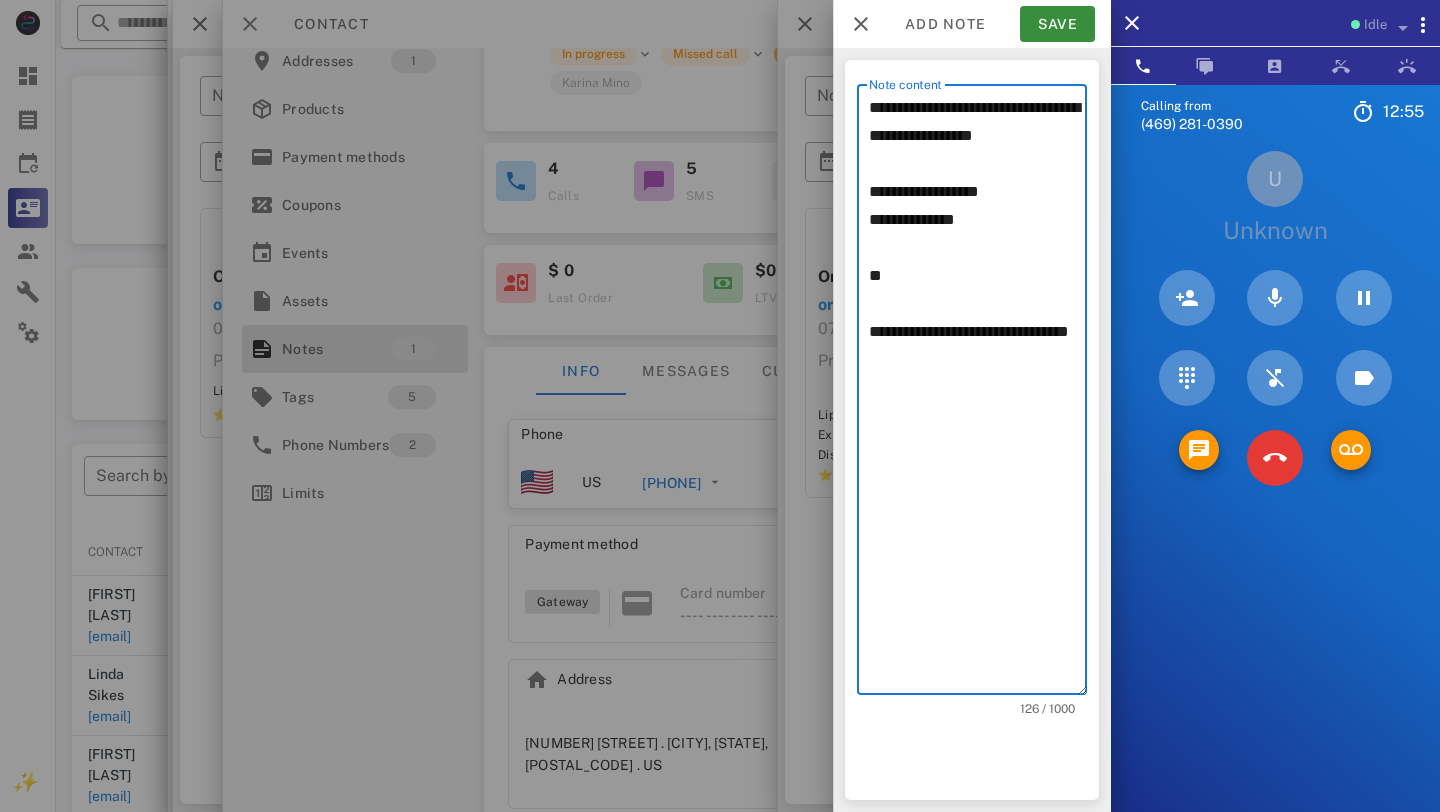 drag, startPoint x: 948, startPoint y: 335, endPoint x: 1026, endPoint y: 338, distance: 78.05767 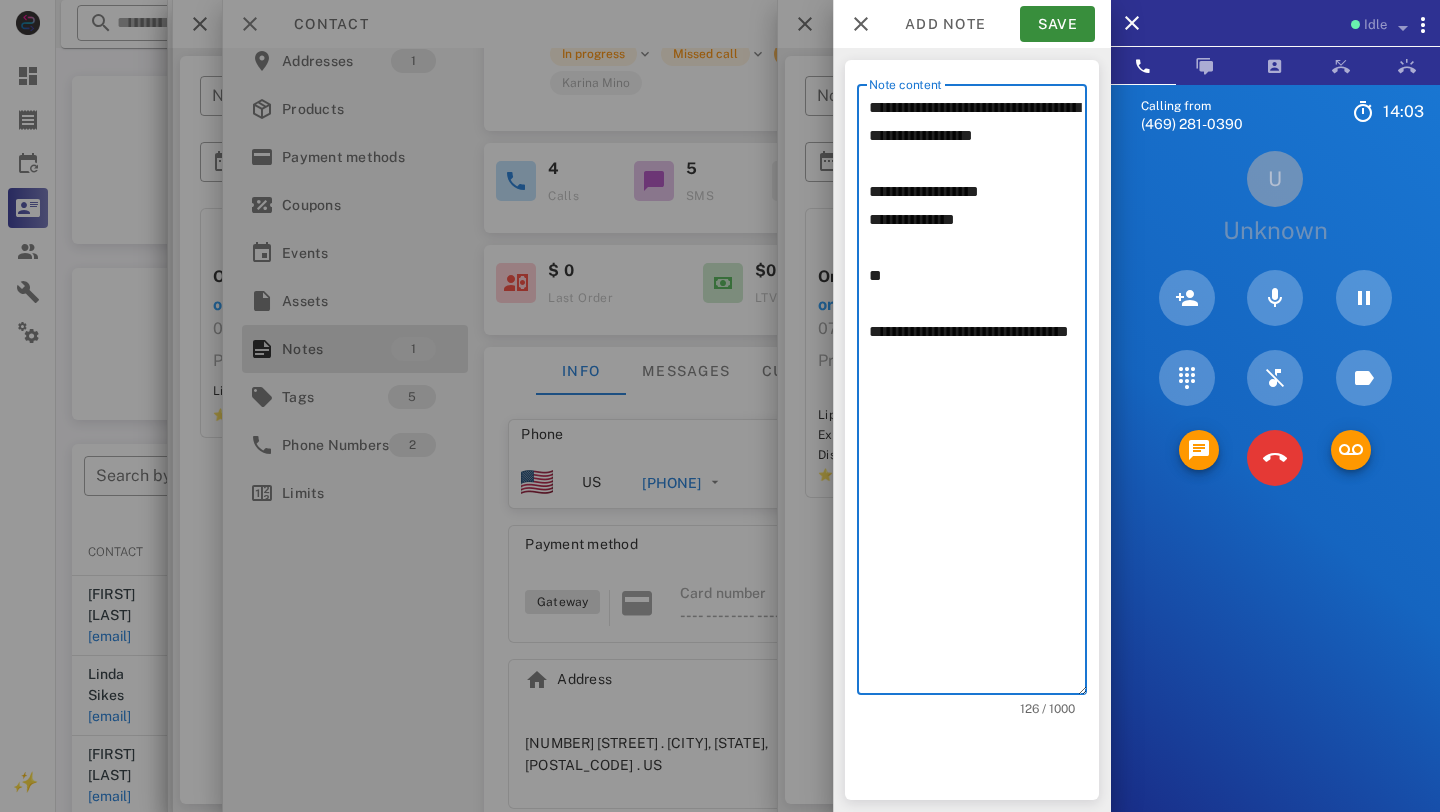 click on "**********" at bounding box center [978, 394] 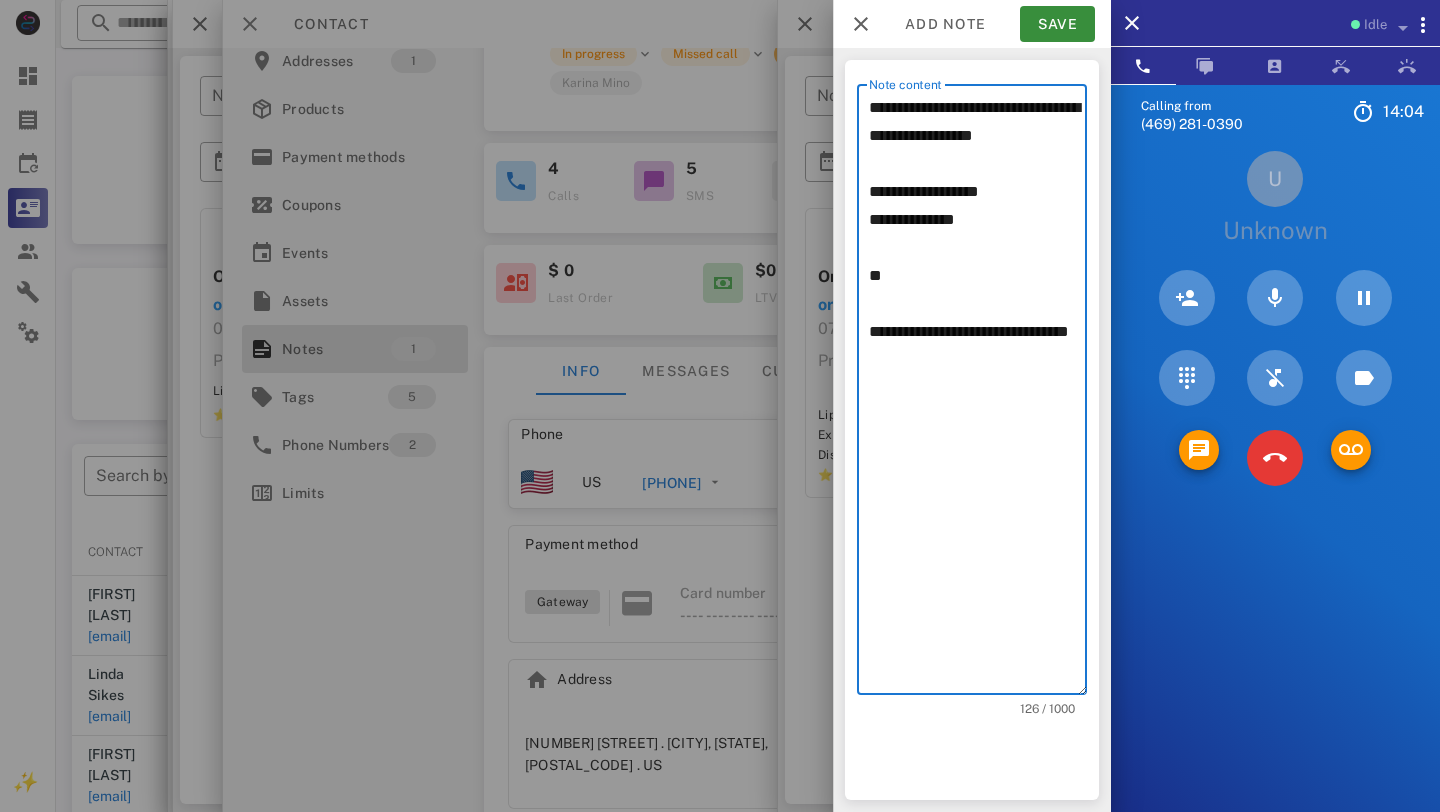 click on "**********" at bounding box center [978, 394] 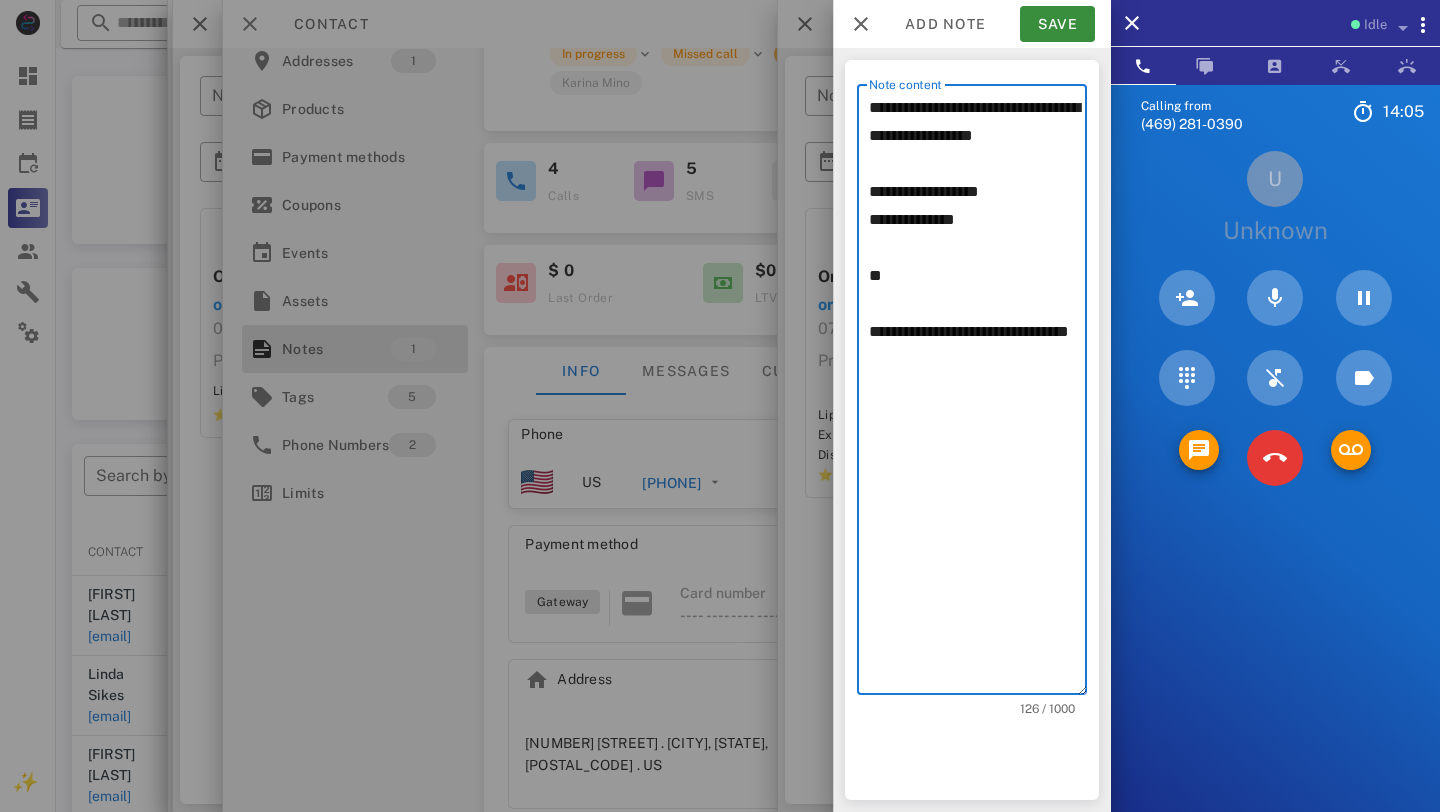 click on "**********" at bounding box center [978, 394] 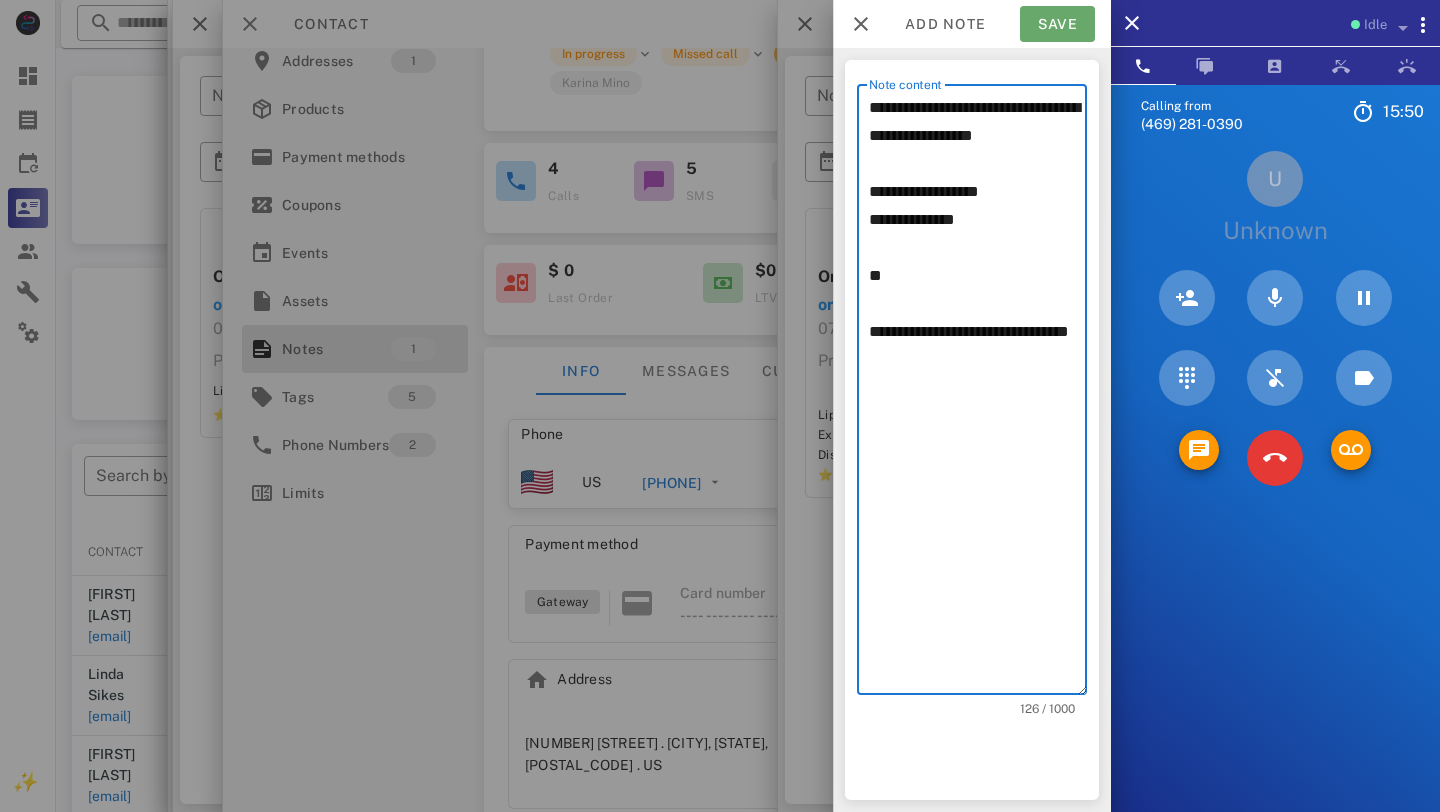 click on "Save" at bounding box center [1057, 24] 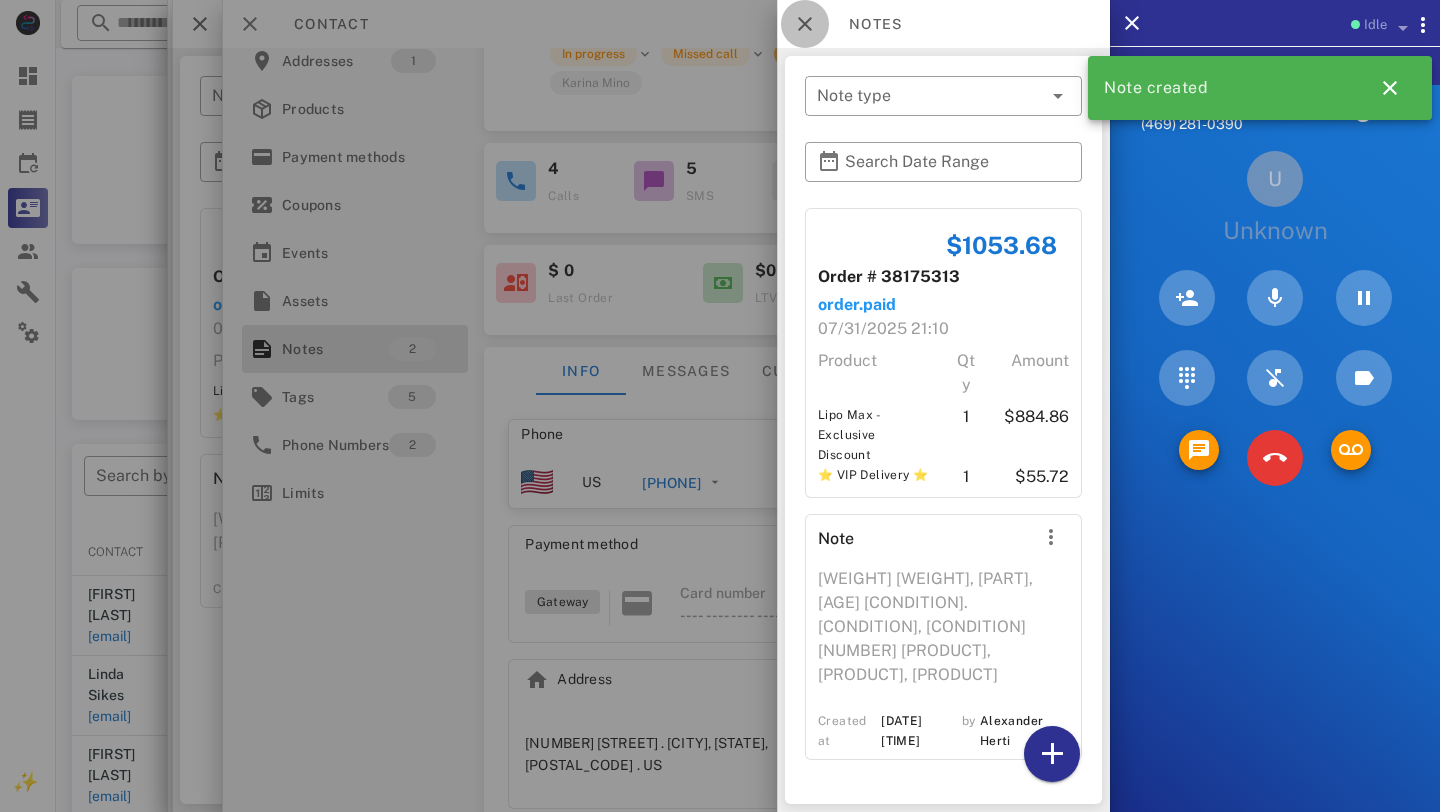 click at bounding box center [805, 24] 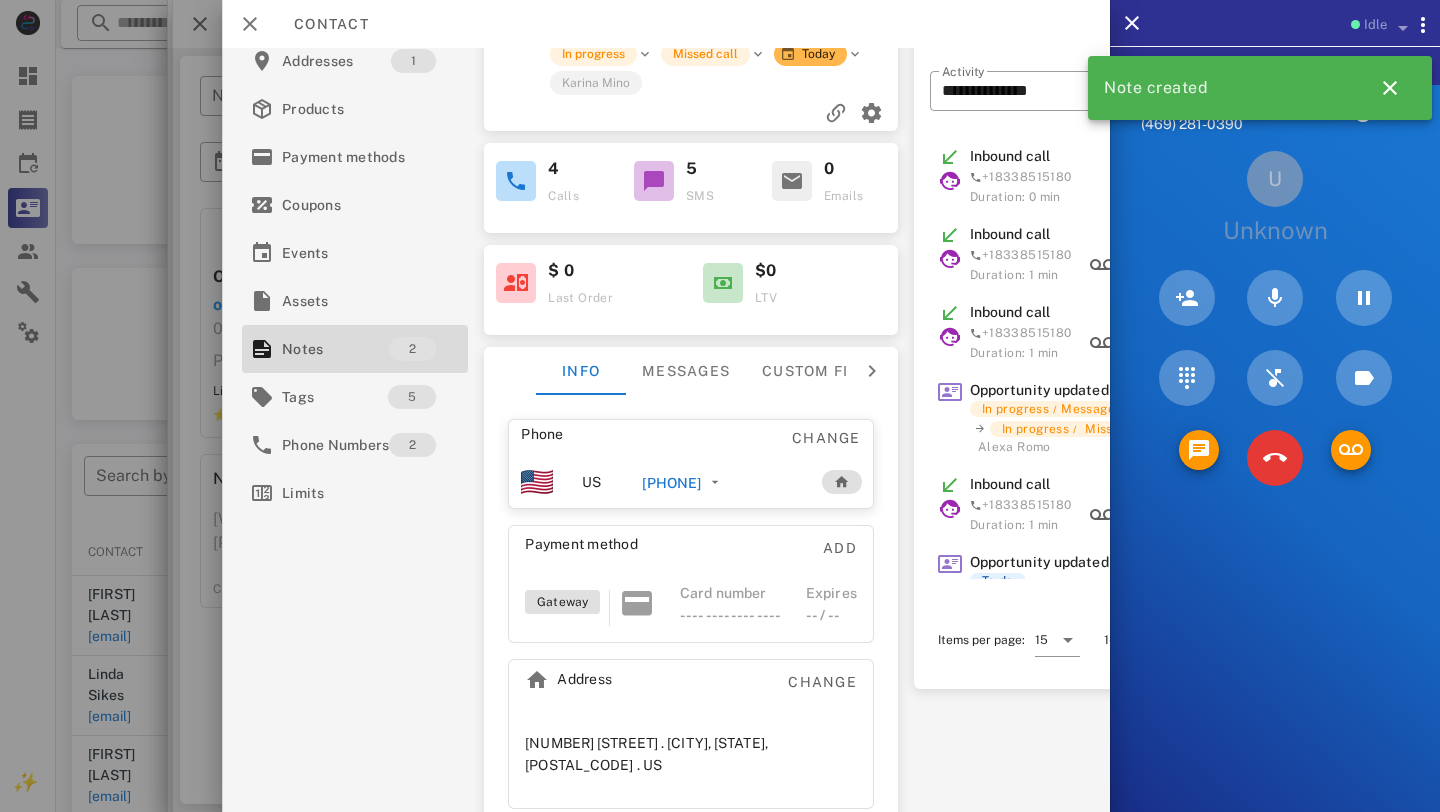 scroll, scrollTop: 0, scrollLeft: 0, axis: both 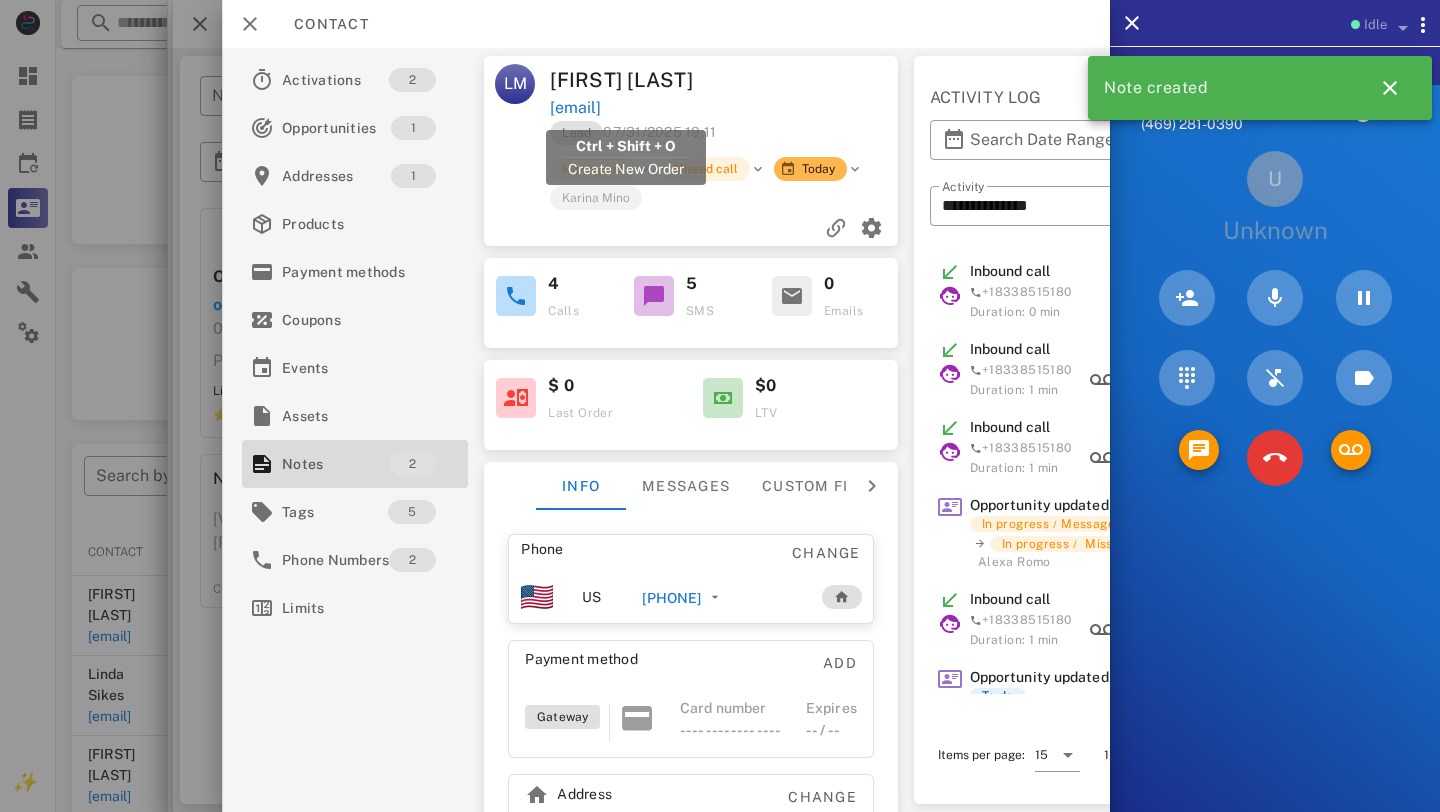 click on "develcorp@aol.com" at bounding box center [575, 108] 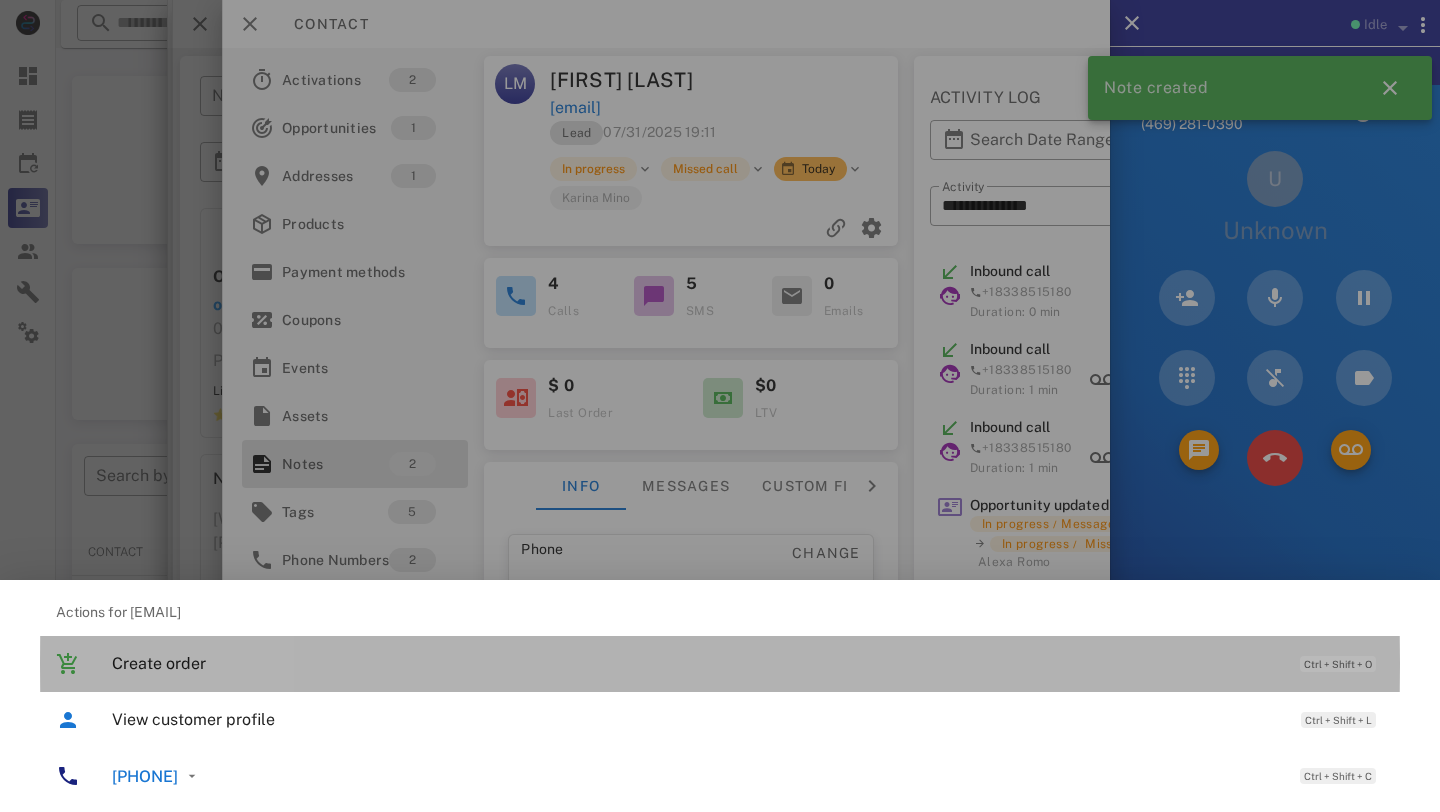 click on "Create order" at bounding box center [696, 663] 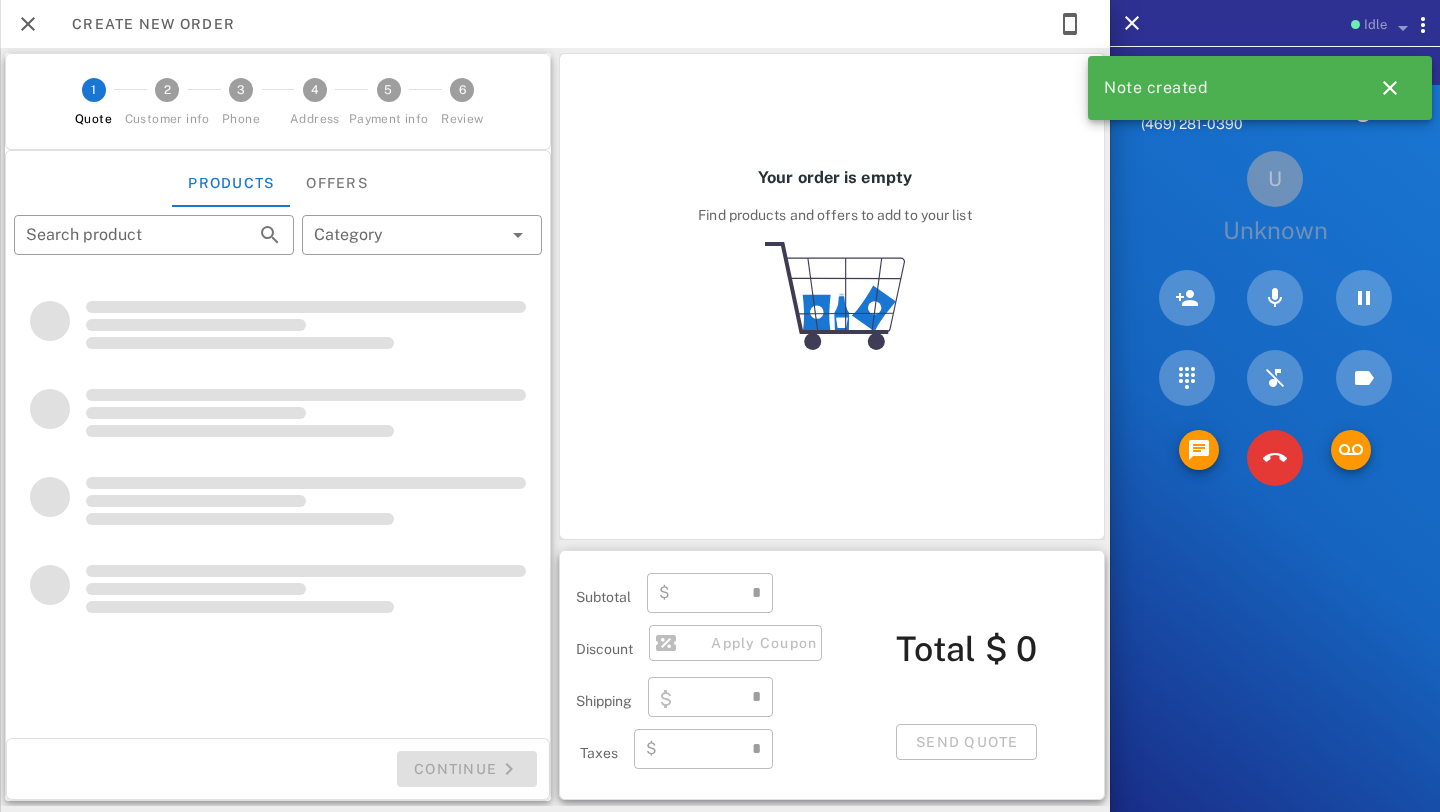 type on "**********" 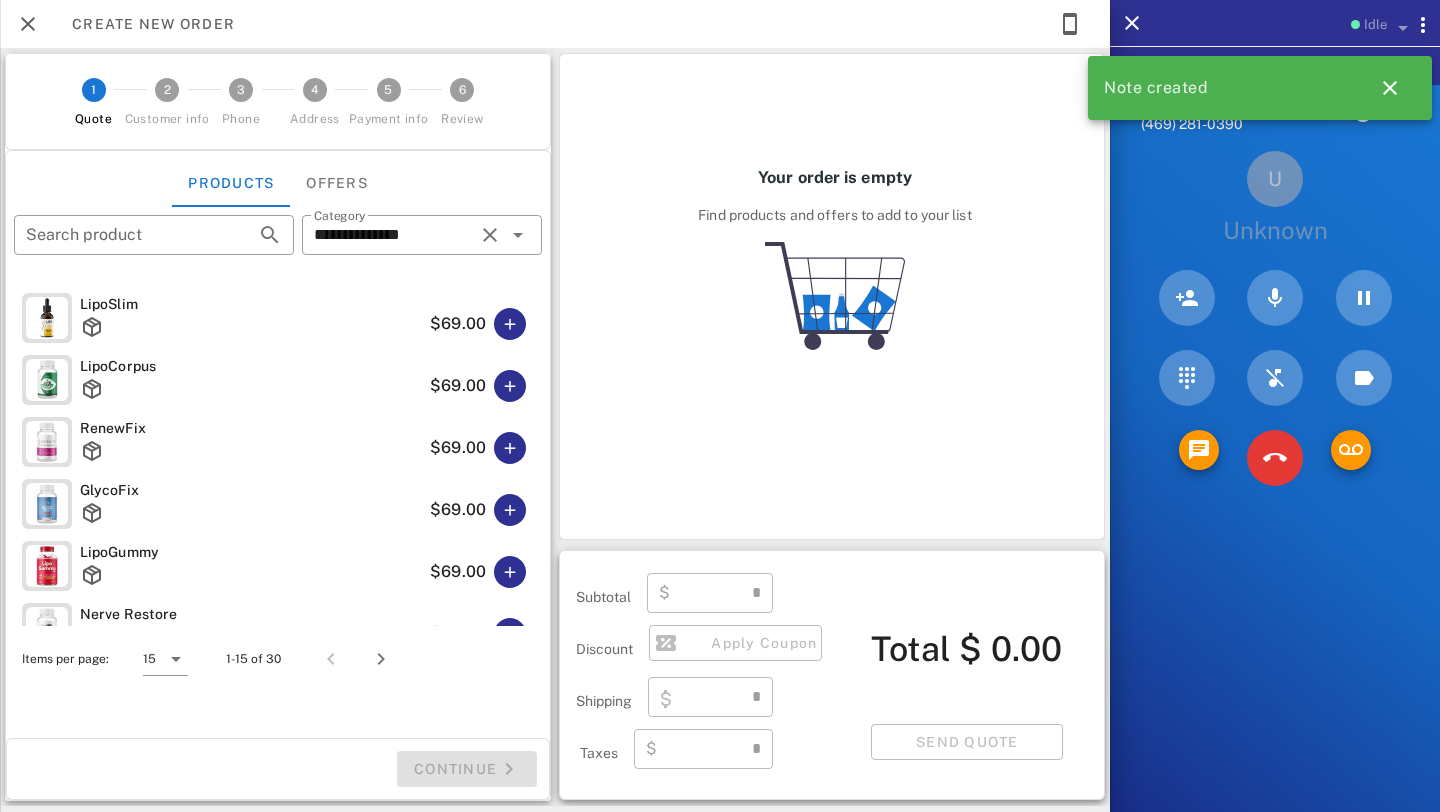 type on "****" 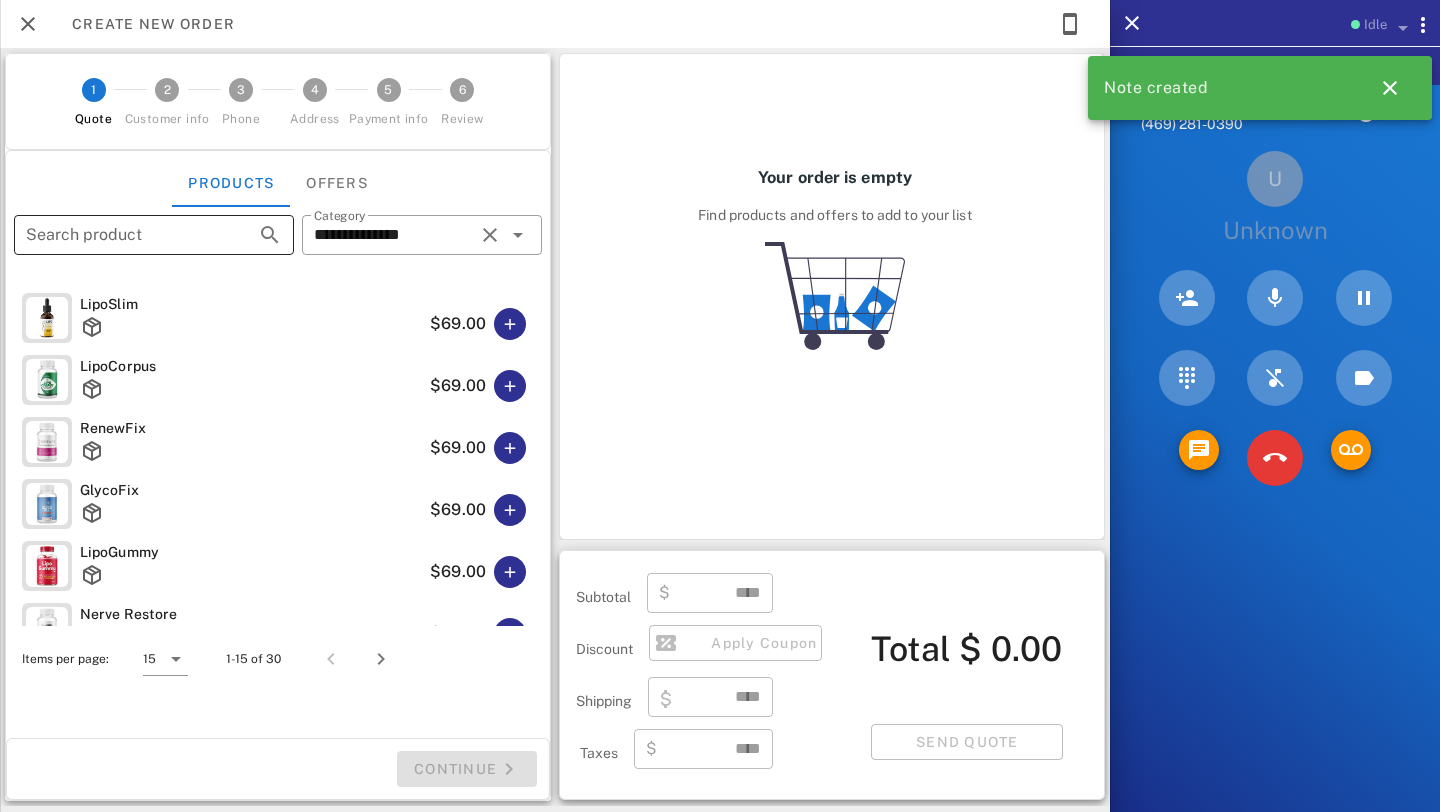 click on "Search product" at bounding box center (126, 235) 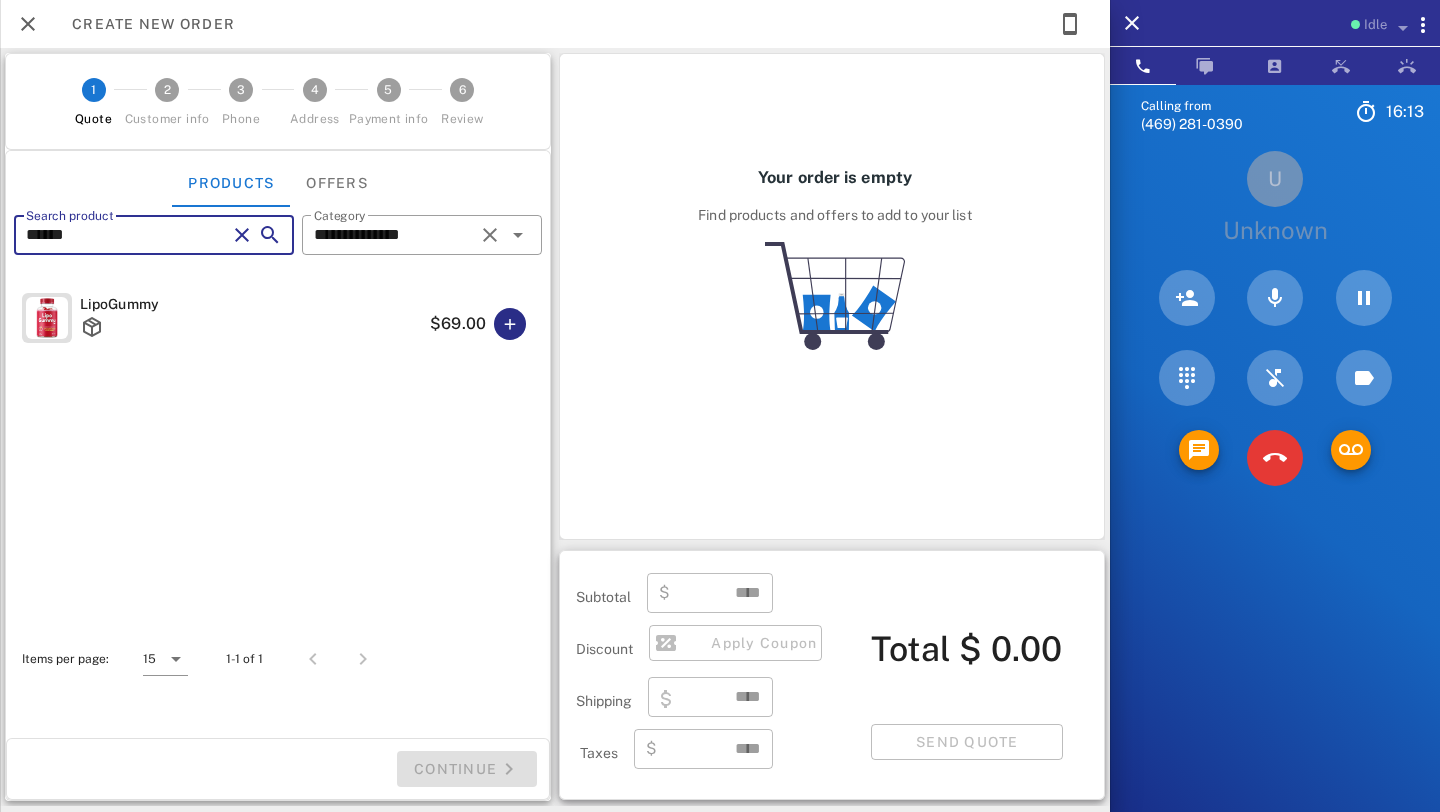 type on "******" 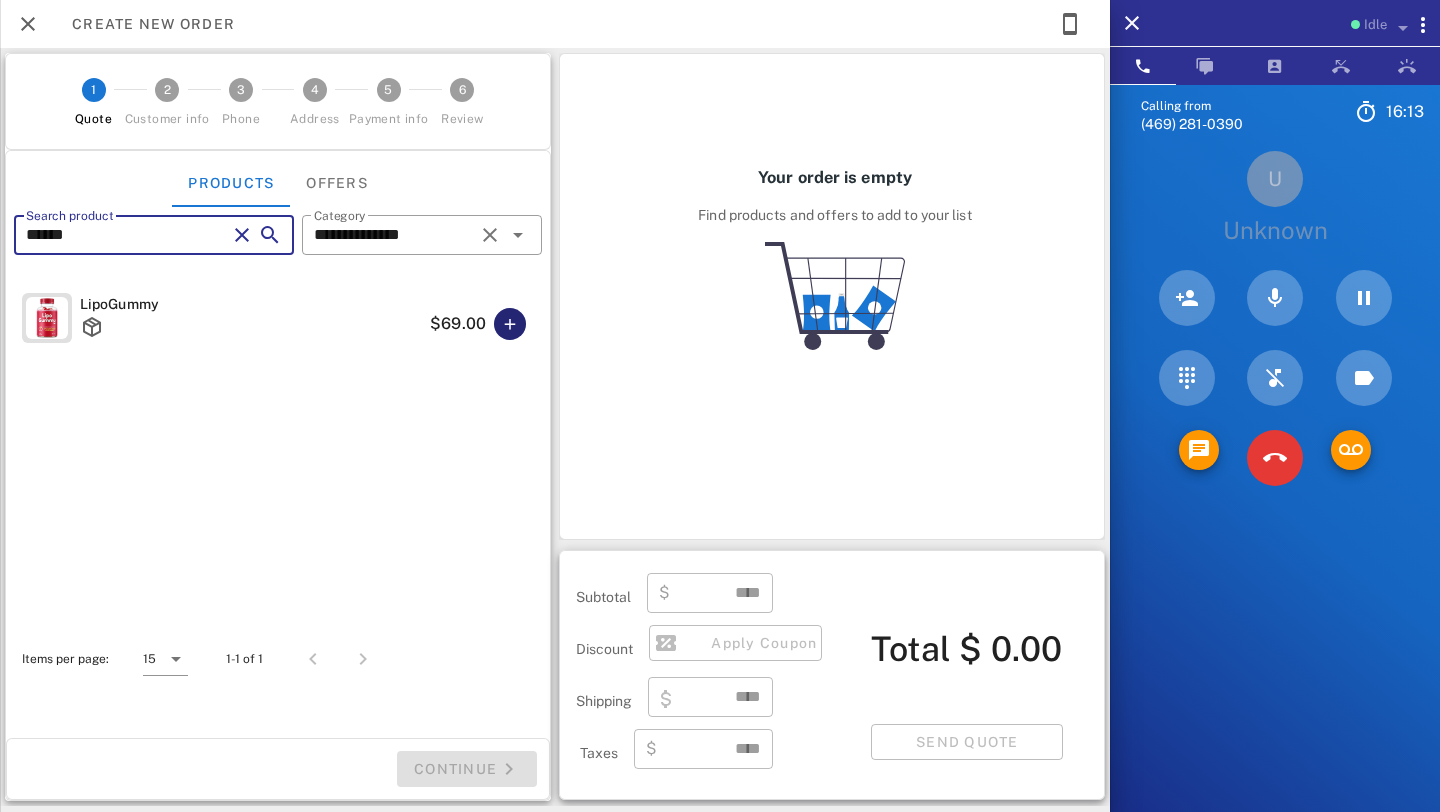 click at bounding box center (510, 324) 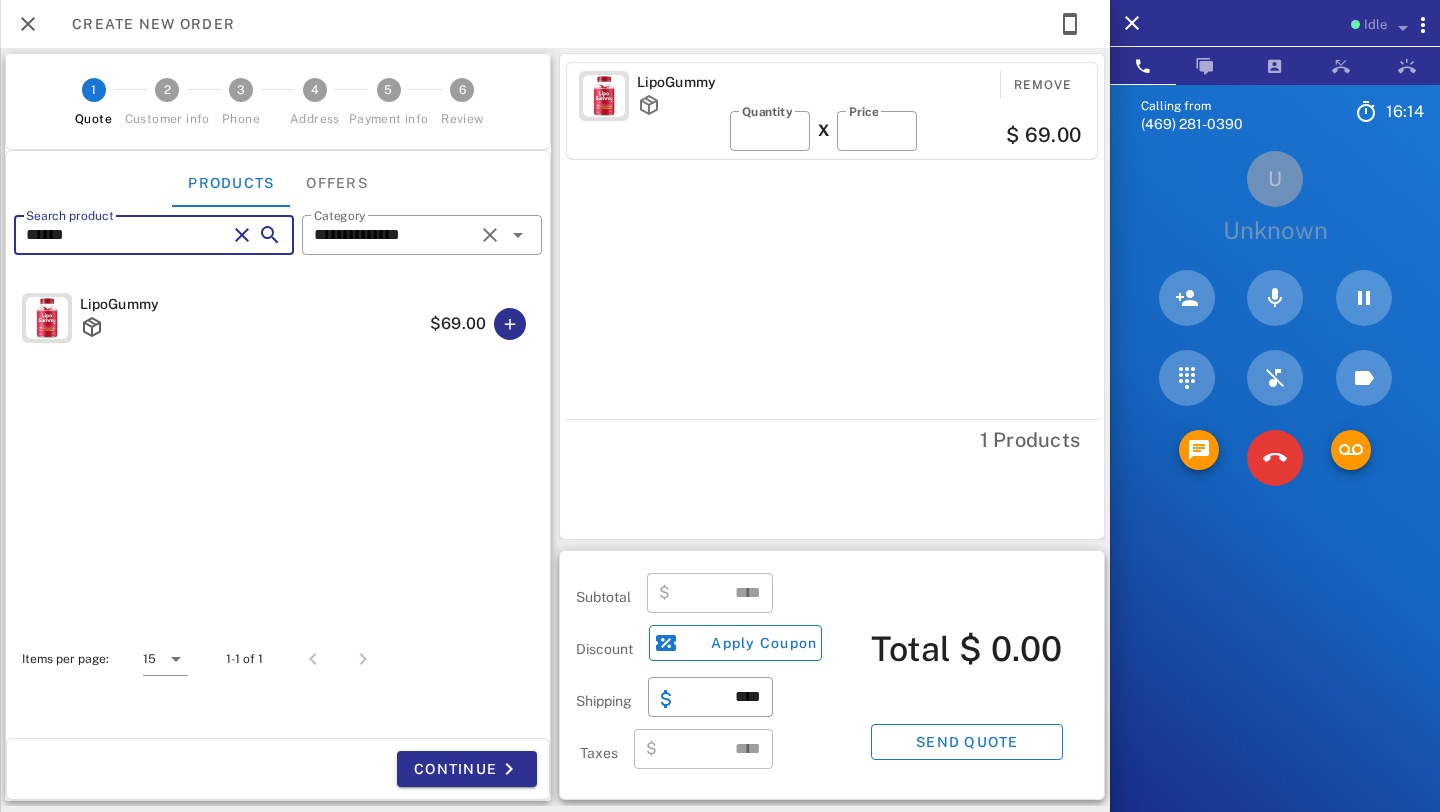 click on "******" at bounding box center [126, 235] 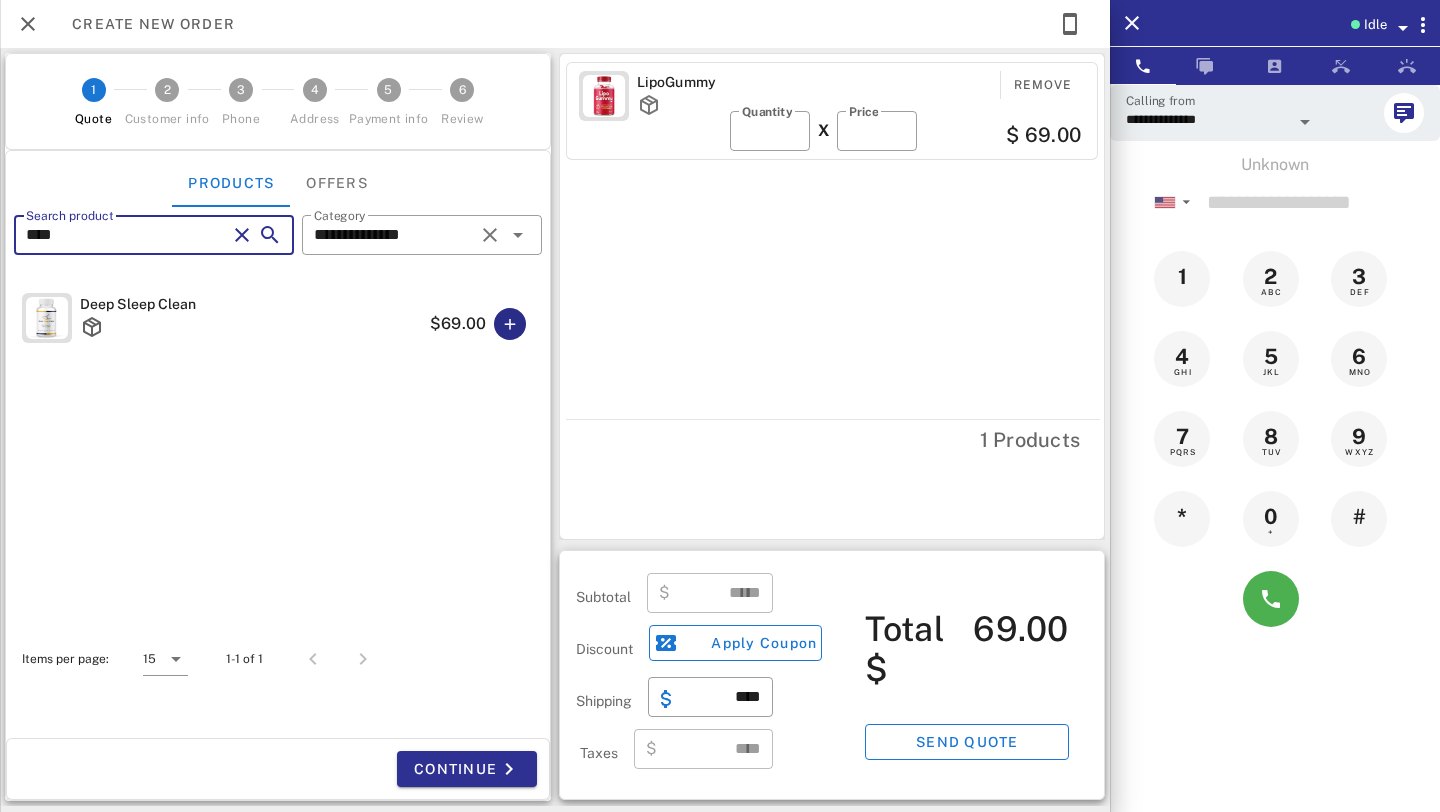 type on "****" 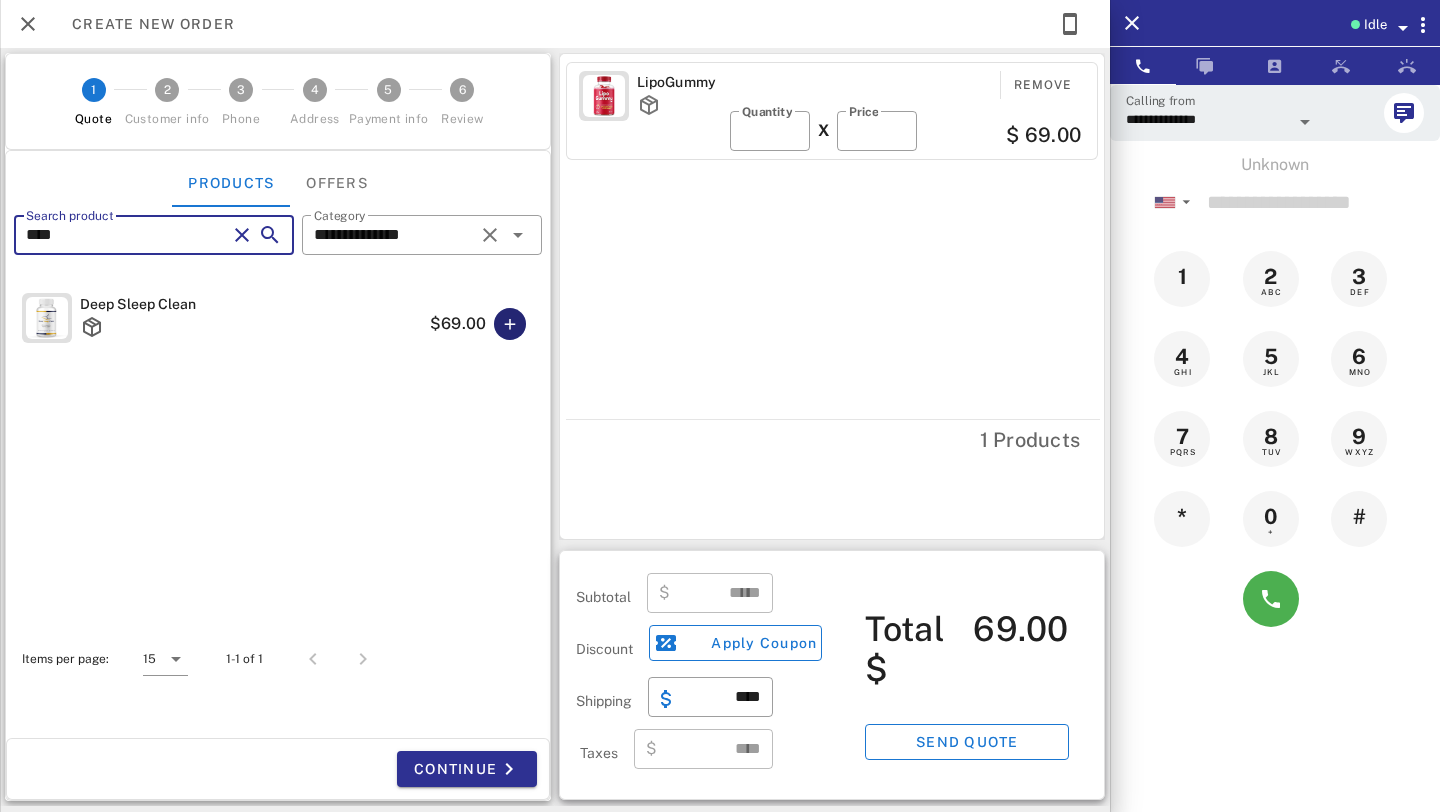 click at bounding box center [510, 324] 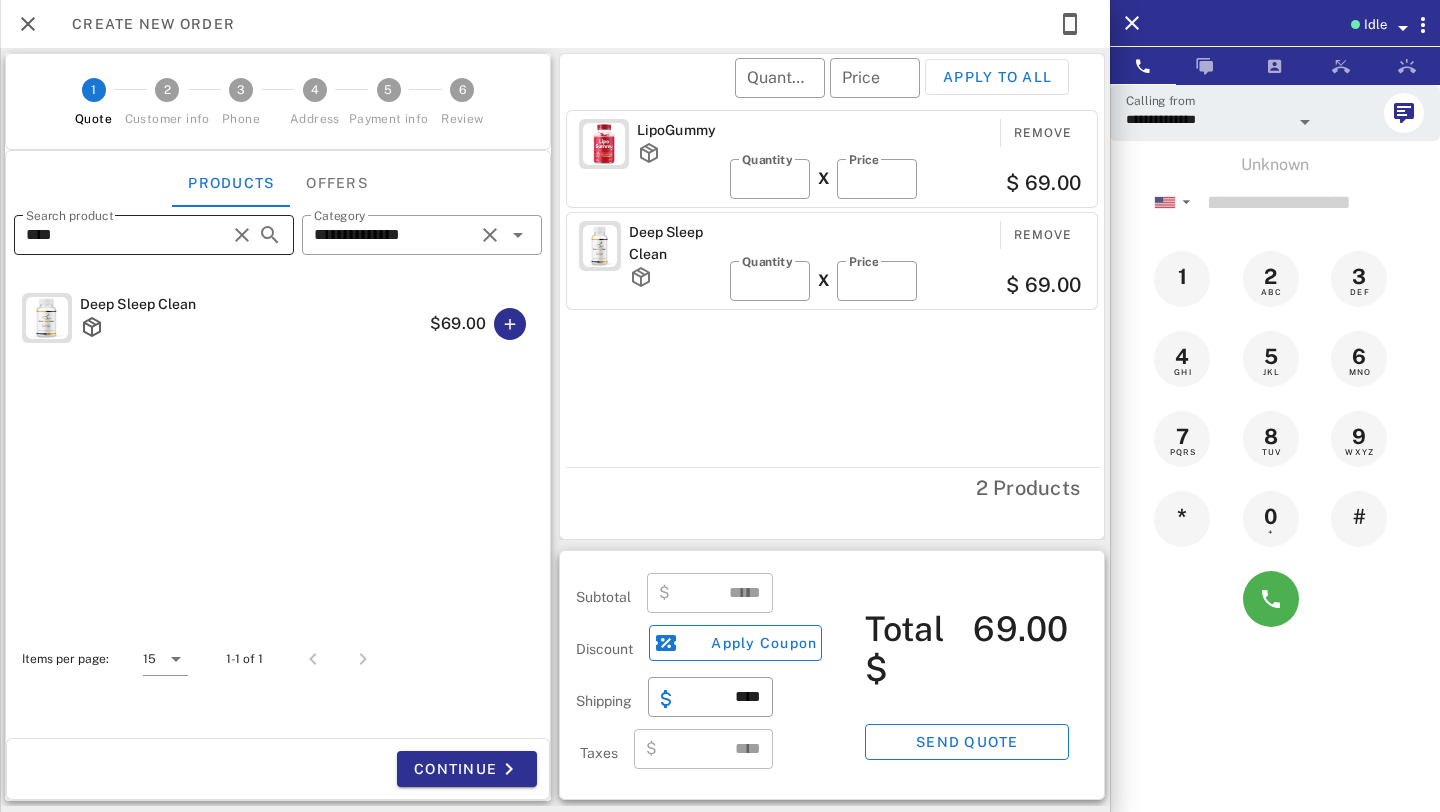 click on "****" at bounding box center [126, 235] 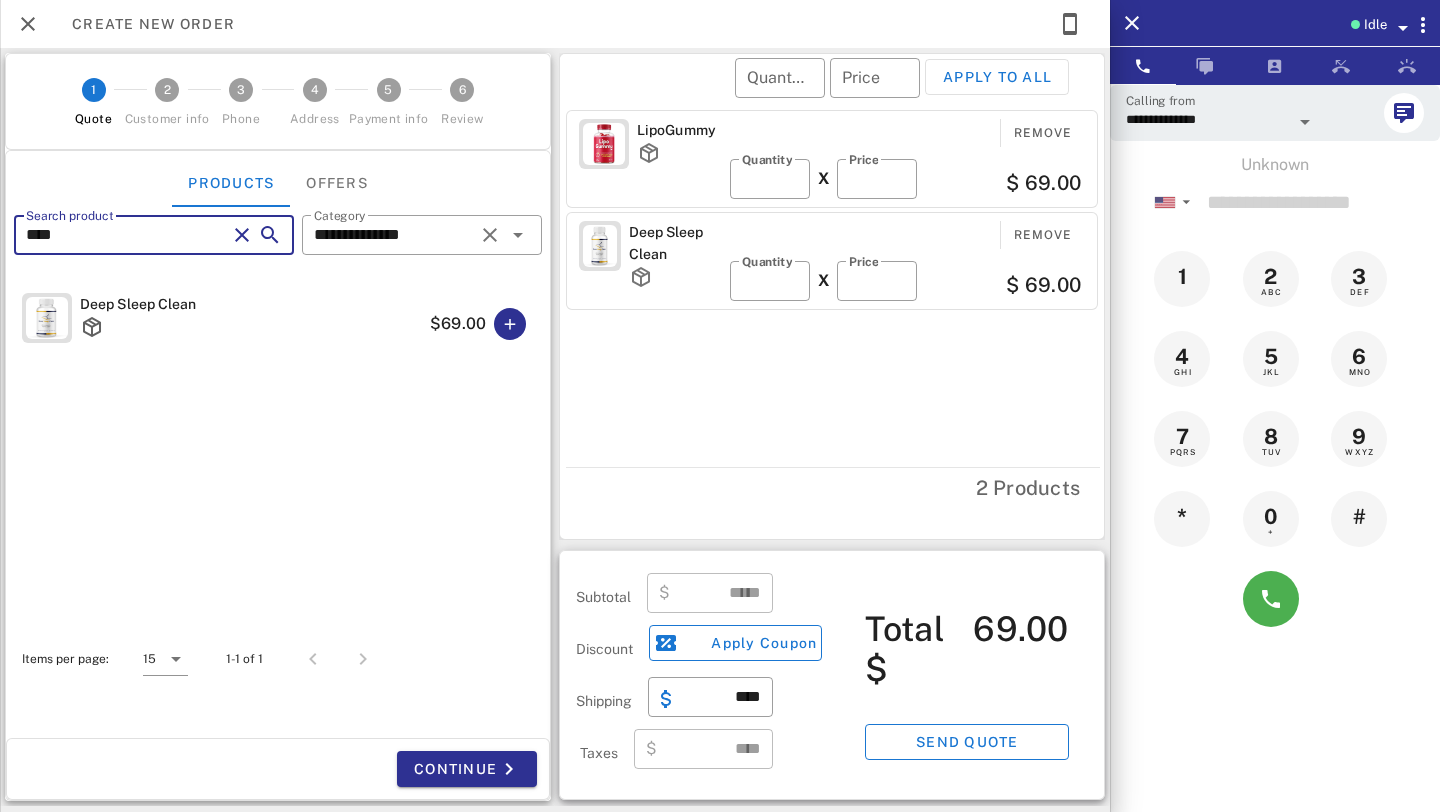 click on "****" at bounding box center [126, 235] 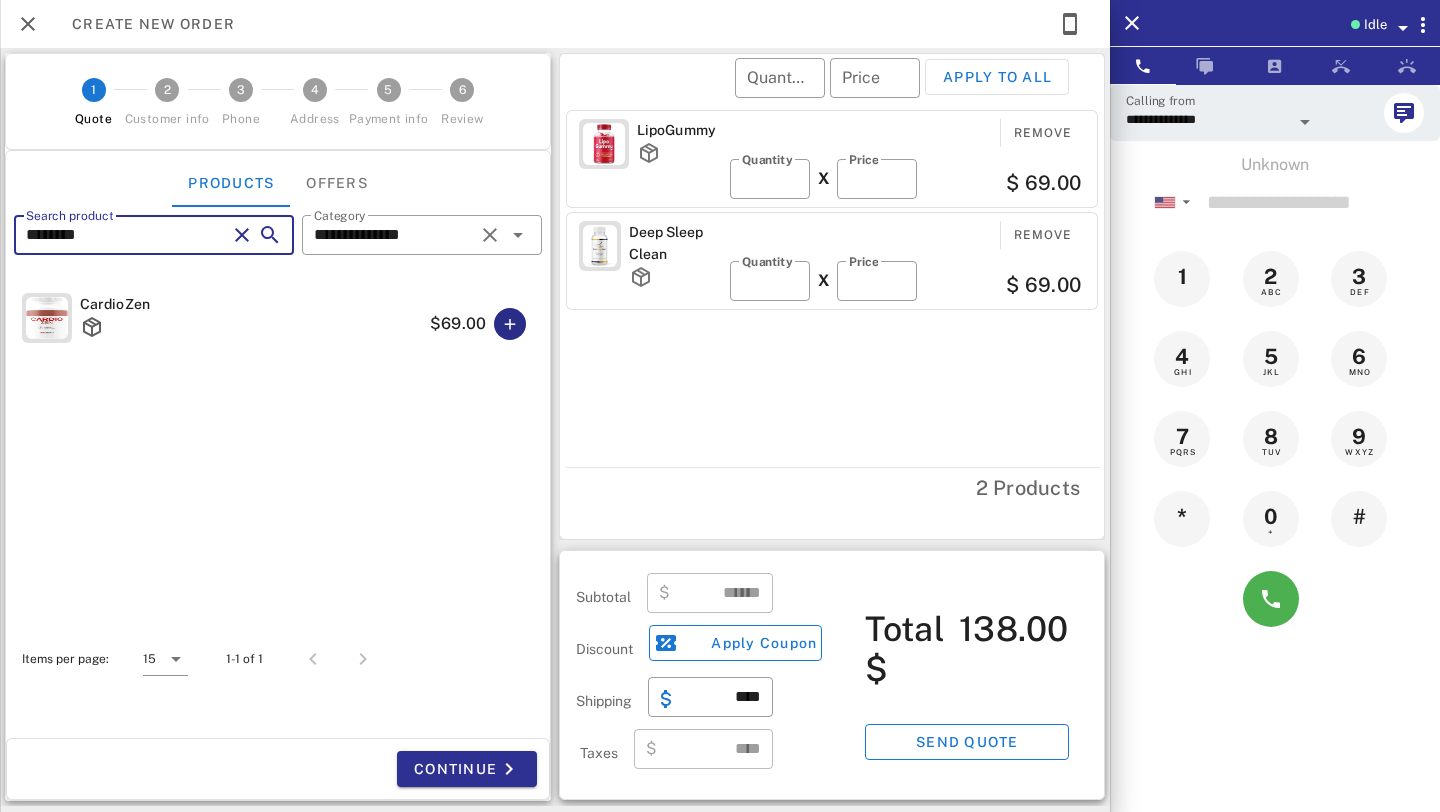type on "********" 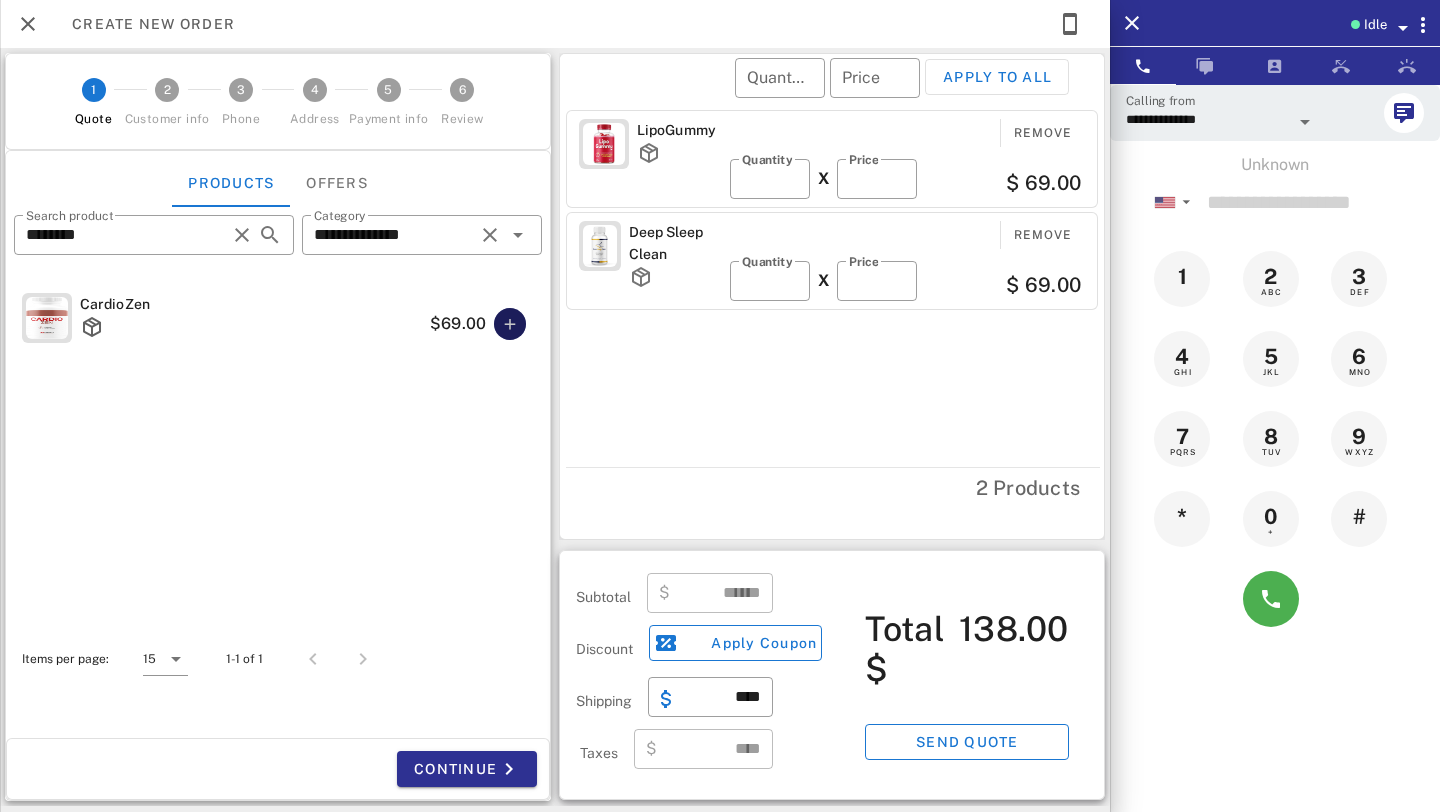 click at bounding box center (510, 324) 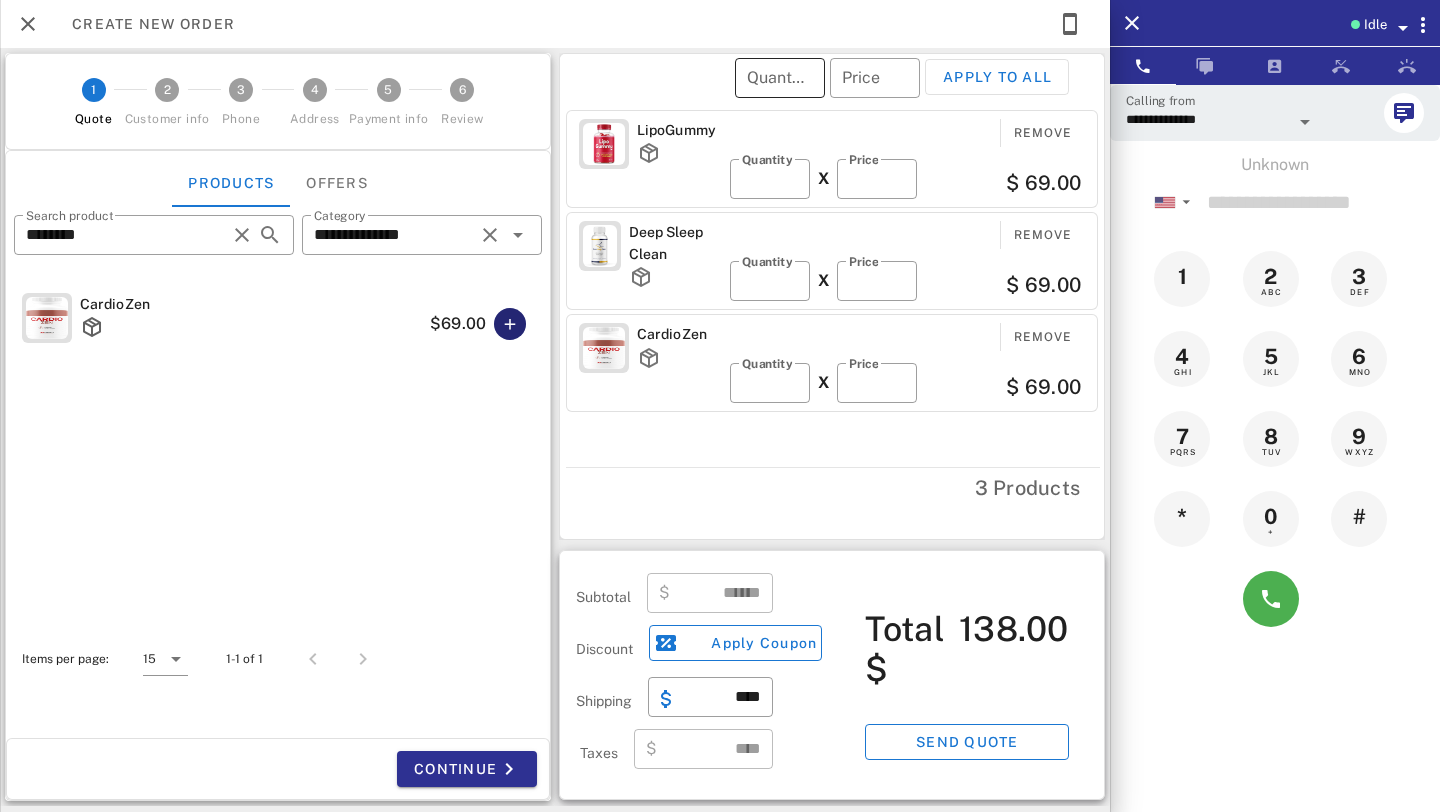 type on "******" 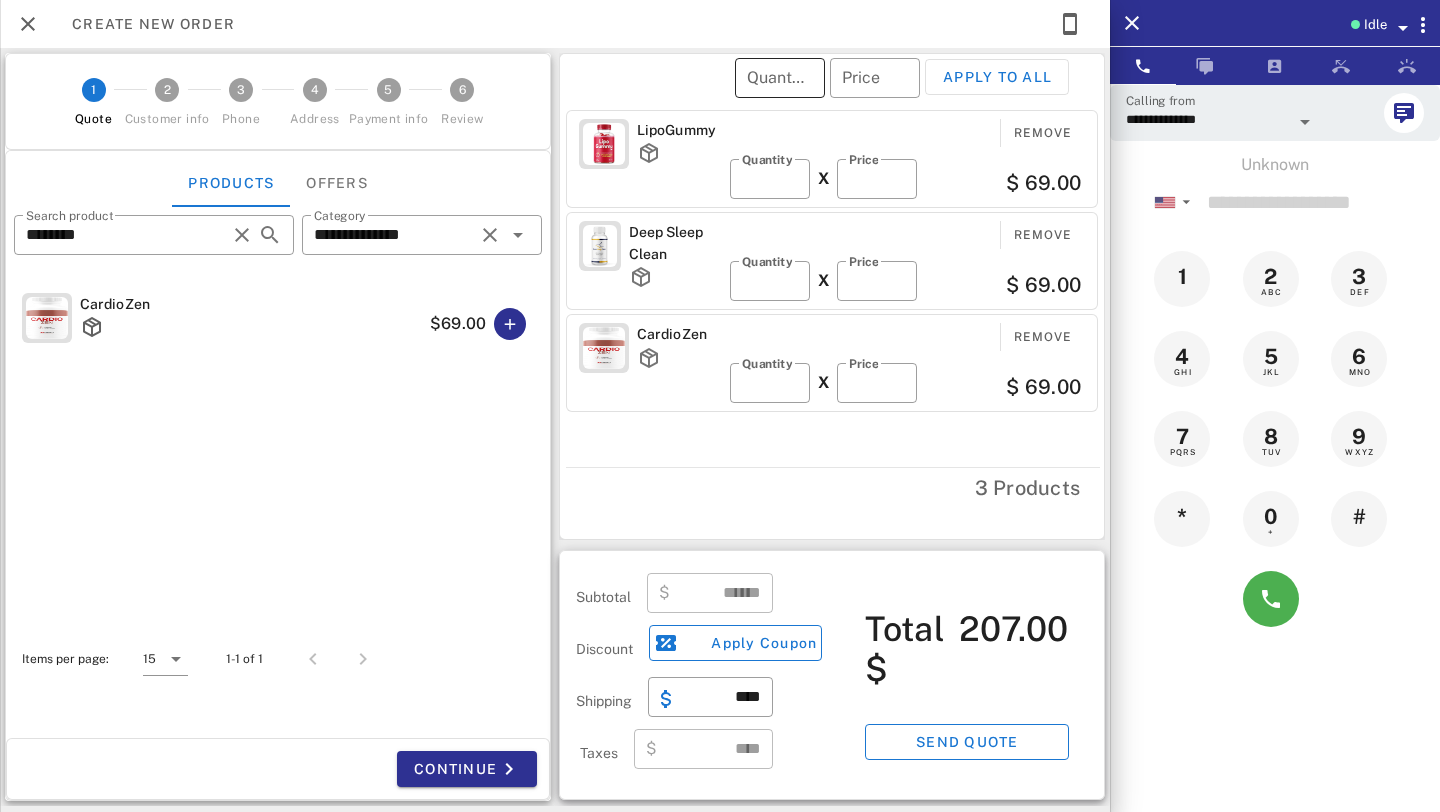 click on "Quantity" at bounding box center [780, 78] 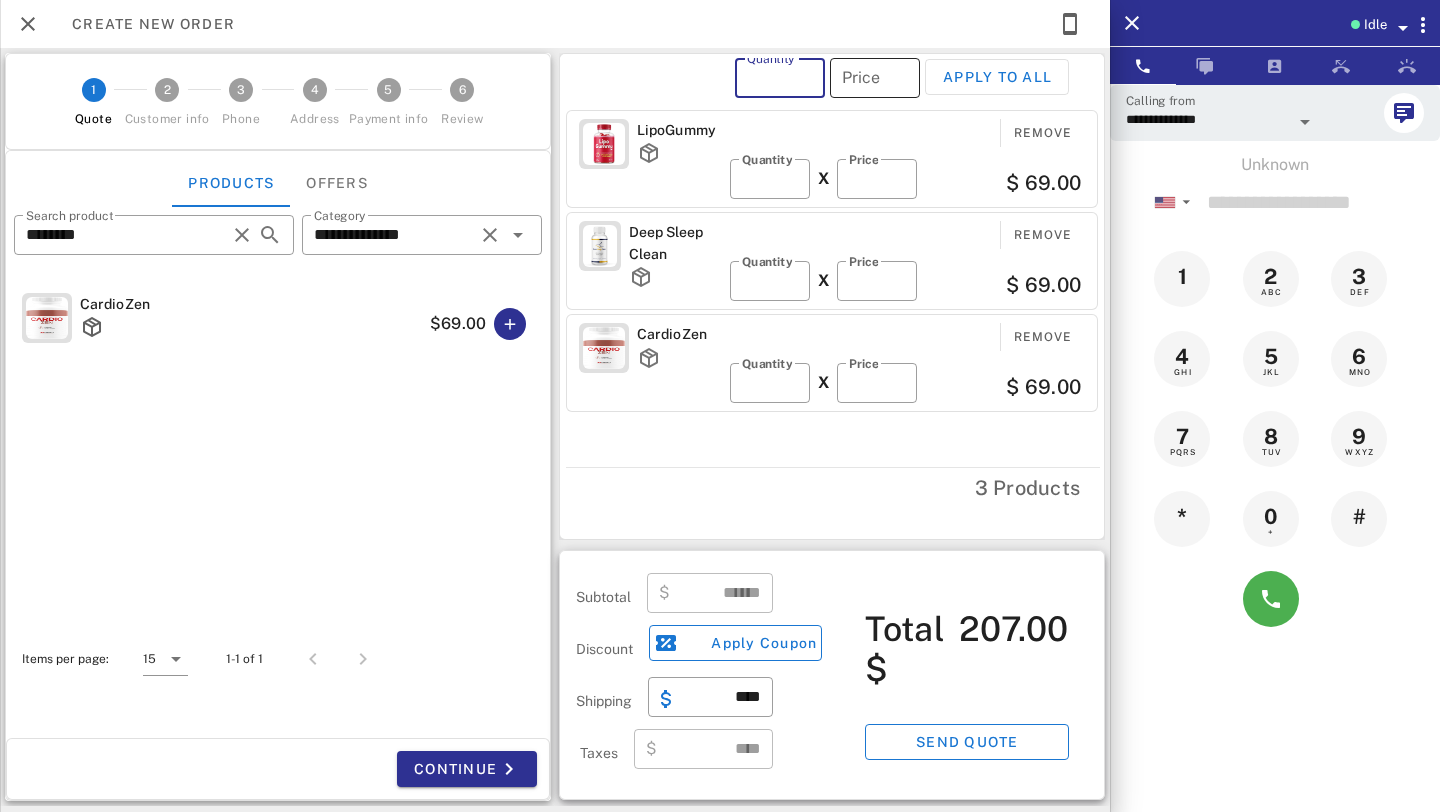 type on "*" 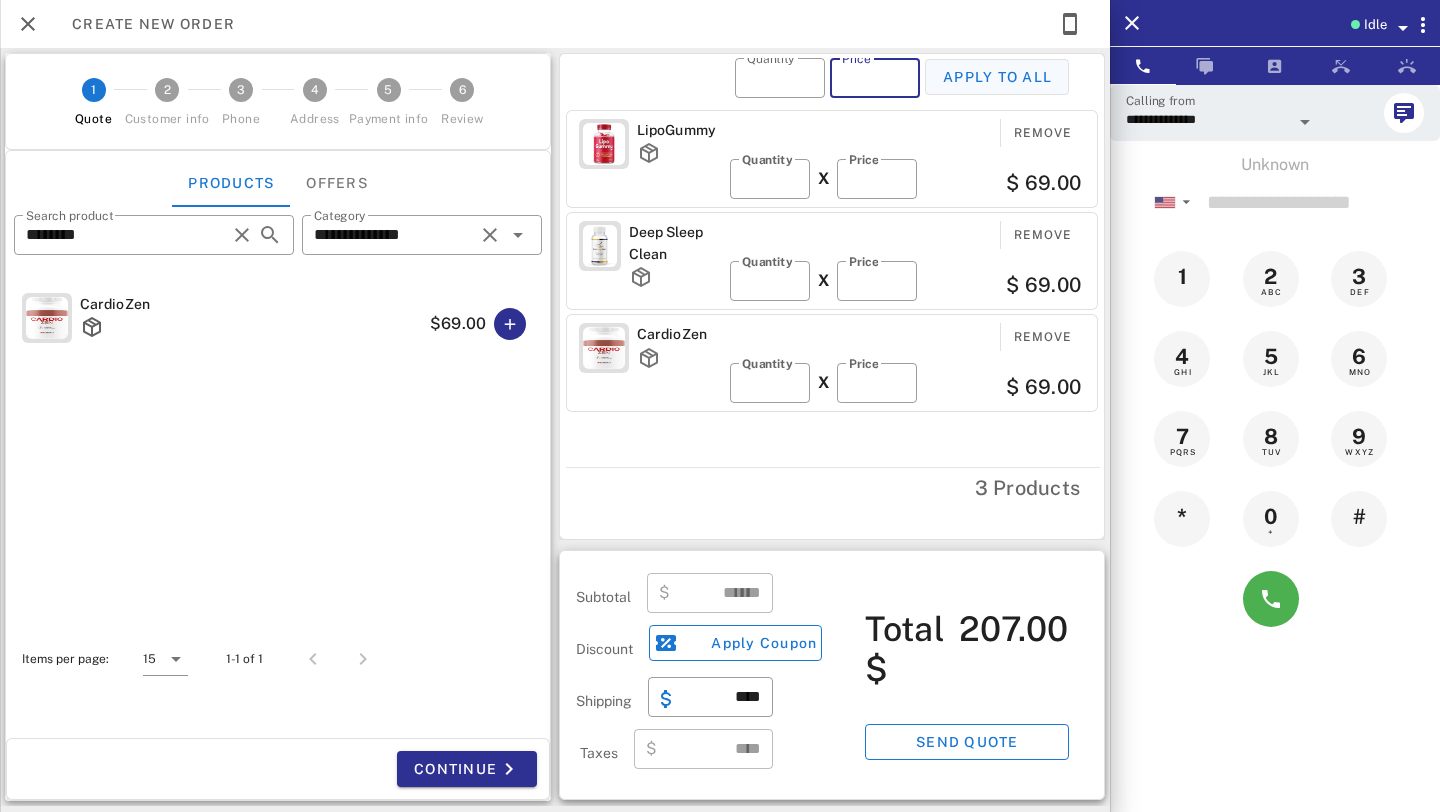 type on "**" 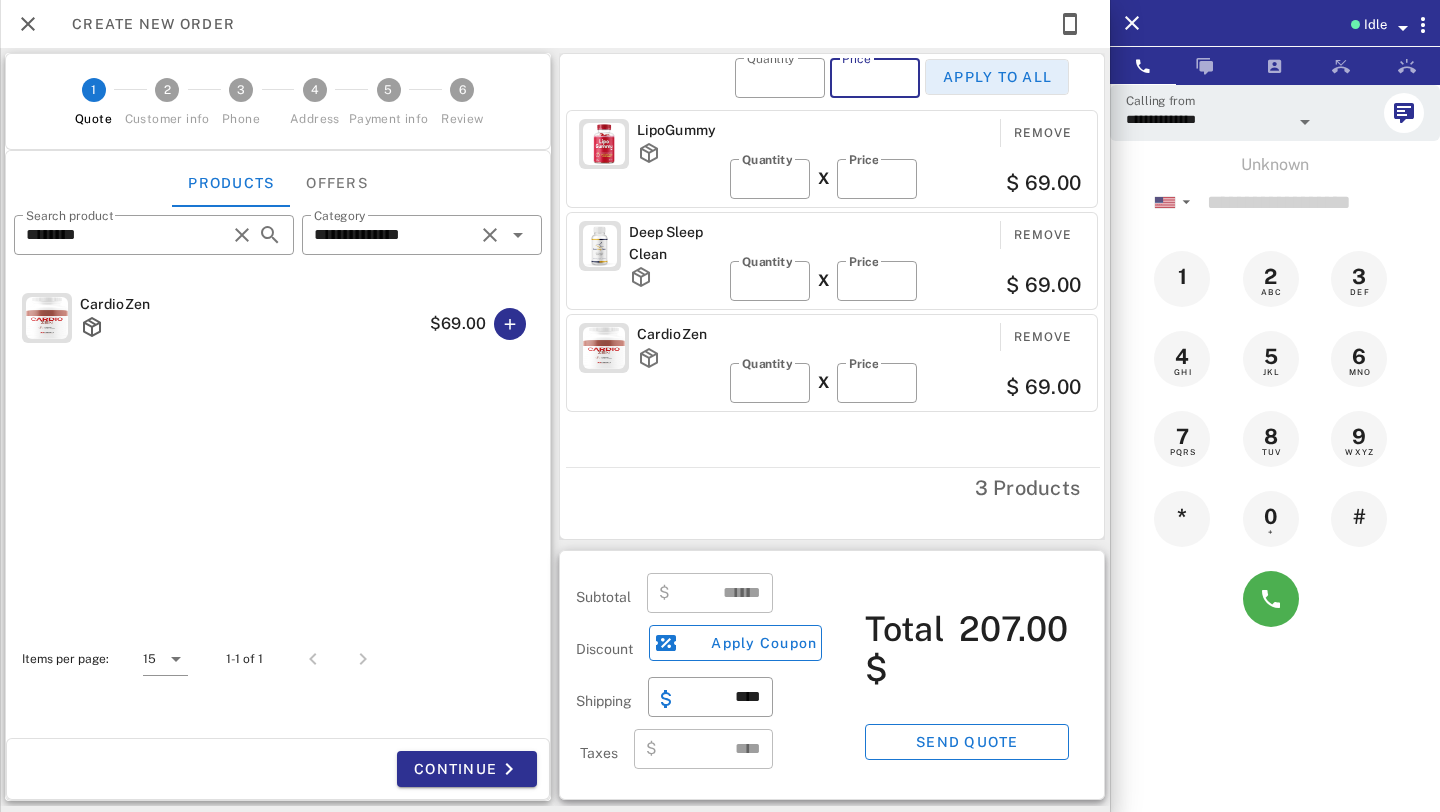 click on "Apply to all" at bounding box center (997, 77) 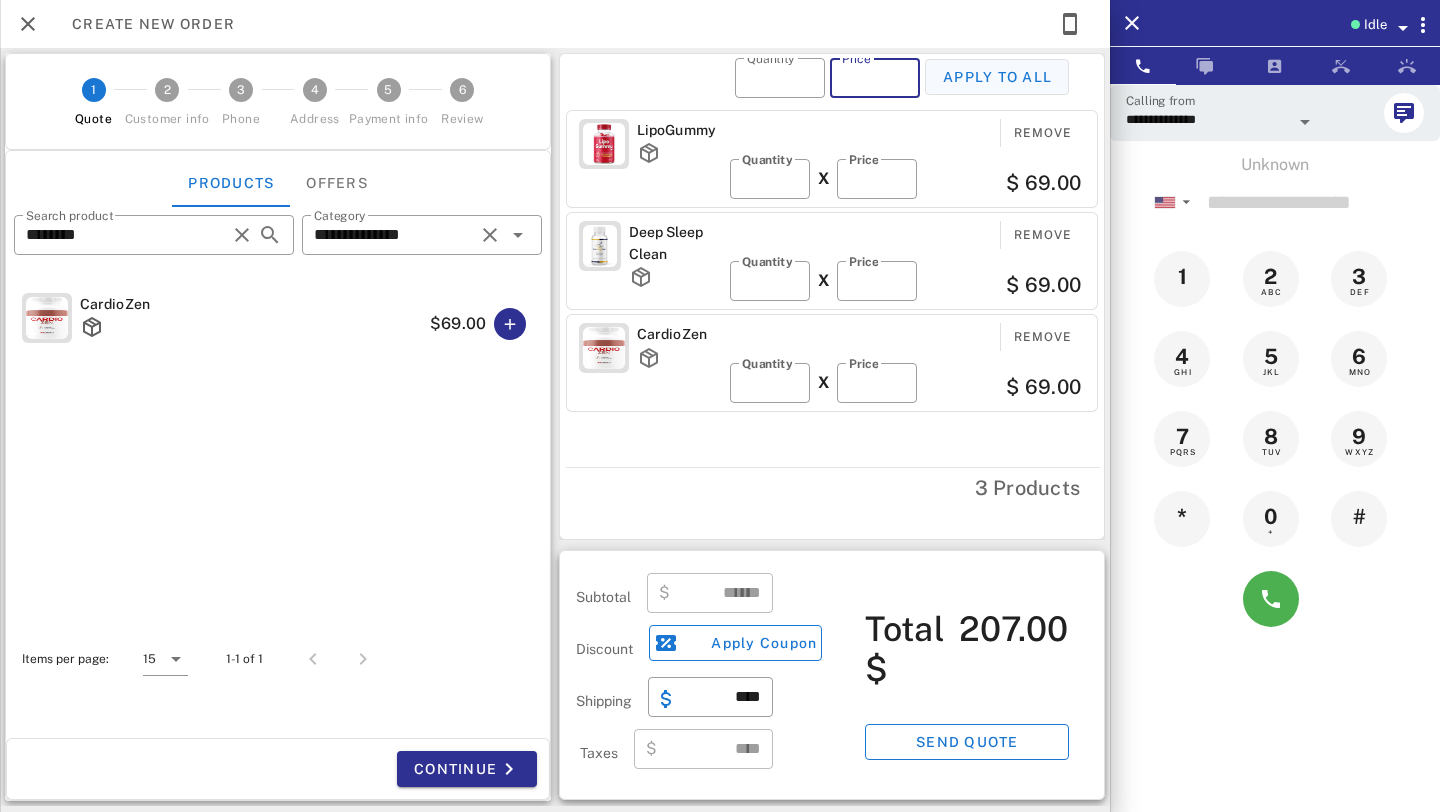 type on "*" 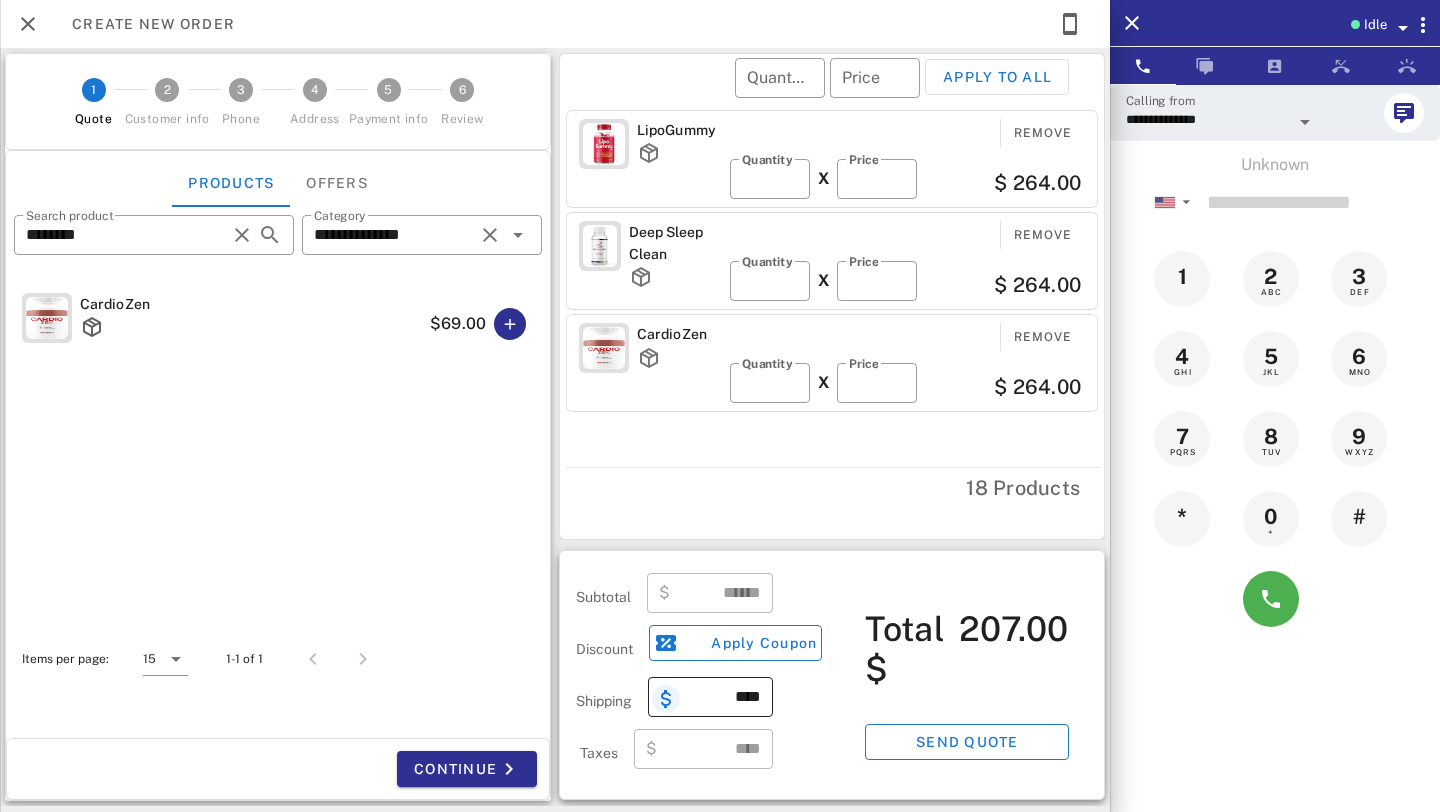 type on "******" 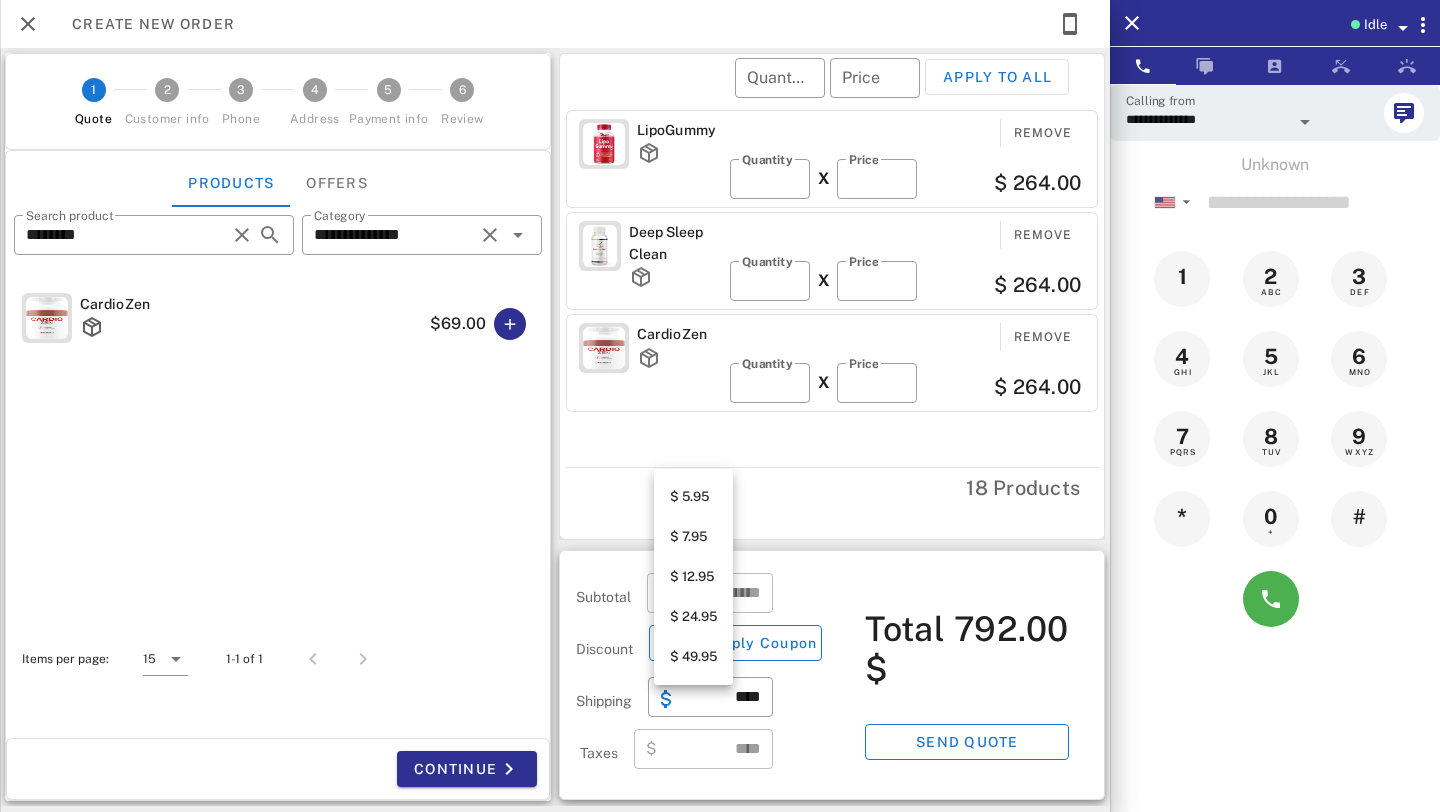 click on "$ 49.95" at bounding box center [693, 657] 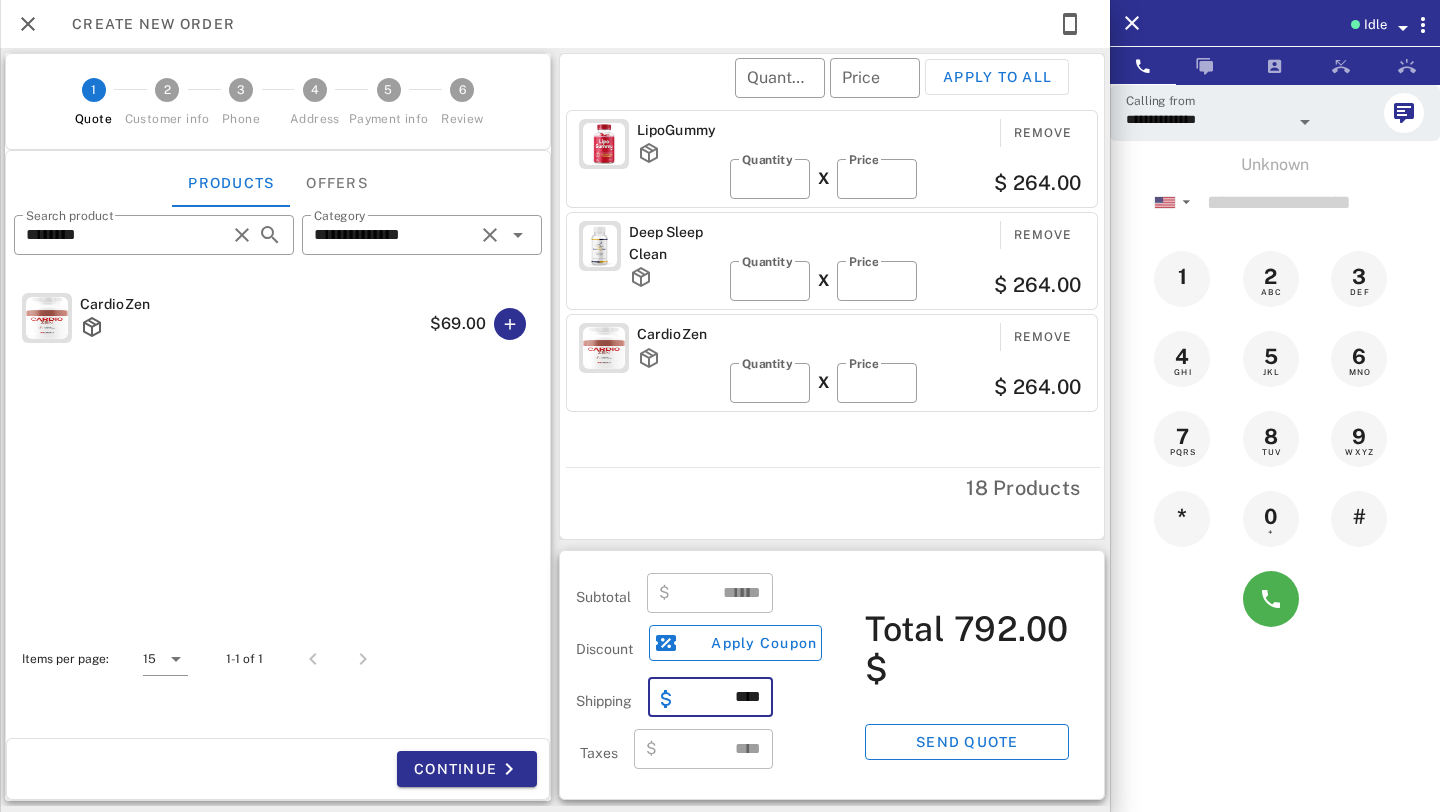 click on "****" at bounding box center [722, 697] 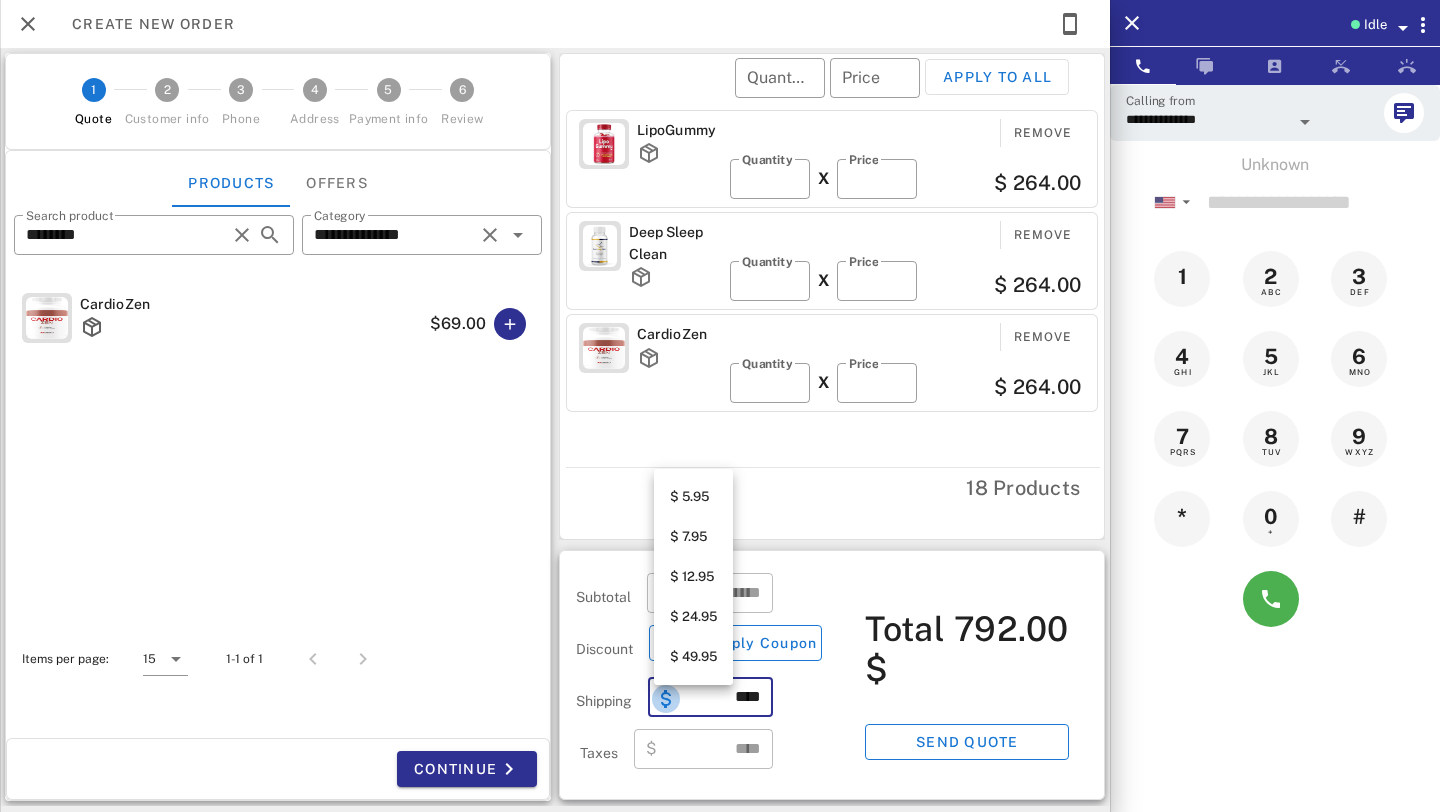 click at bounding box center [666, 699] 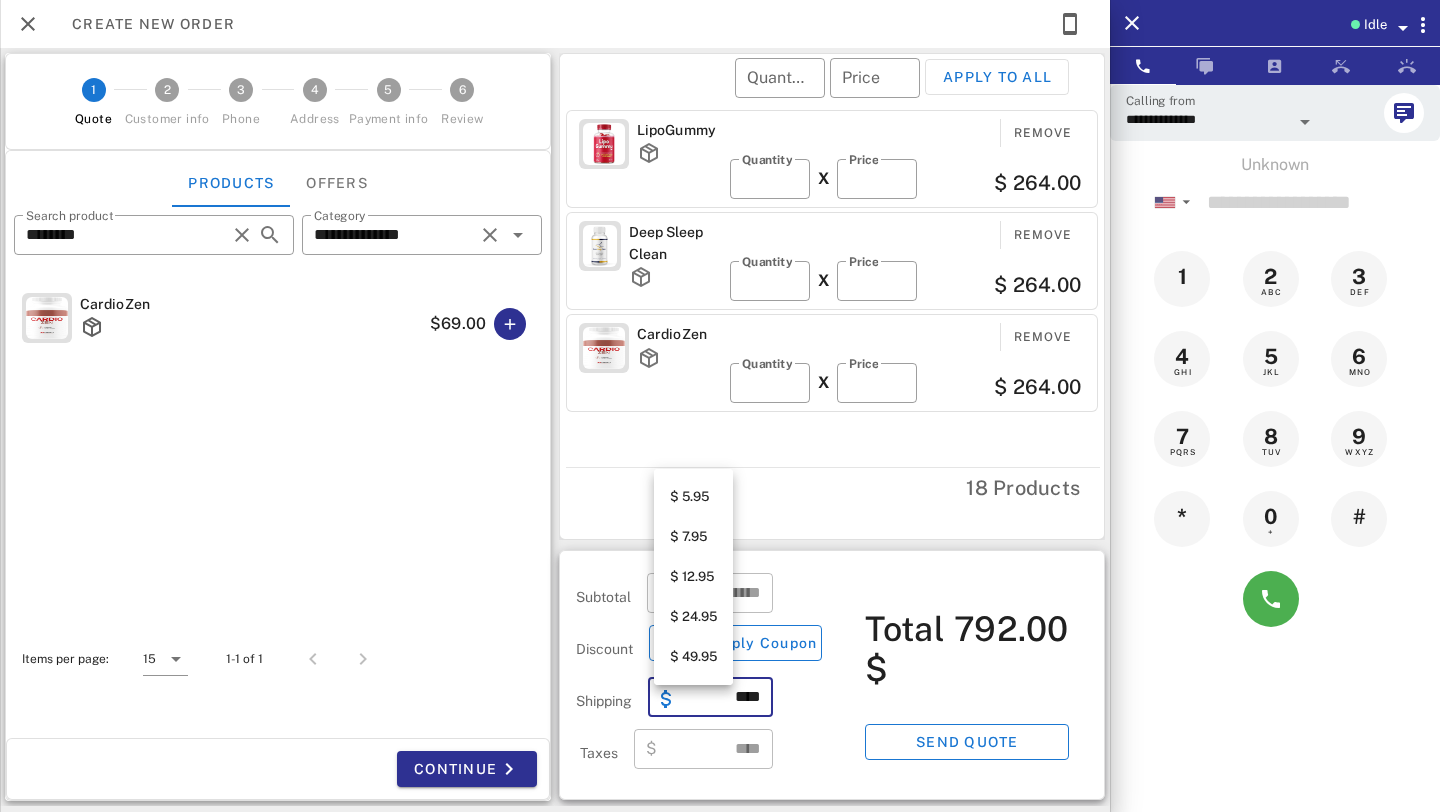 click on "$ 24.95" at bounding box center [693, 617] 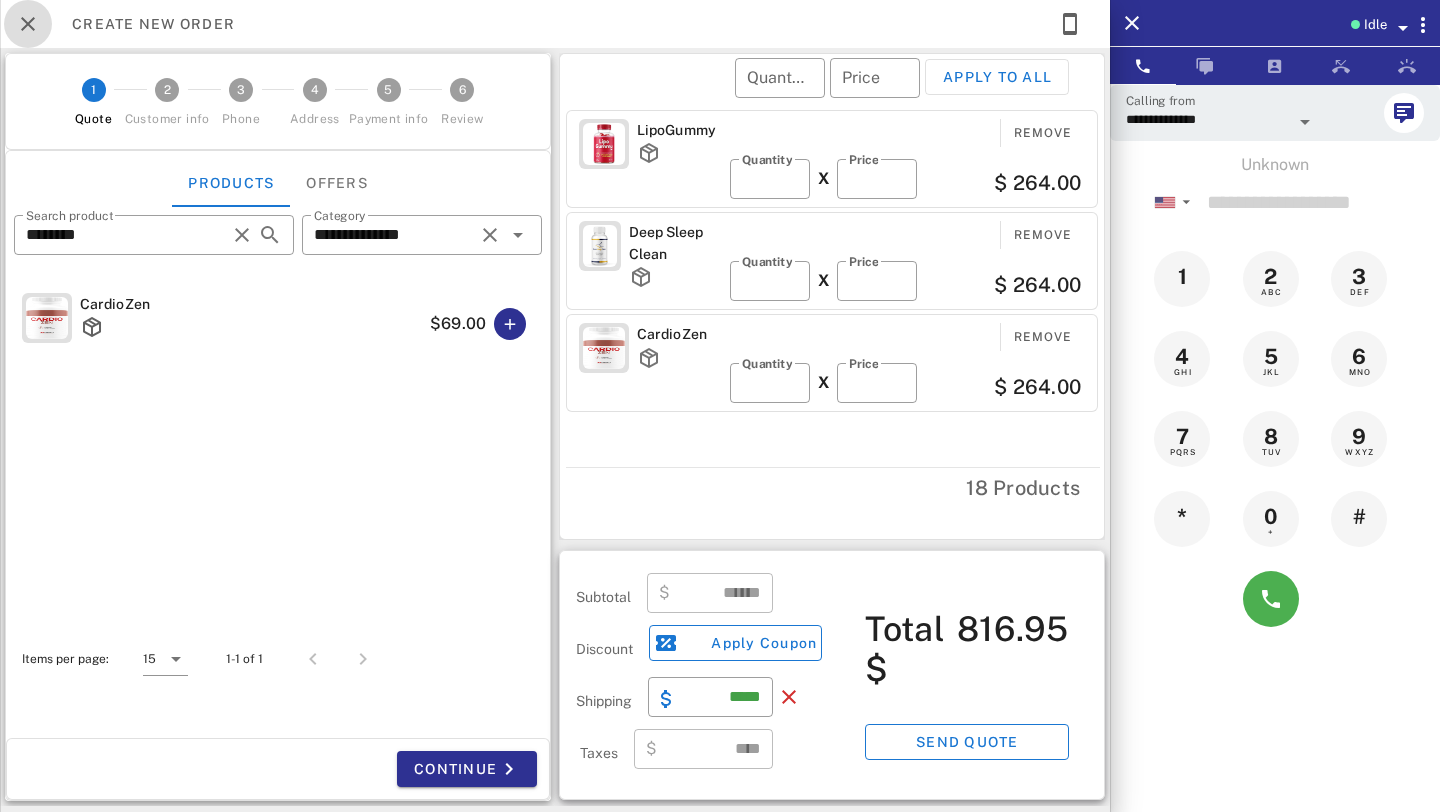 click at bounding box center [28, 24] 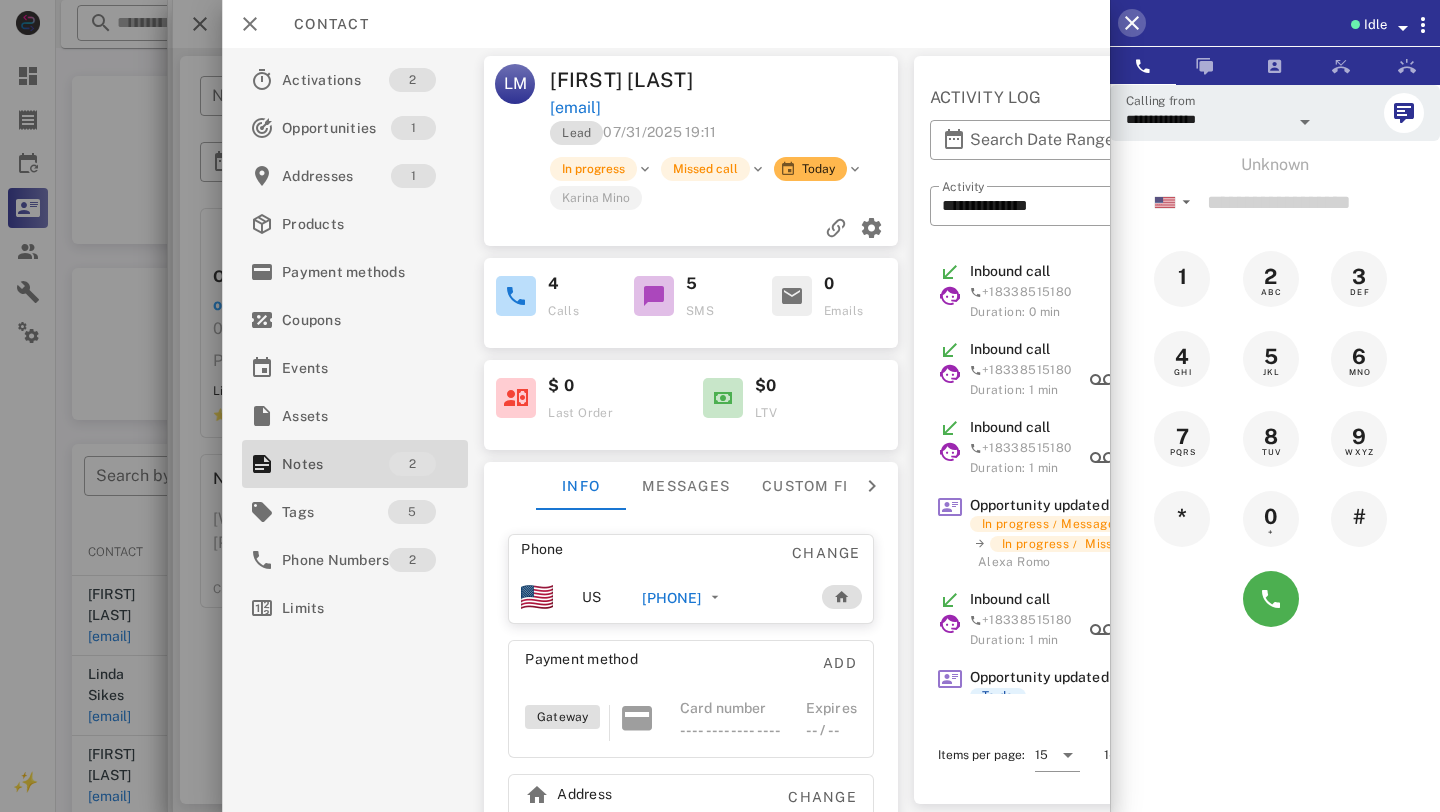 click at bounding box center (1132, 23) 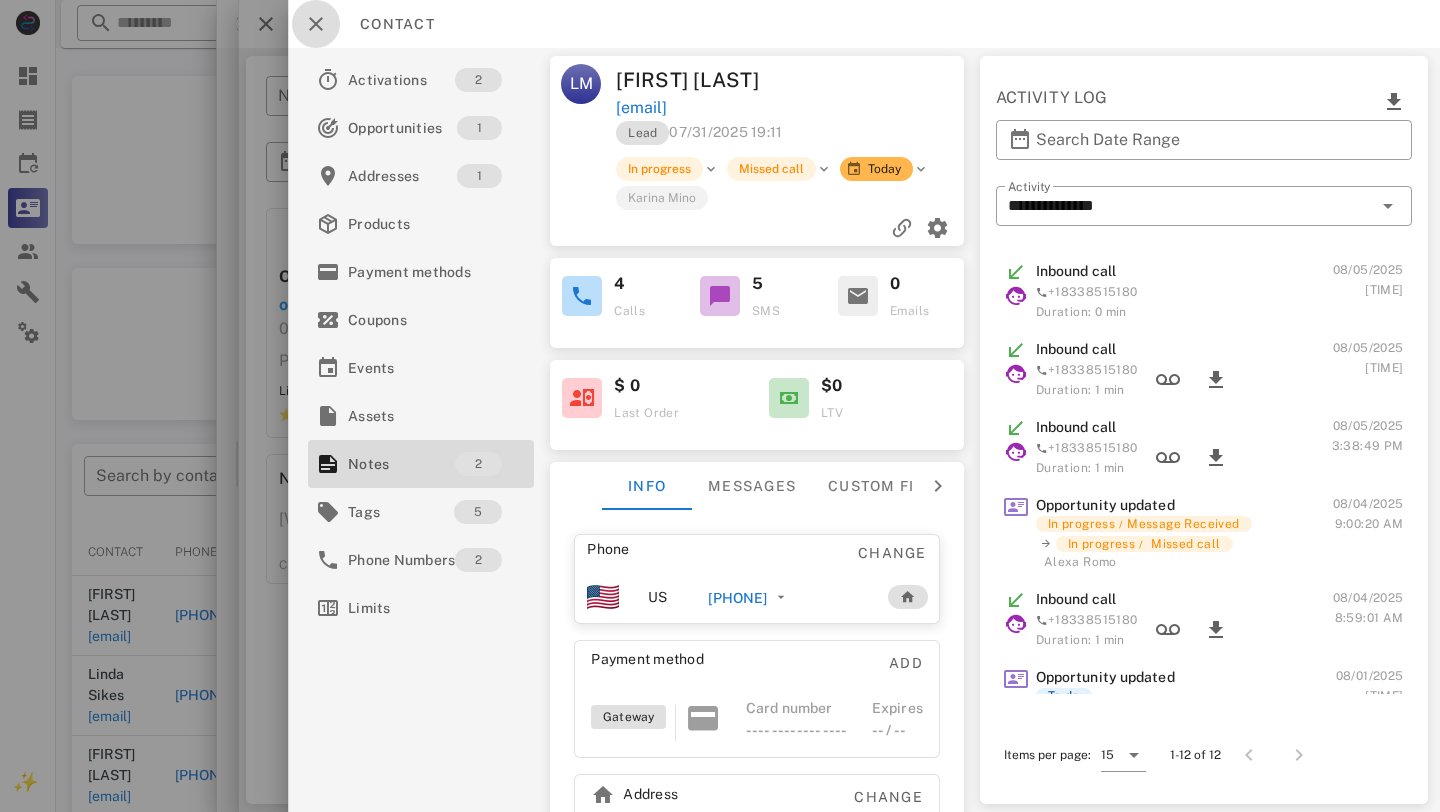 click at bounding box center (316, 24) 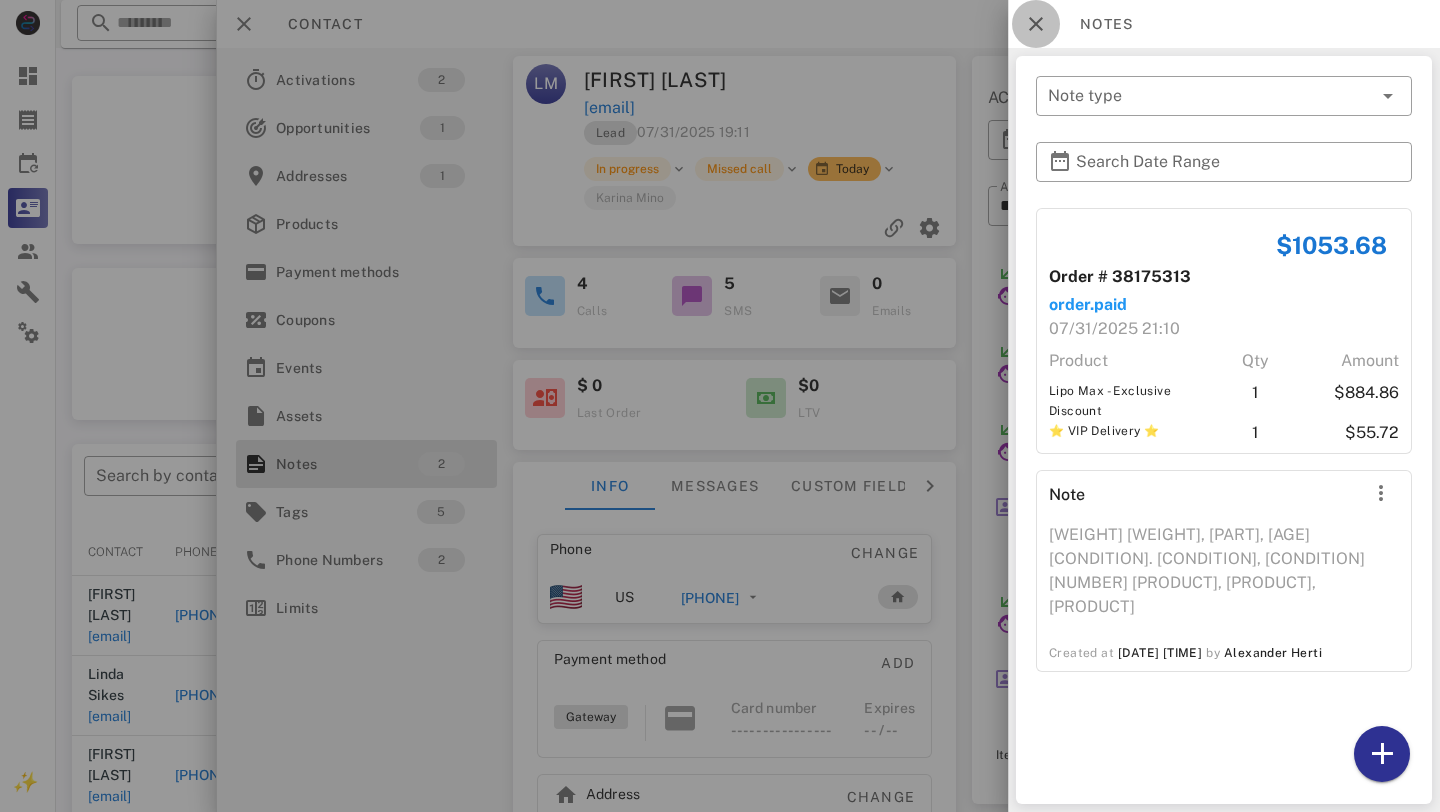 click at bounding box center (1036, 24) 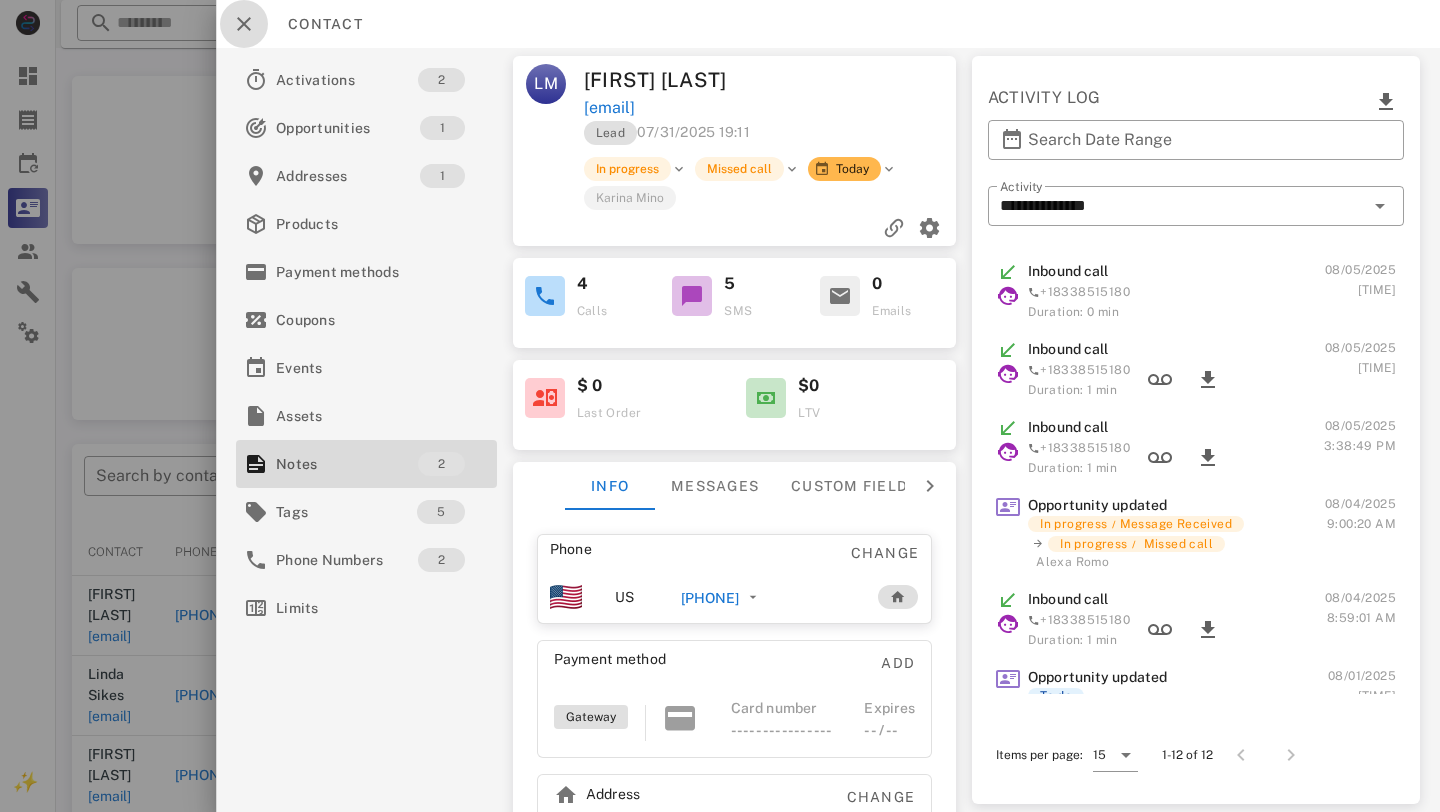 drag, startPoint x: 254, startPoint y: 28, endPoint x: 266, endPoint y: 26, distance: 12.165525 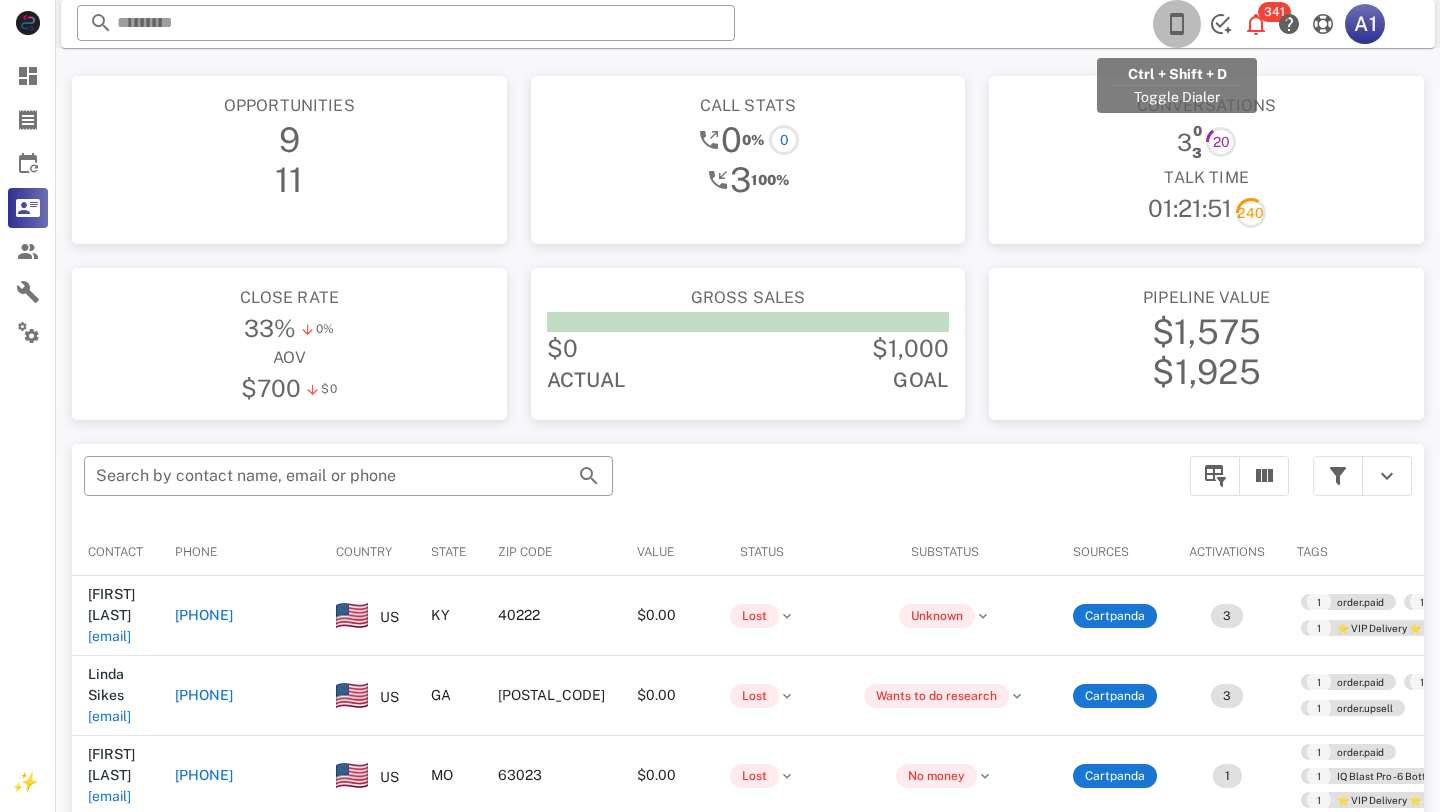 click at bounding box center [1177, 24] 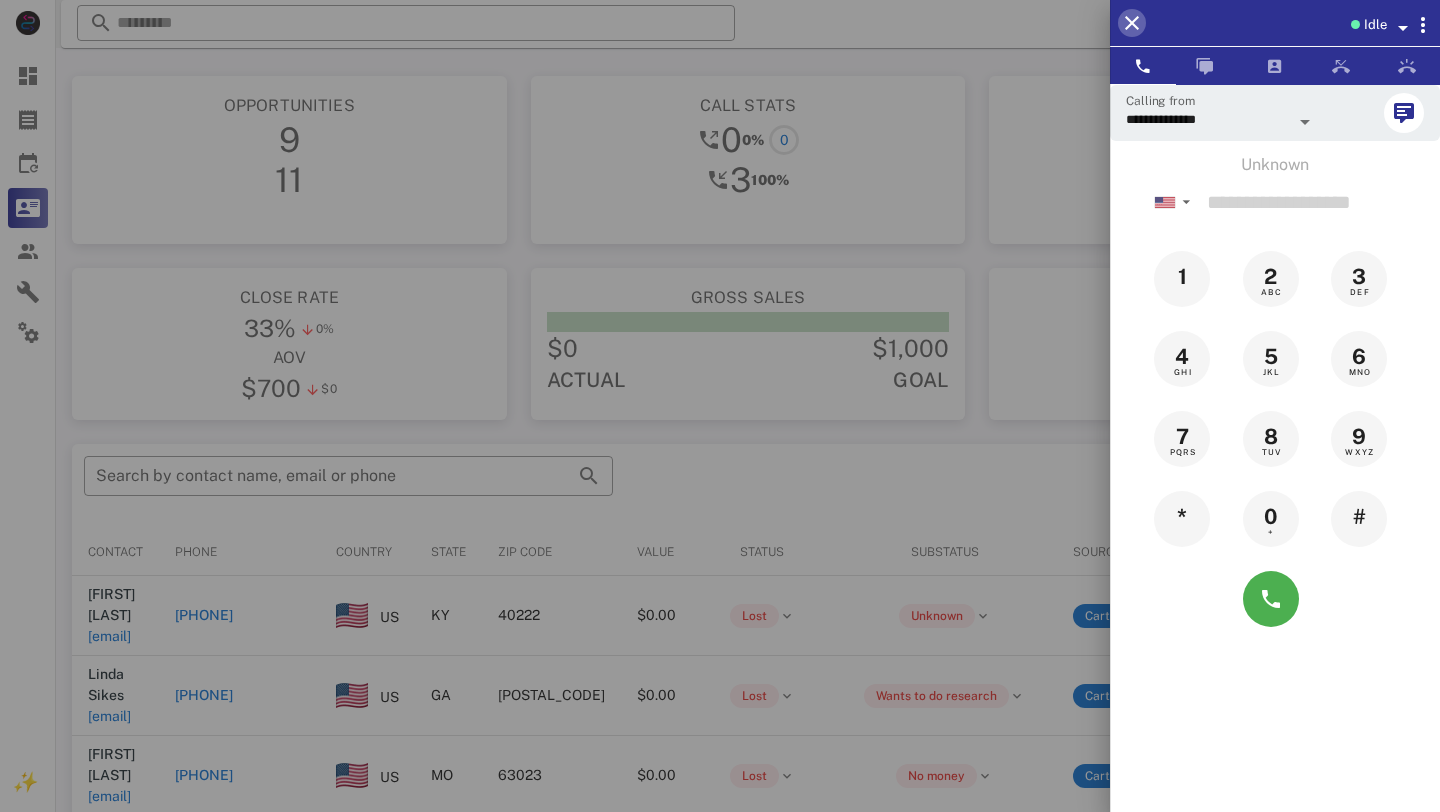 click at bounding box center [1132, 23] 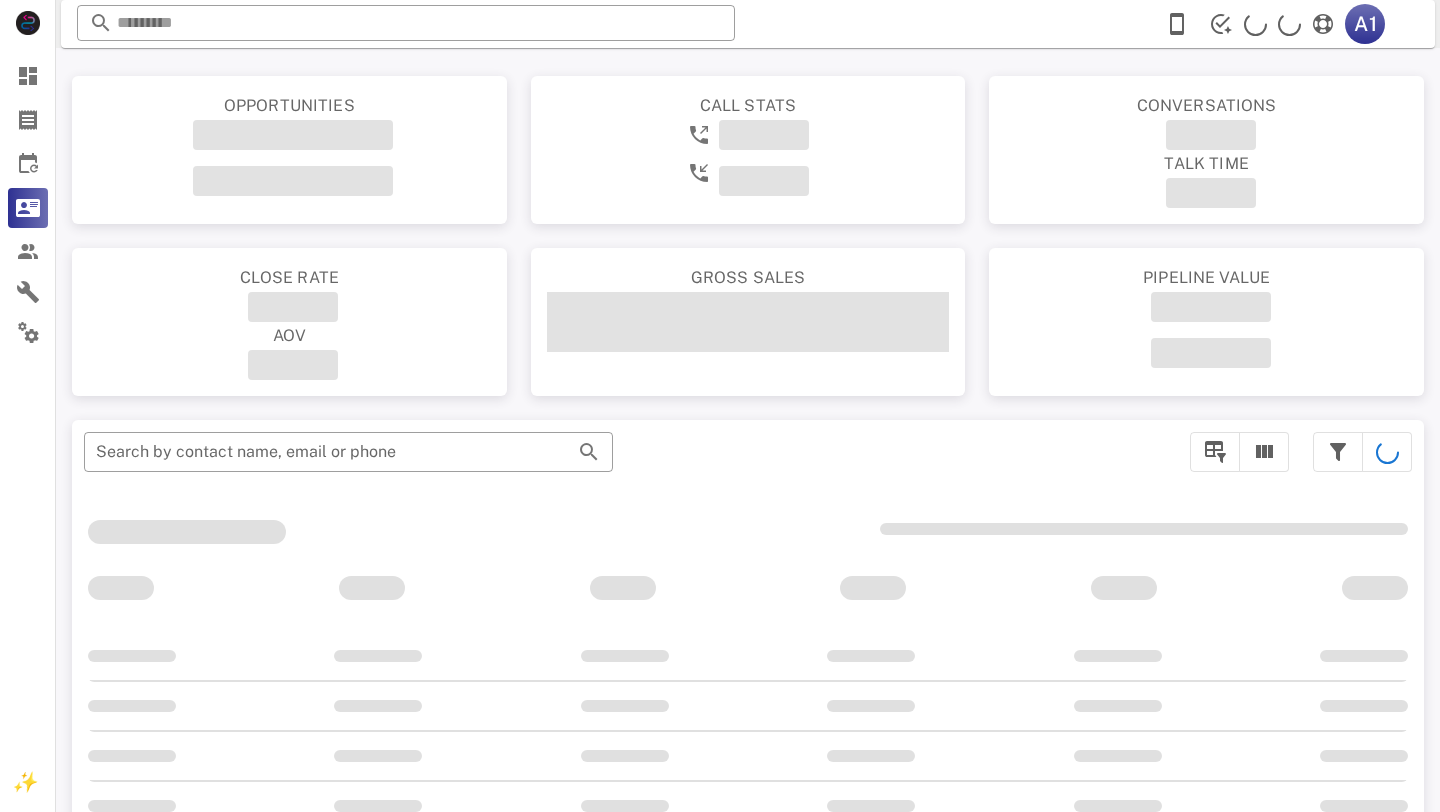 scroll, scrollTop: 0, scrollLeft: 0, axis: both 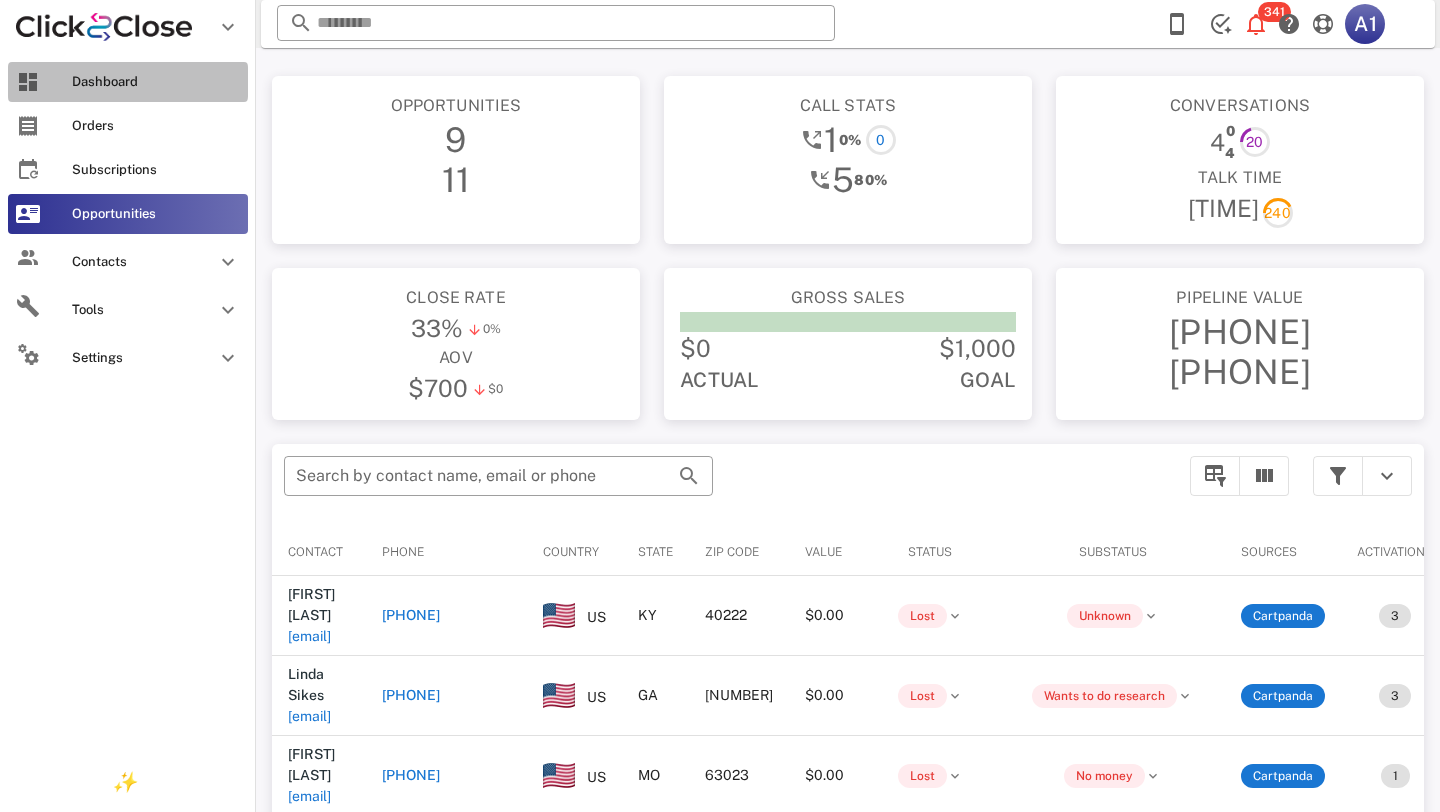 click on "Dashboard" at bounding box center [128, 82] 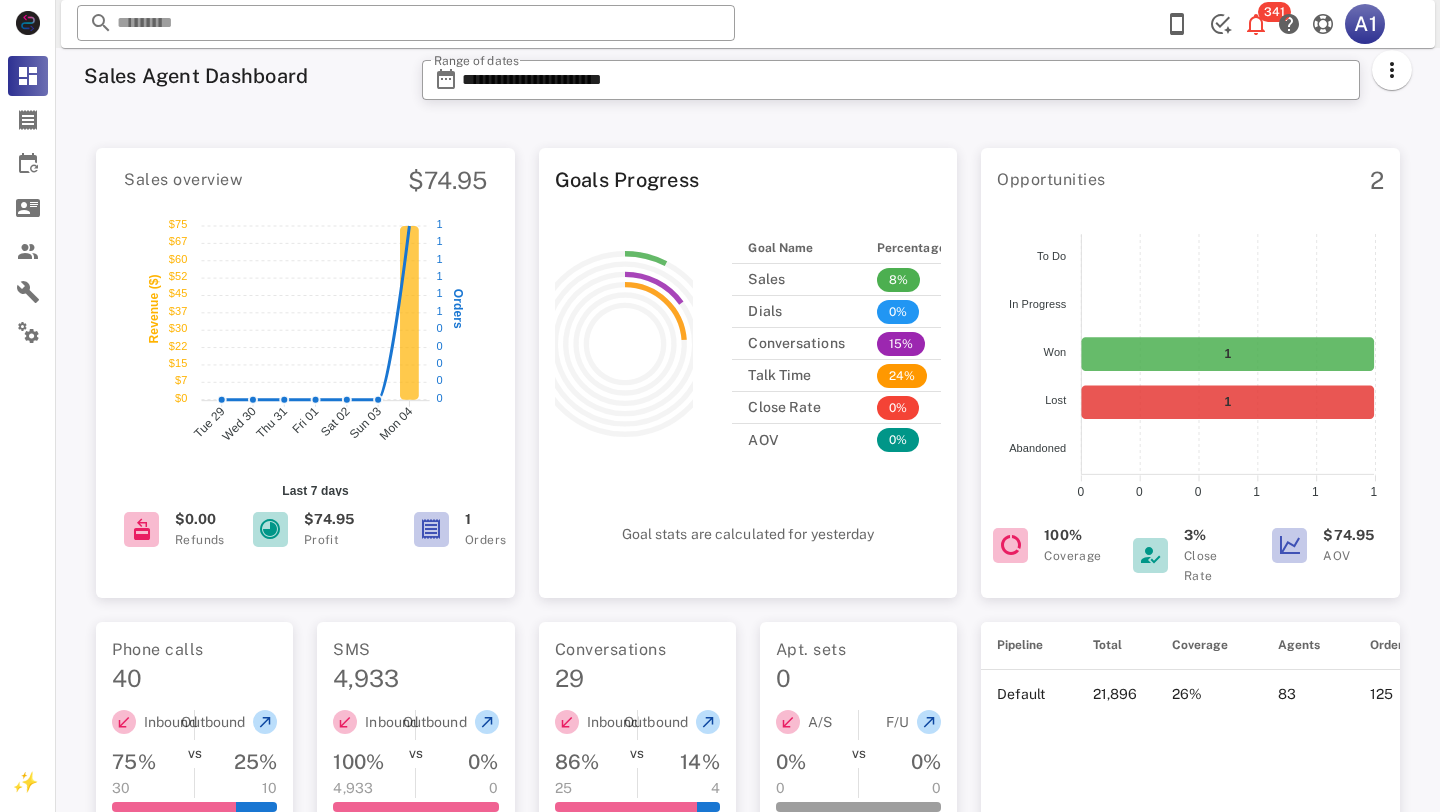 click at bounding box center [1392, 81] 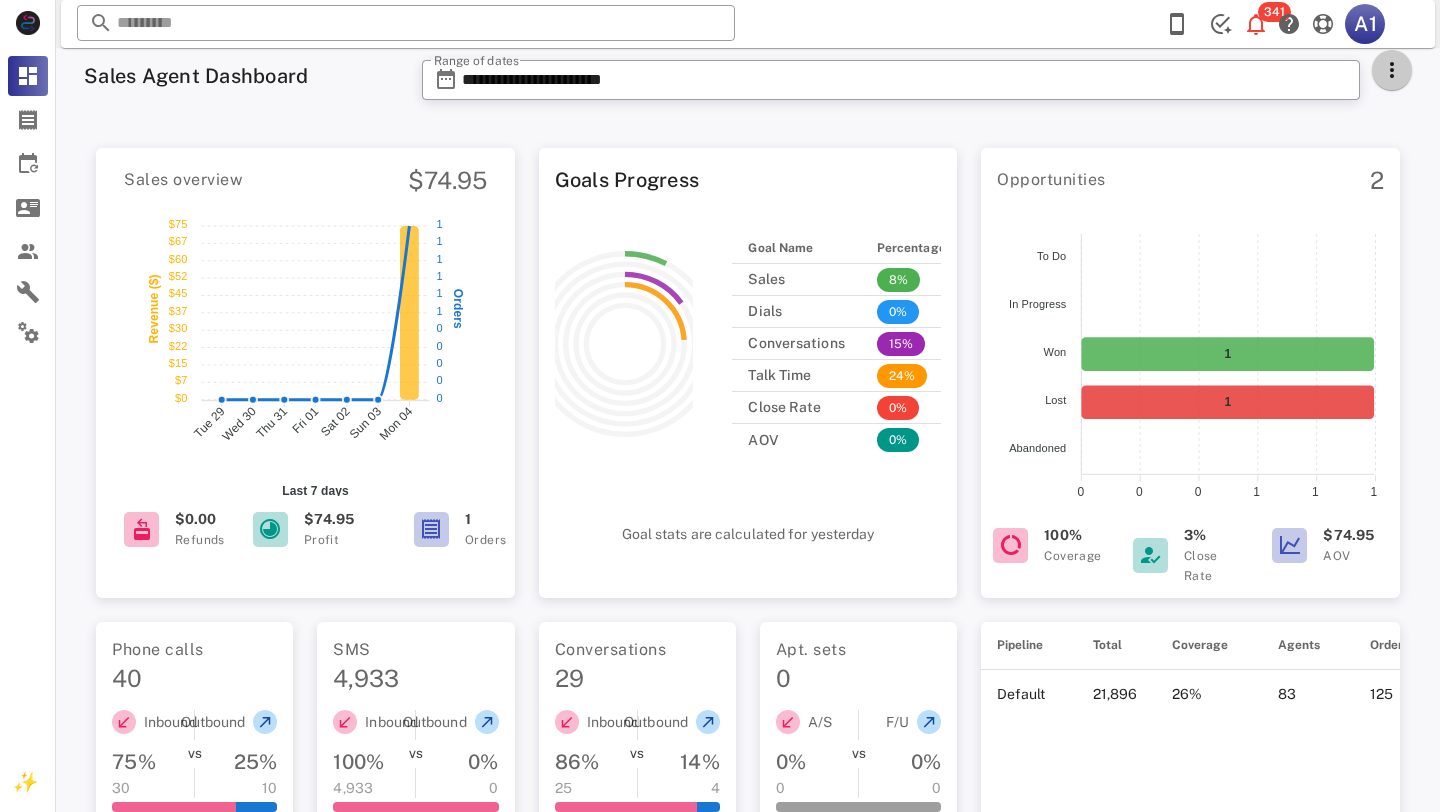 click at bounding box center (1392, 70) 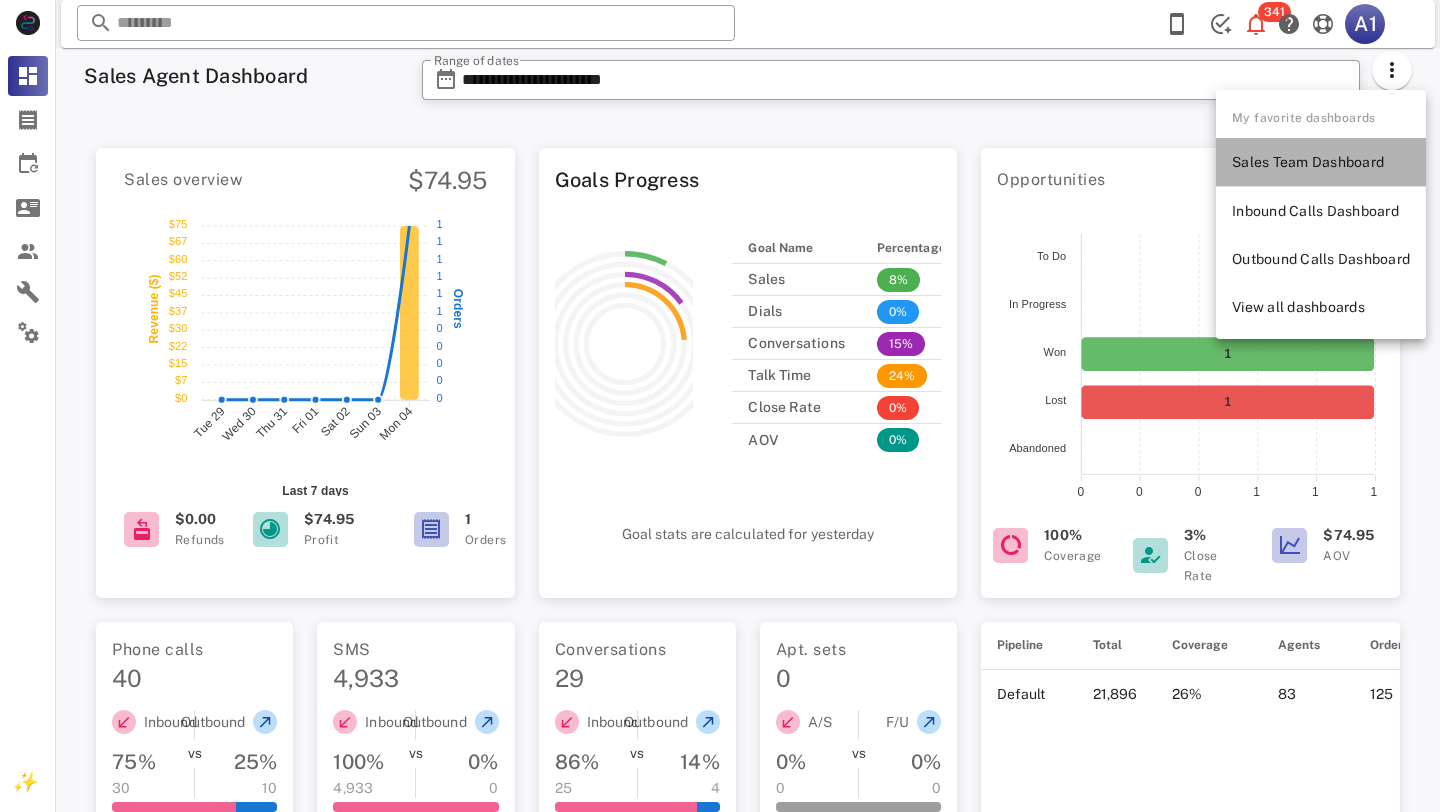 click on "Sales Team Dashboard" at bounding box center (1321, 162) 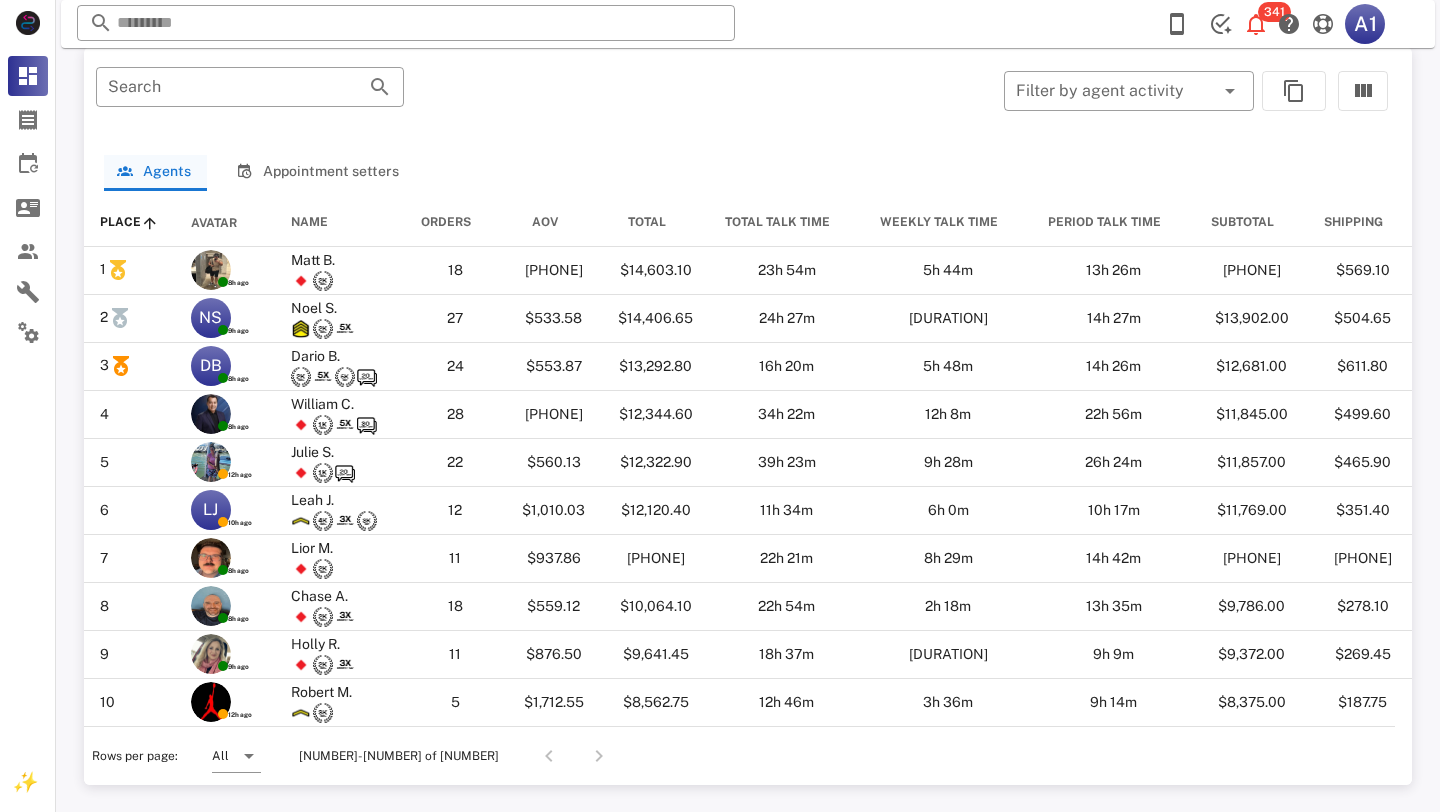 scroll, scrollTop: 927, scrollLeft: 0, axis: vertical 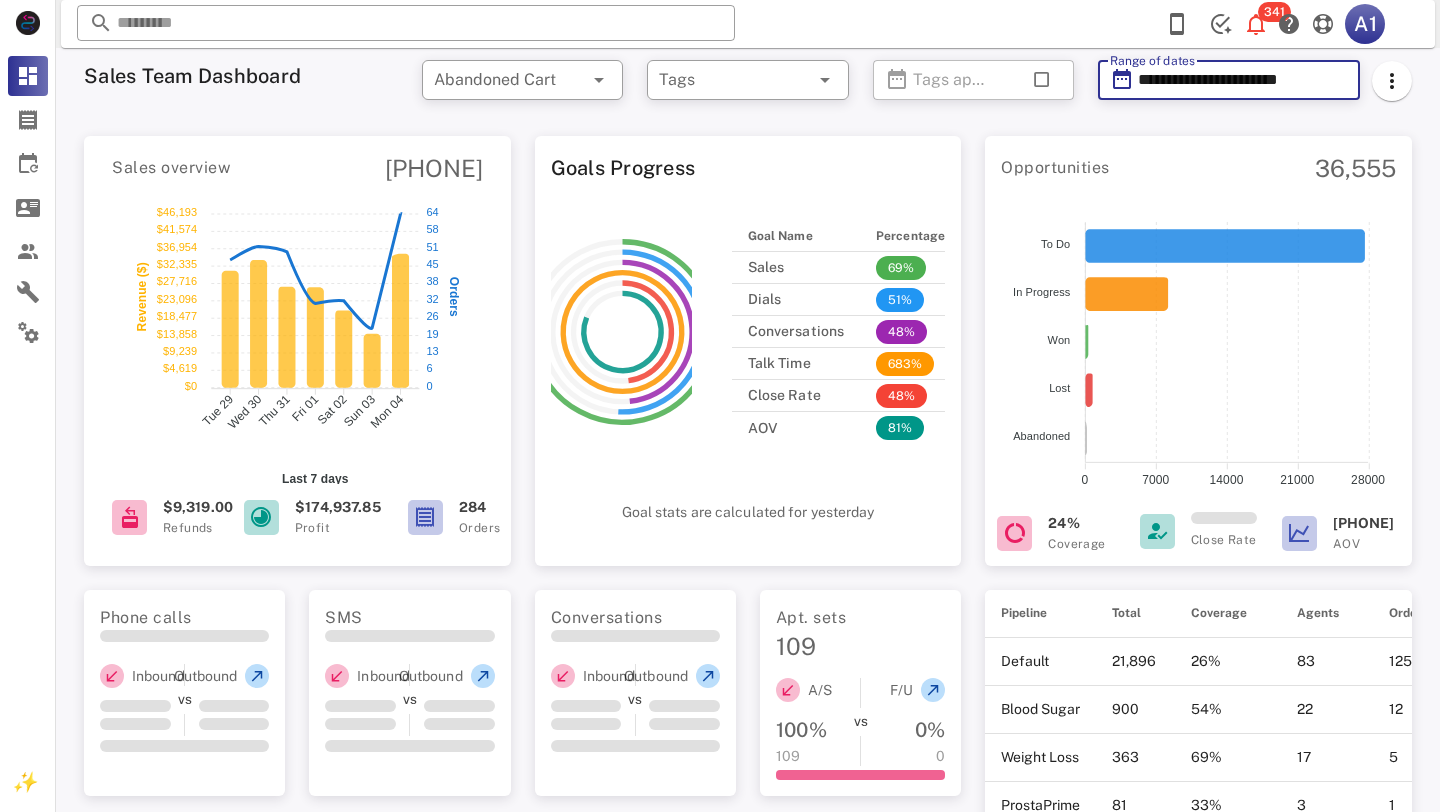 click on "**********" at bounding box center [1243, 80] 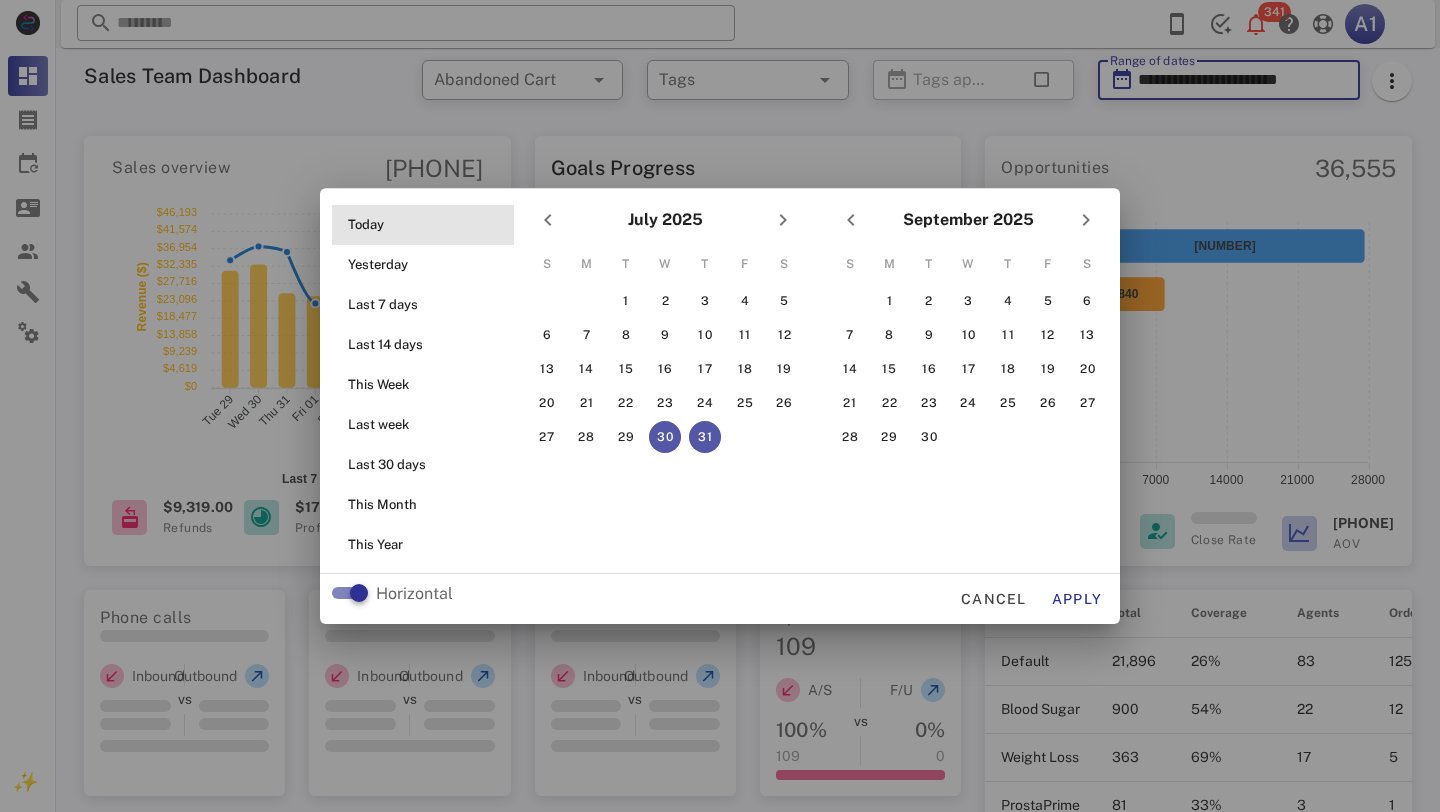 click on "Today" at bounding box center [429, 225] 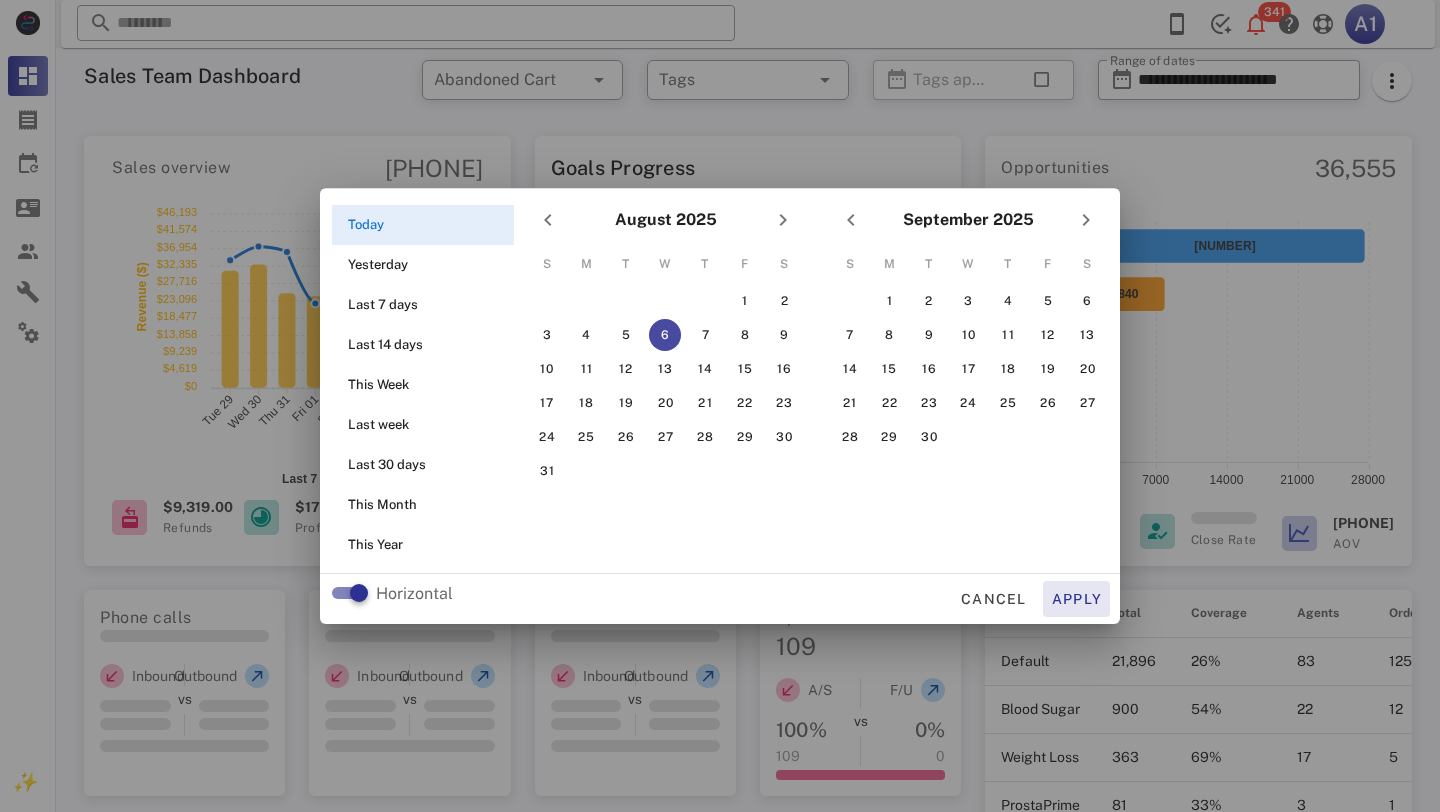 click on "Apply" at bounding box center (1077, 599) 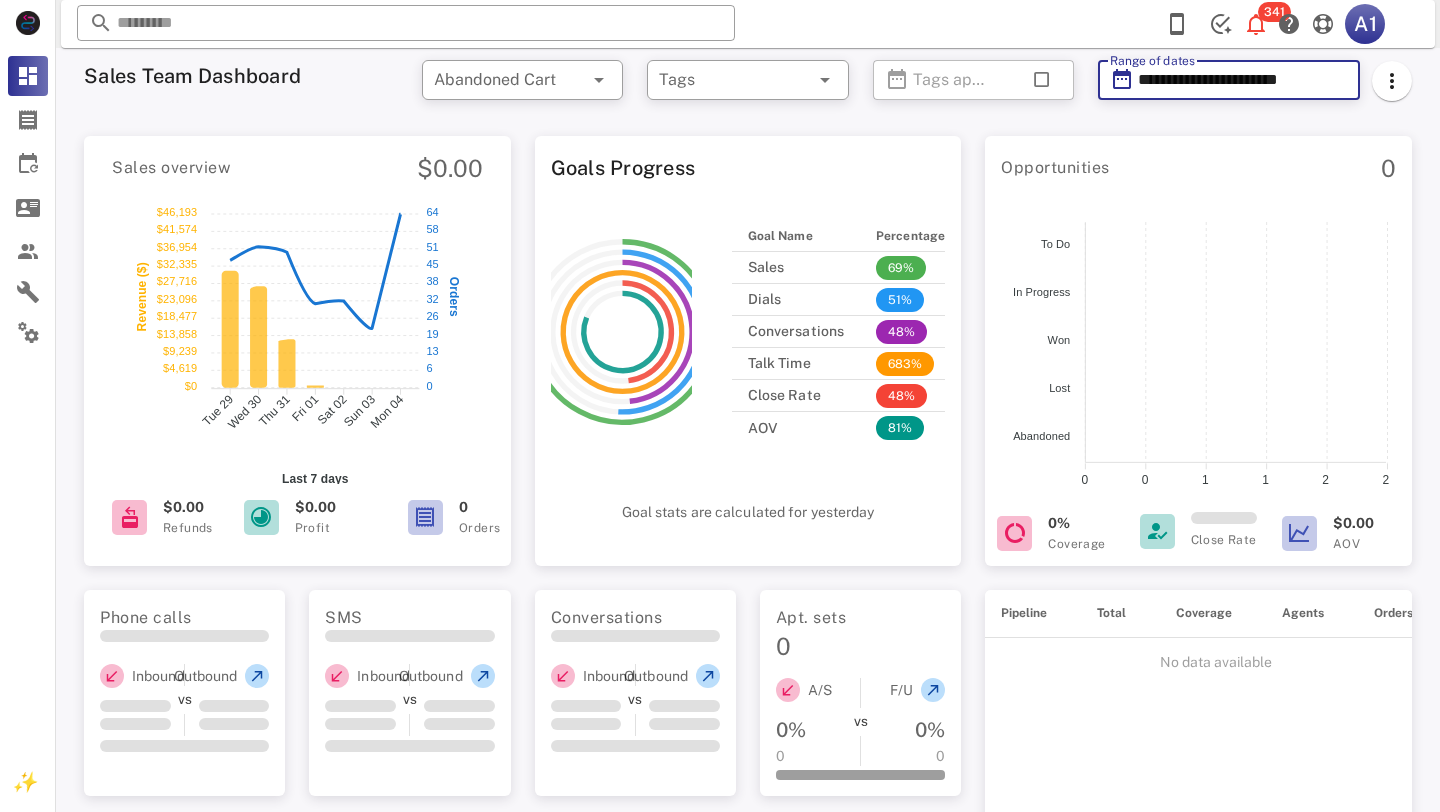 click on "**********" at bounding box center (1243, 80) 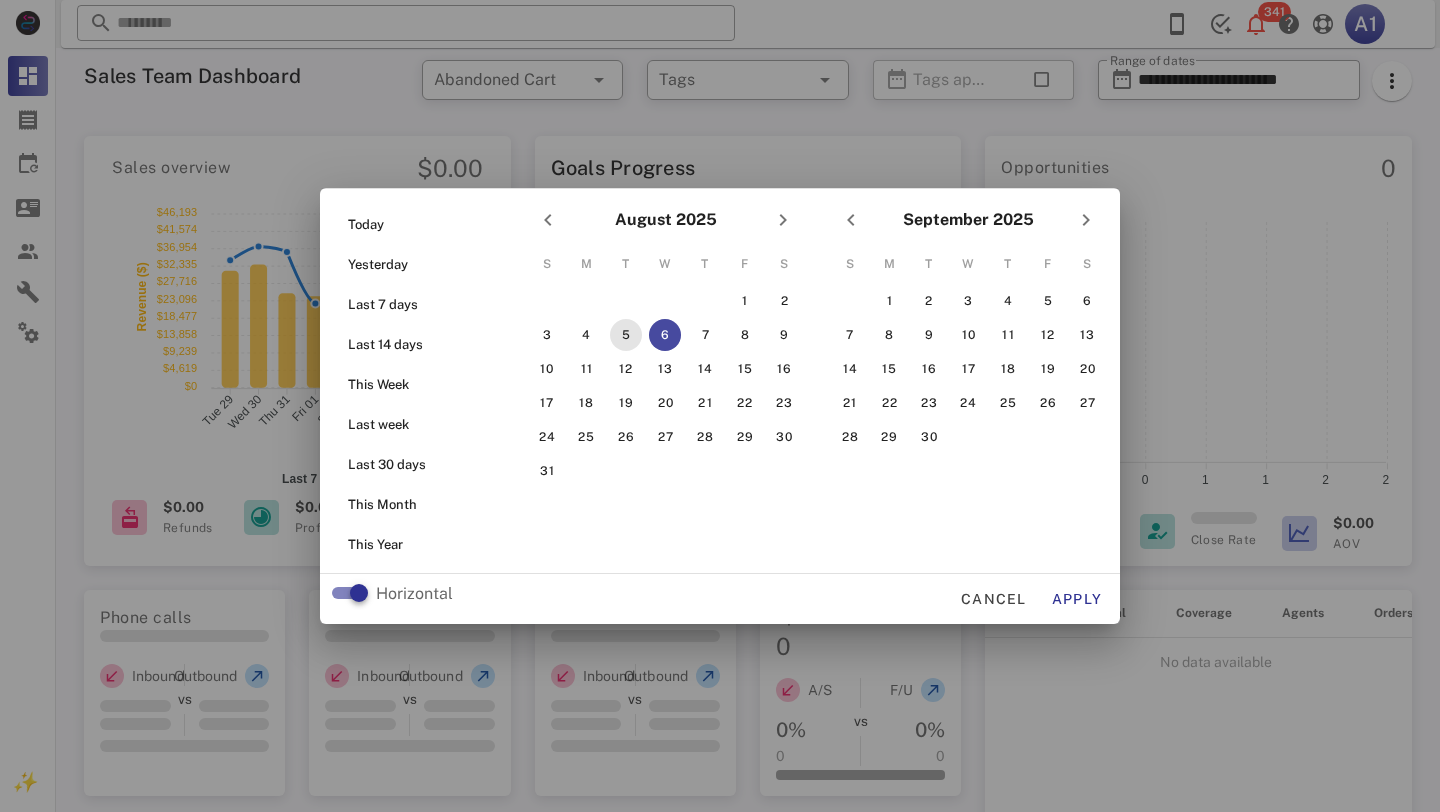 click on "5" at bounding box center (626, 335) 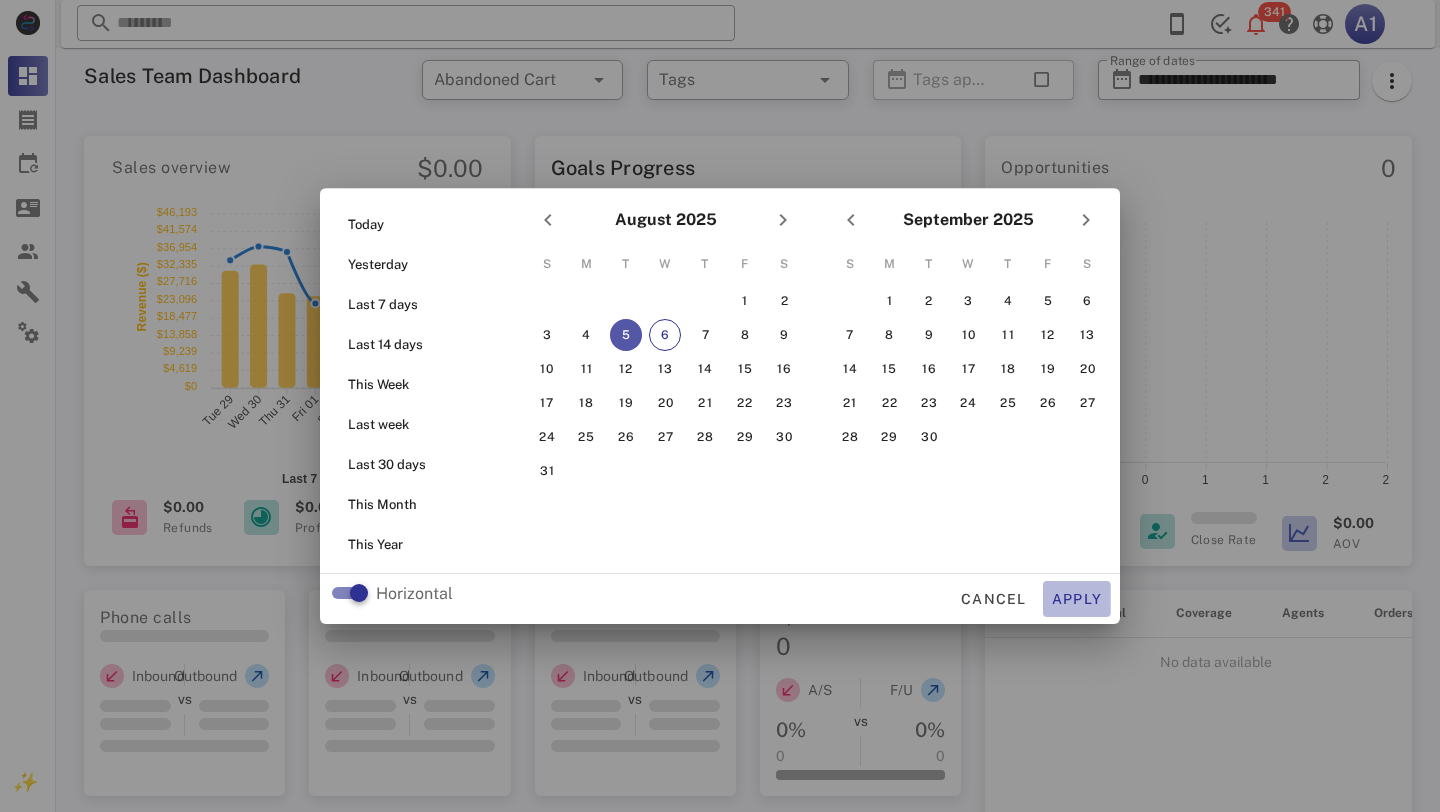 click on "Apply" at bounding box center [1077, 599] 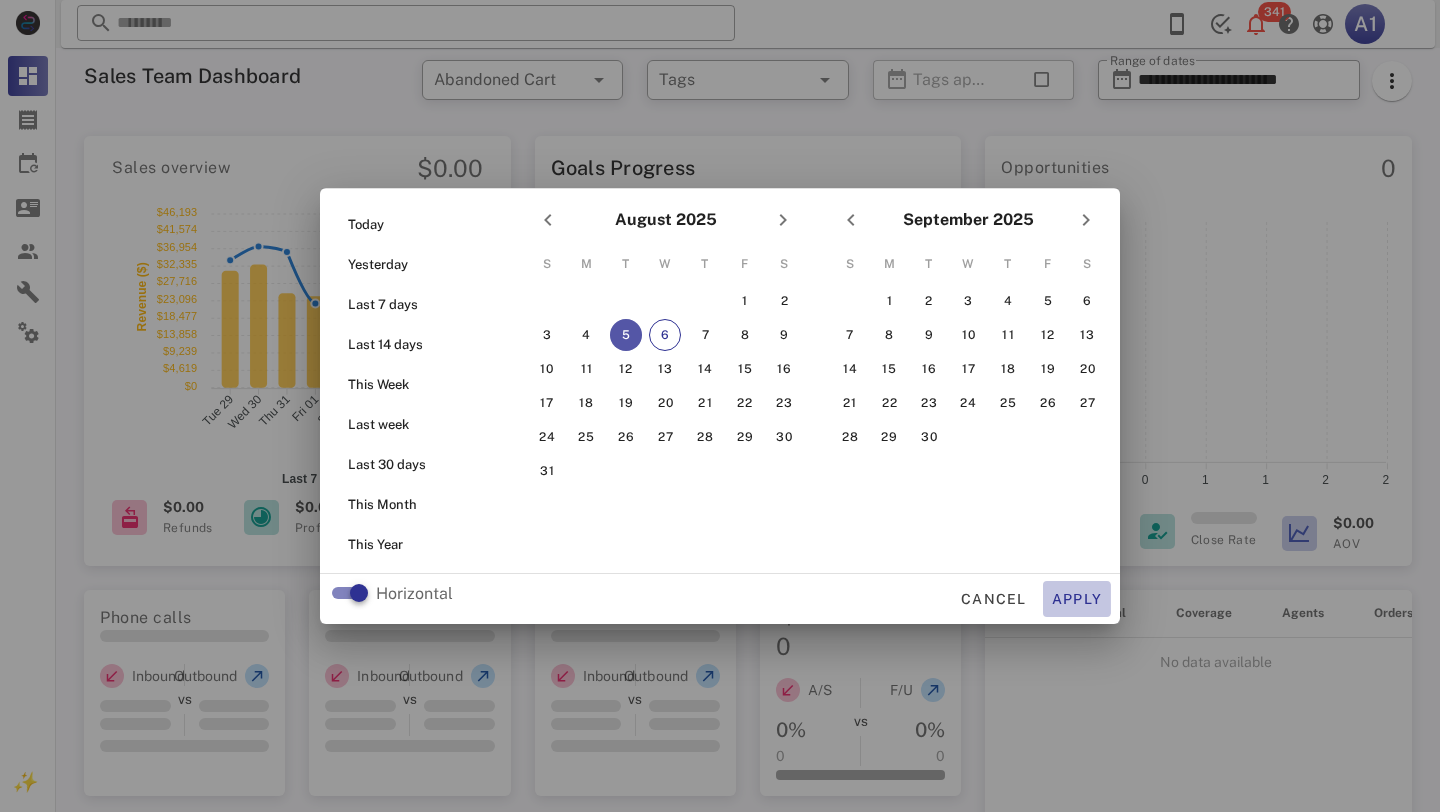 type on "**********" 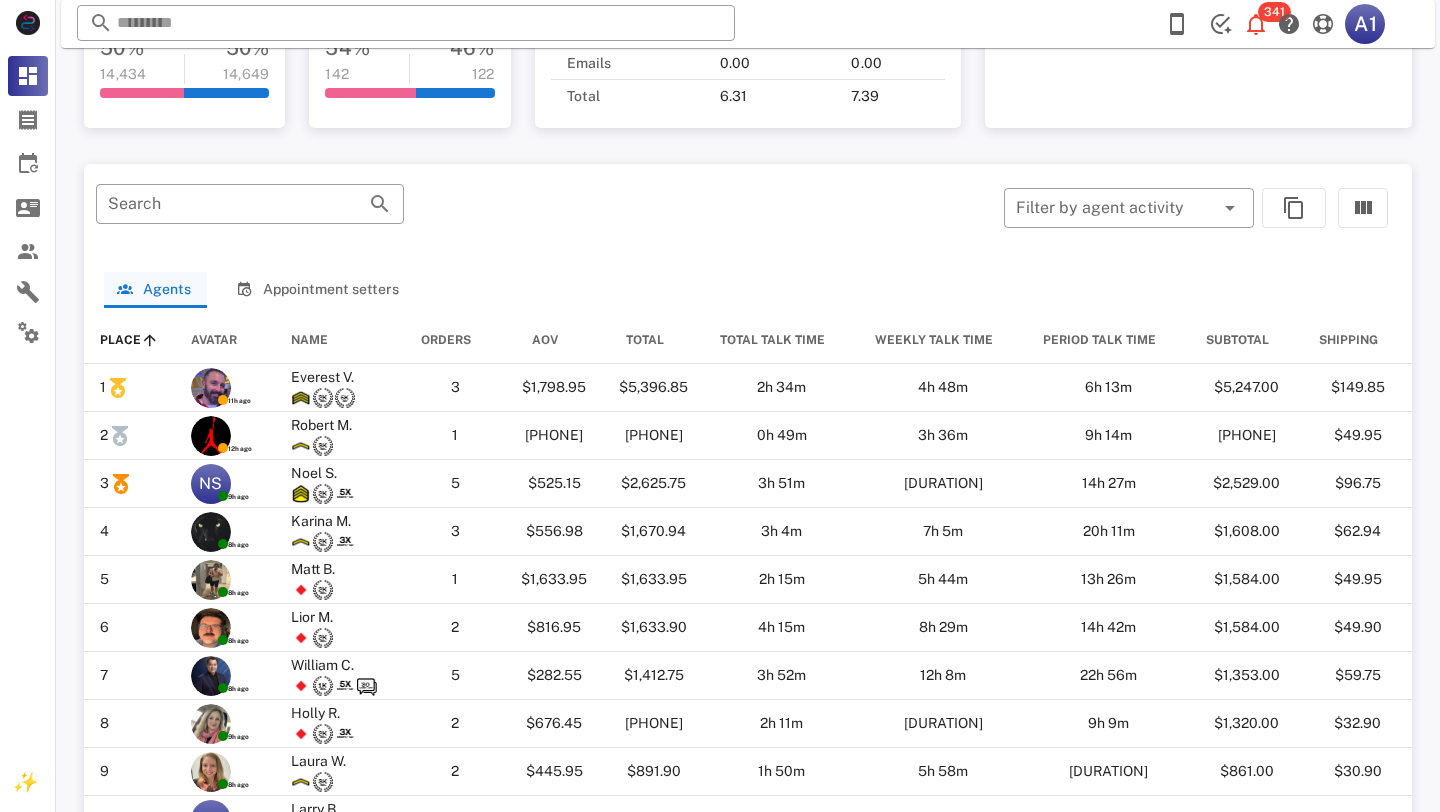 scroll, scrollTop: 910, scrollLeft: 0, axis: vertical 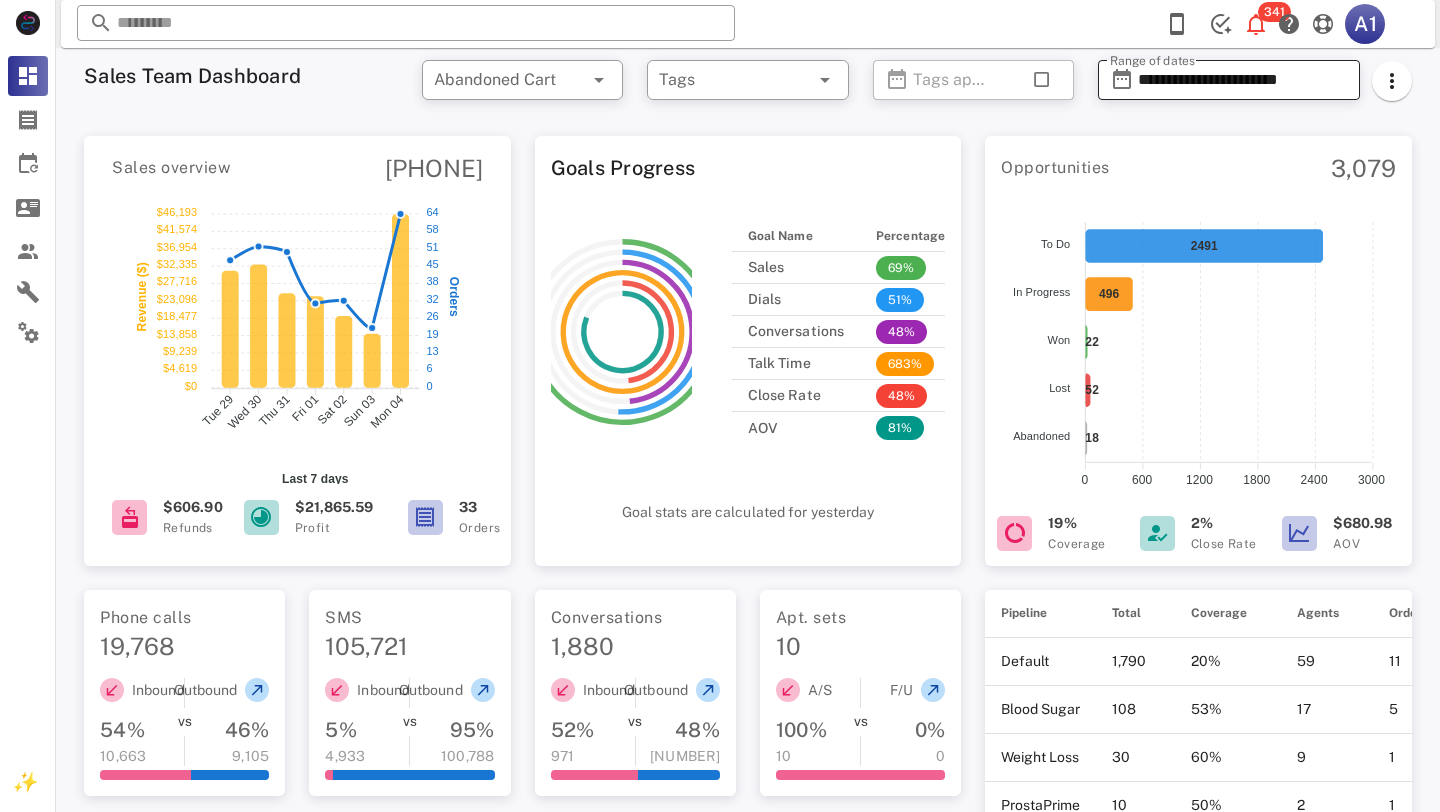 click on "**********" at bounding box center [1243, 80] 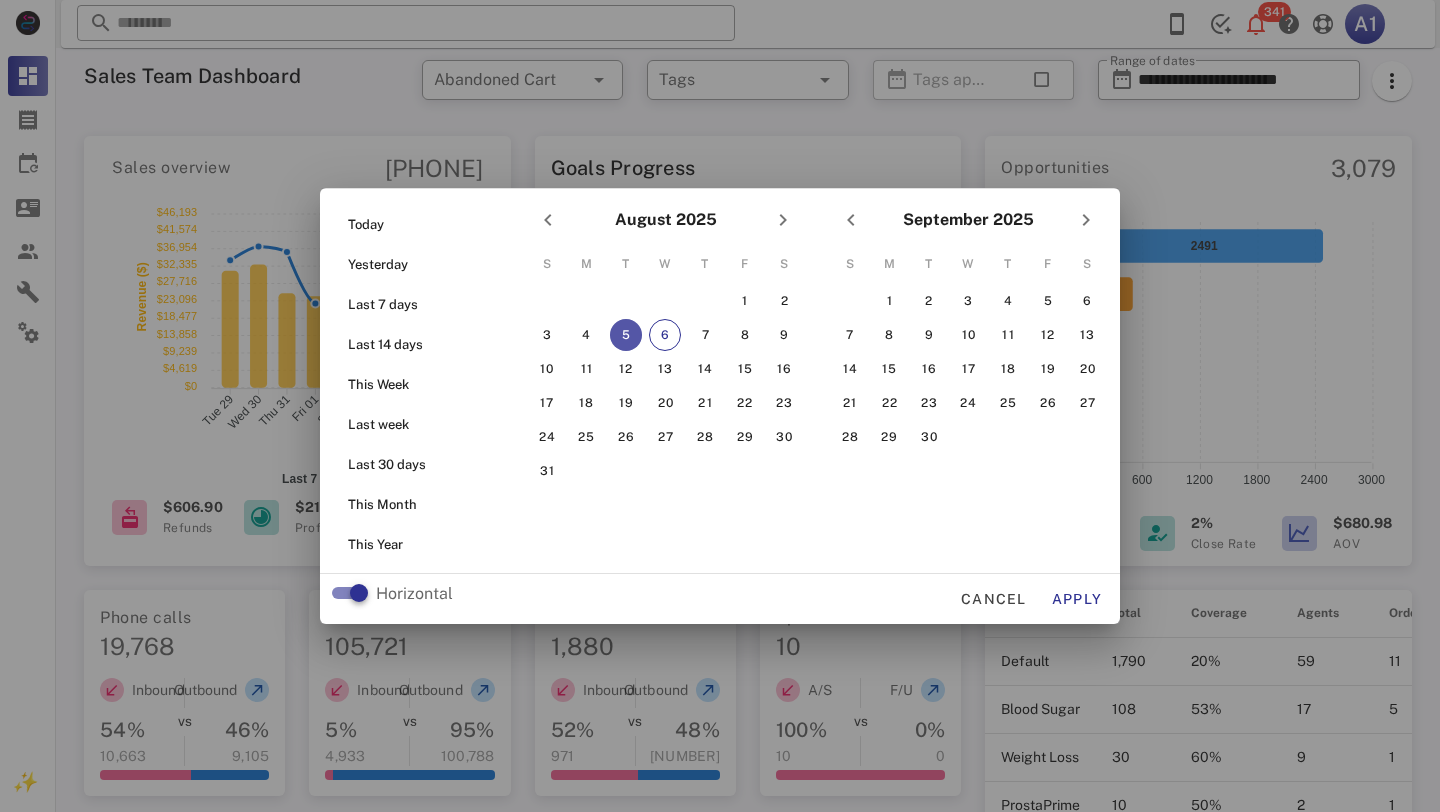 click at bounding box center (720, 406) 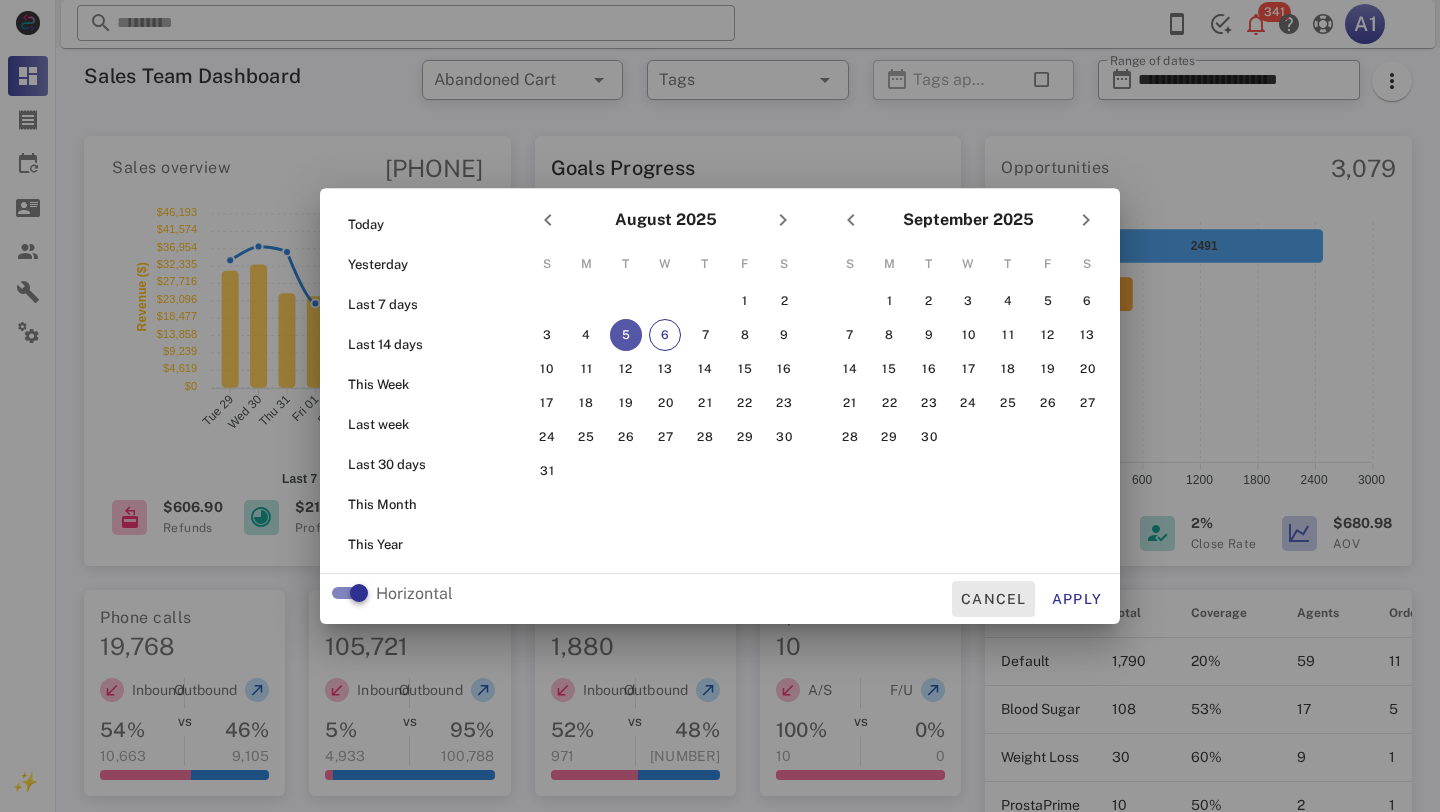 click on "Cancel" at bounding box center (993, 599) 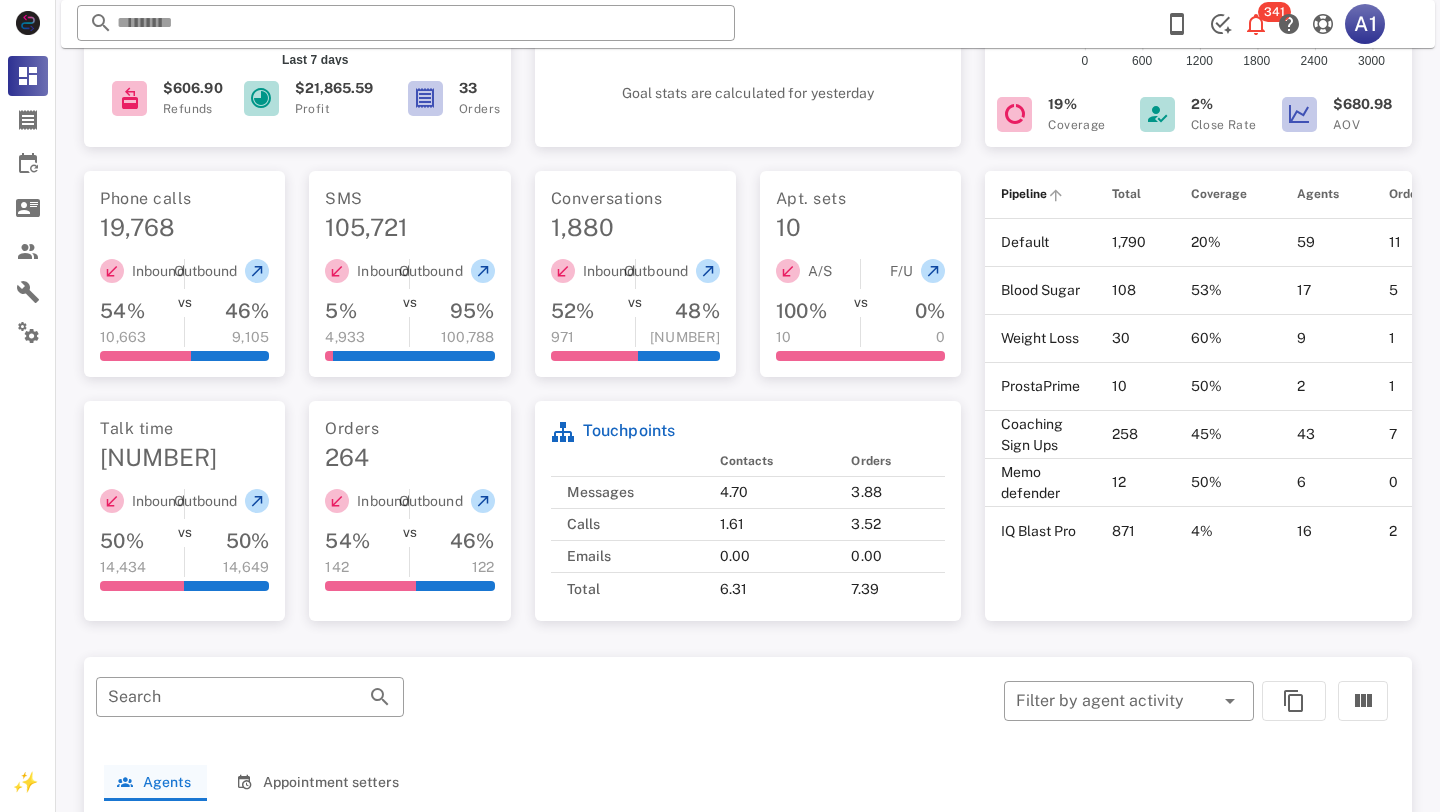 scroll, scrollTop: 1031, scrollLeft: 0, axis: vertical 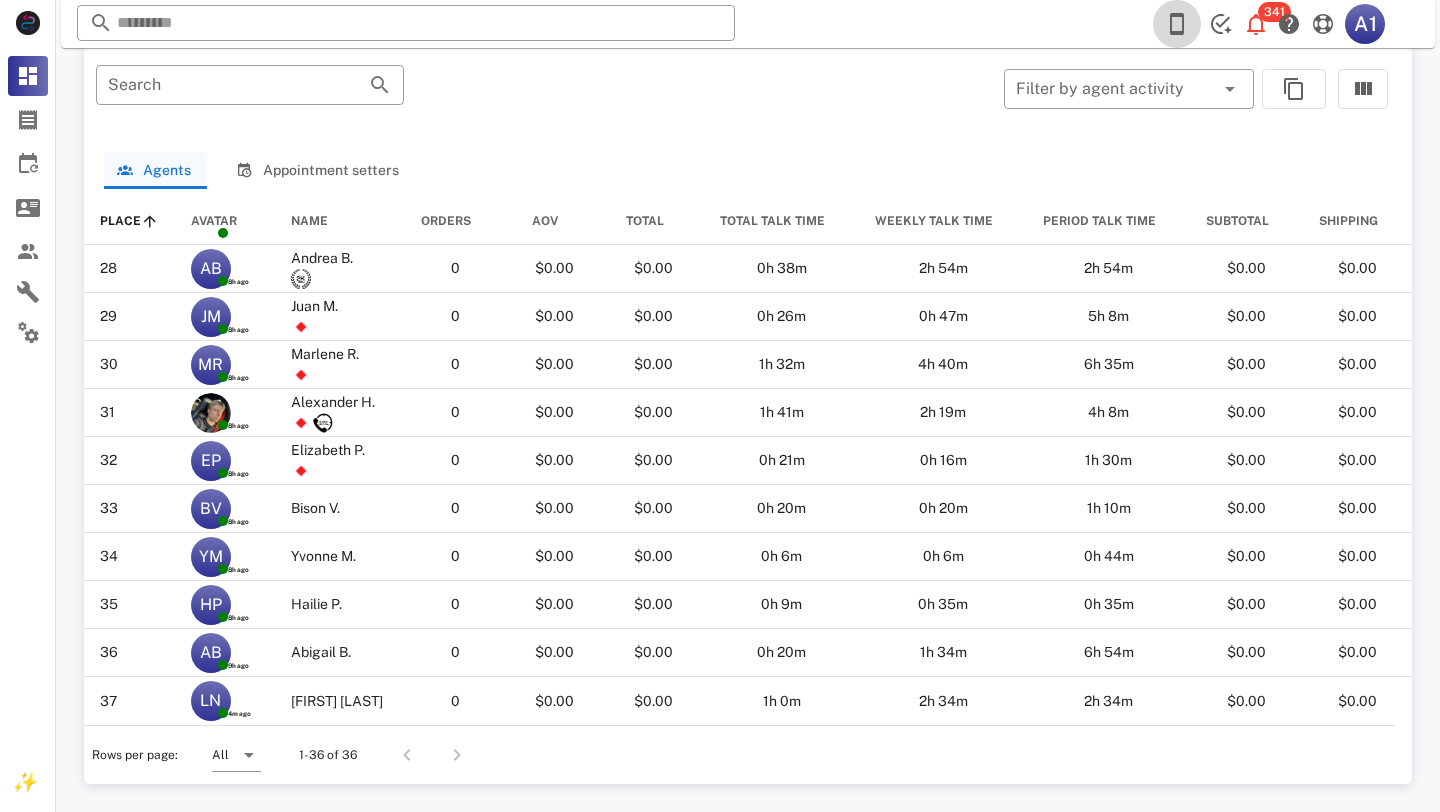 click at bounding box center (1177, 24) 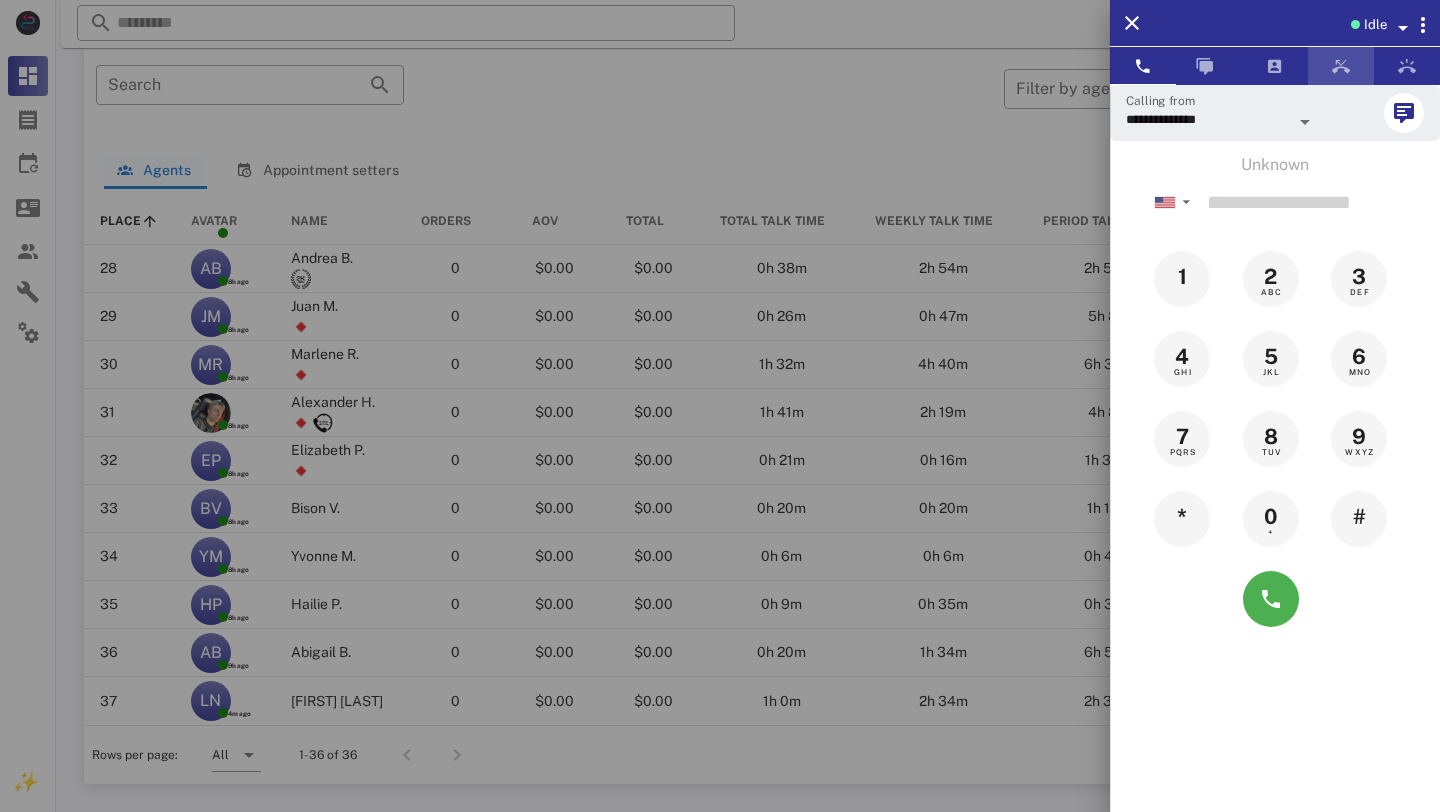 click at bounding box center [1341, 66] 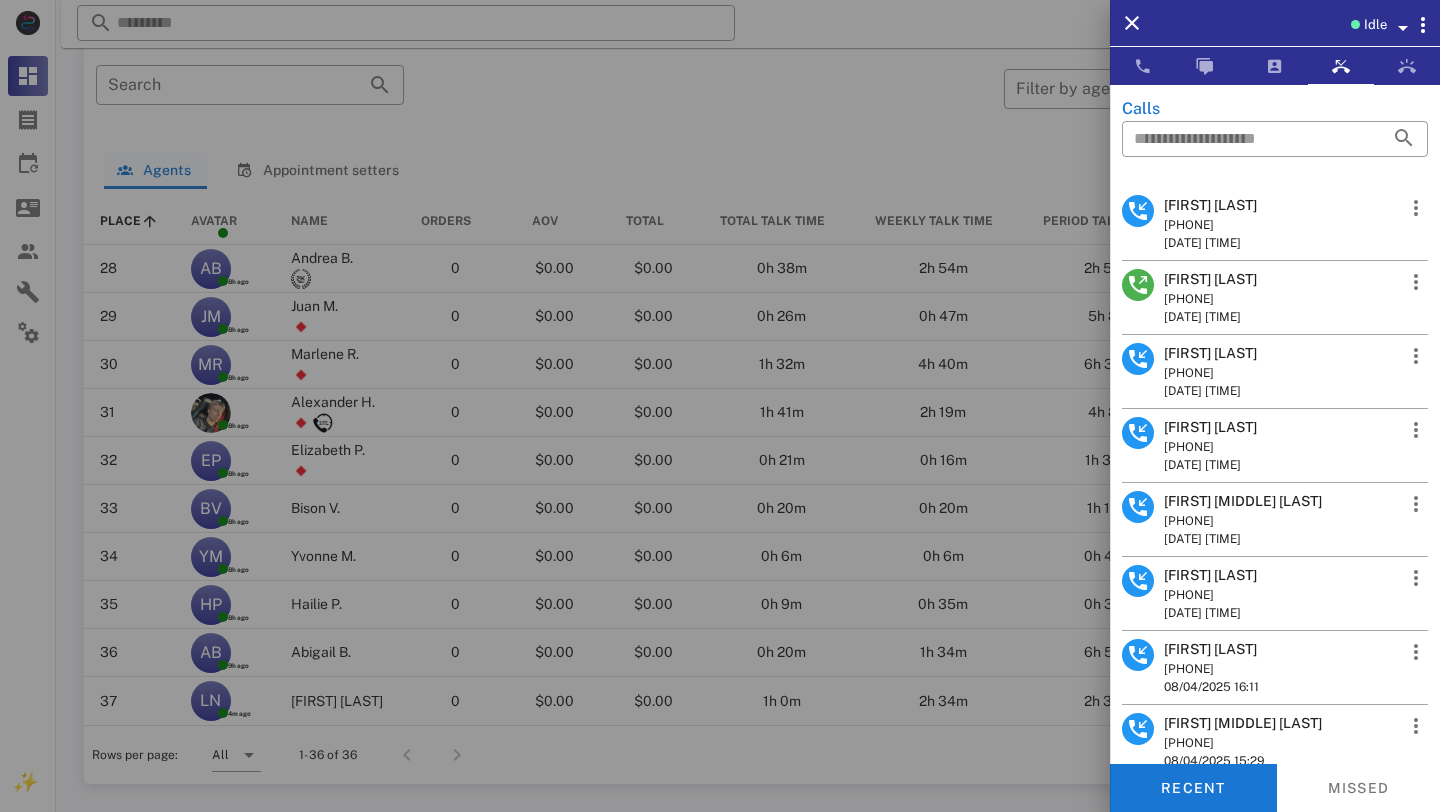 click on "[FIRST] [LAST]" at bounding box center [1210, 427] 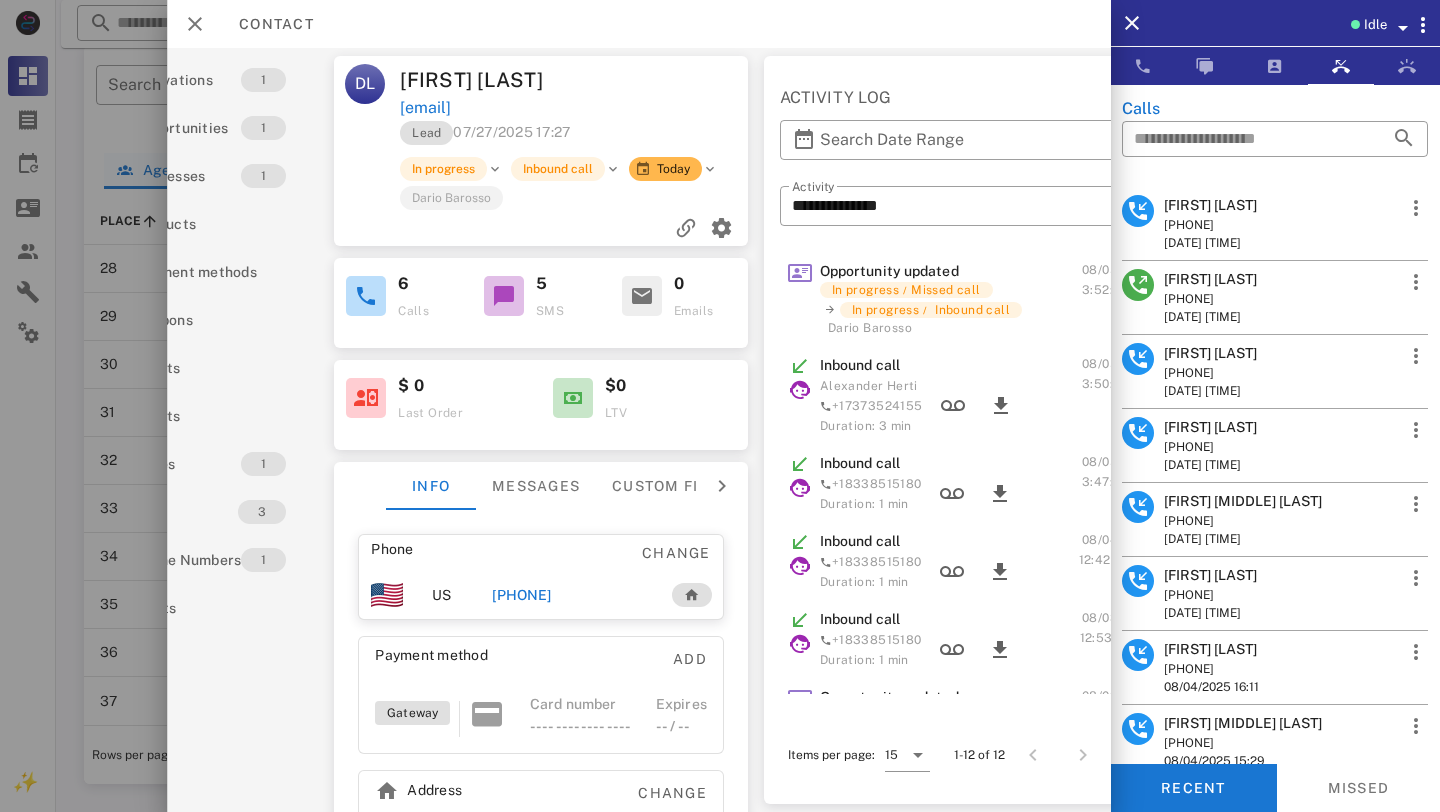 scroll, scrollTop: 0, scrollLeft: 124, axis: horizontal 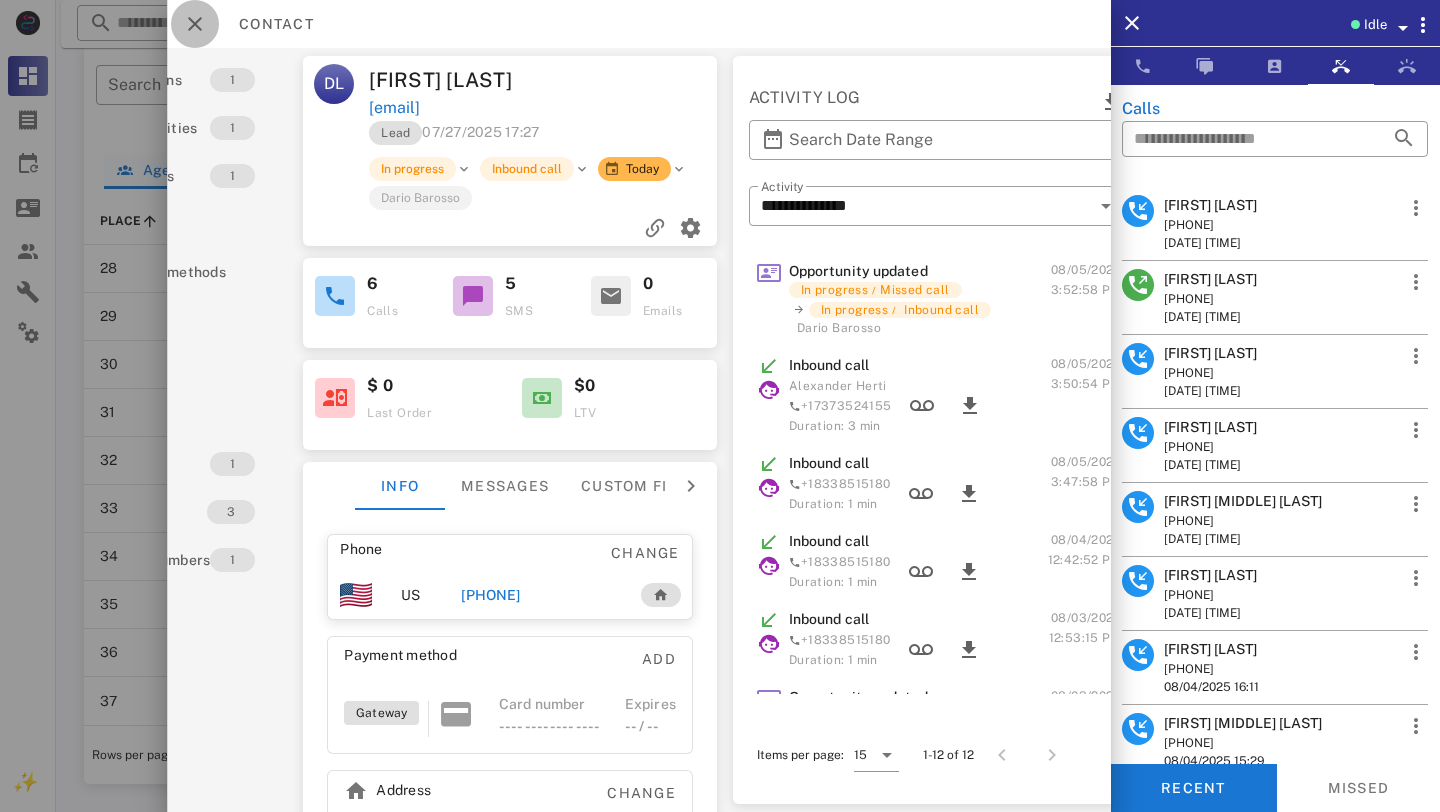 click at bounding box center [195, 24] 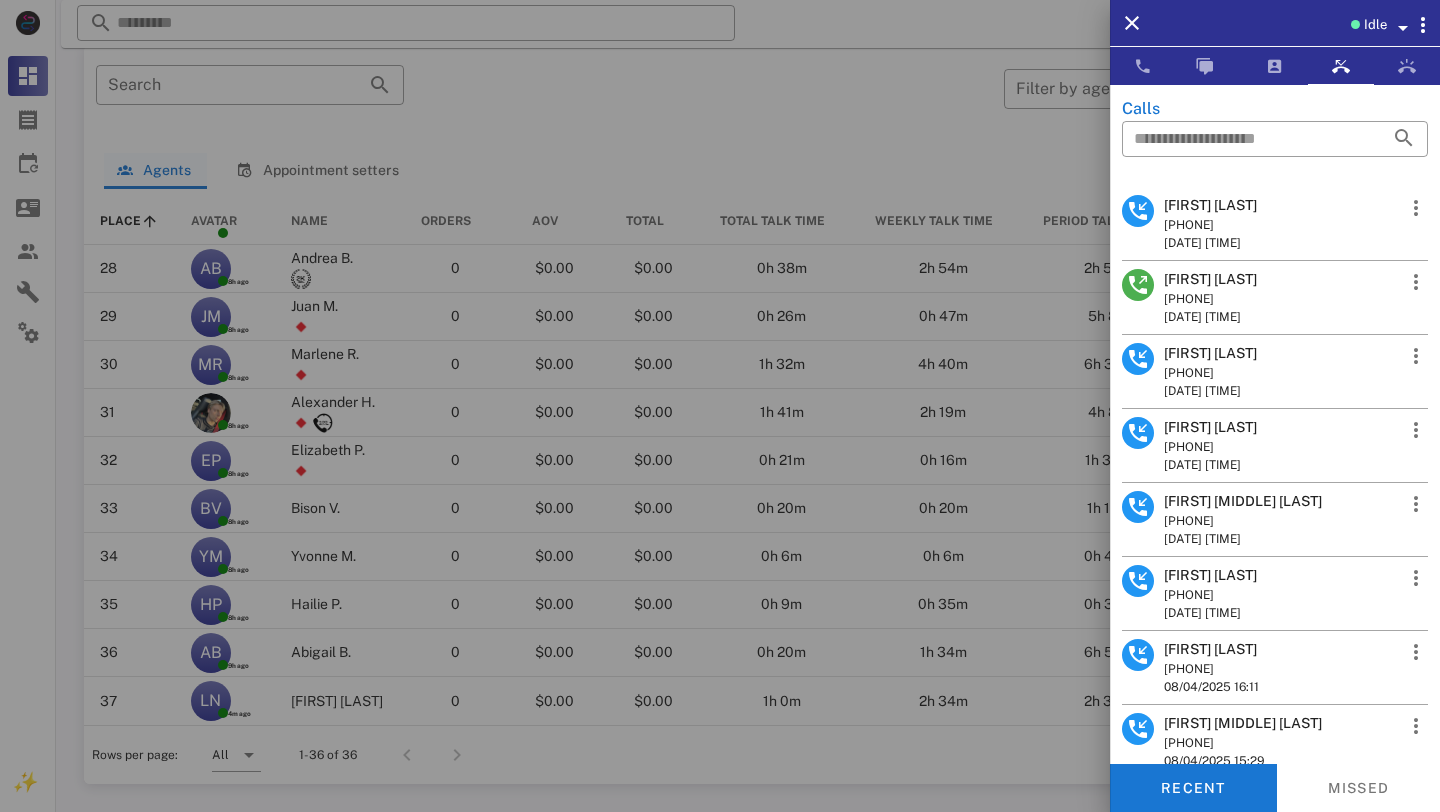 click on "[FIRST] [MIDDLE] [LAST]" at bounding box center (1243, 501) 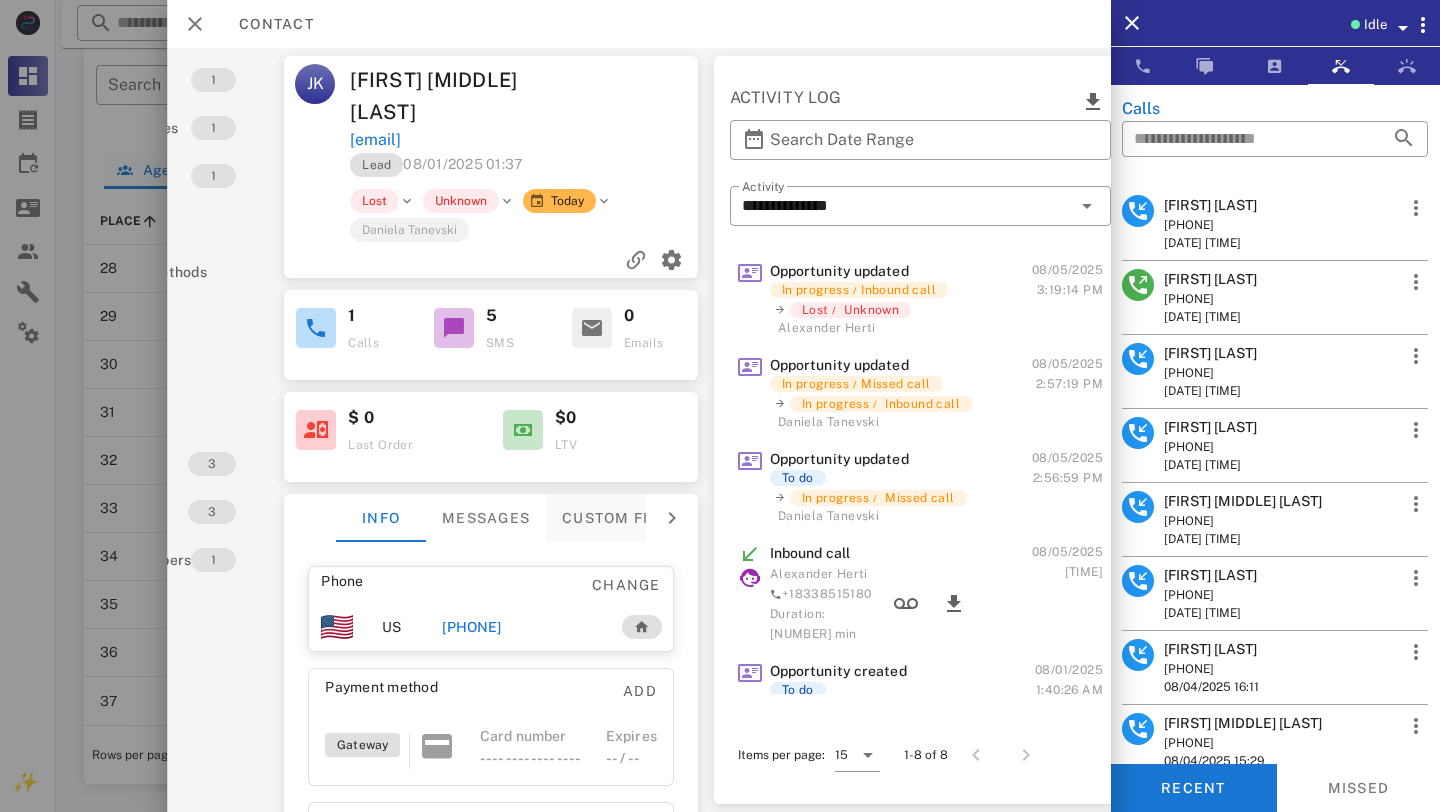 scroll, scrollTop: 0, scrollLeft: 158, axis: horizontal 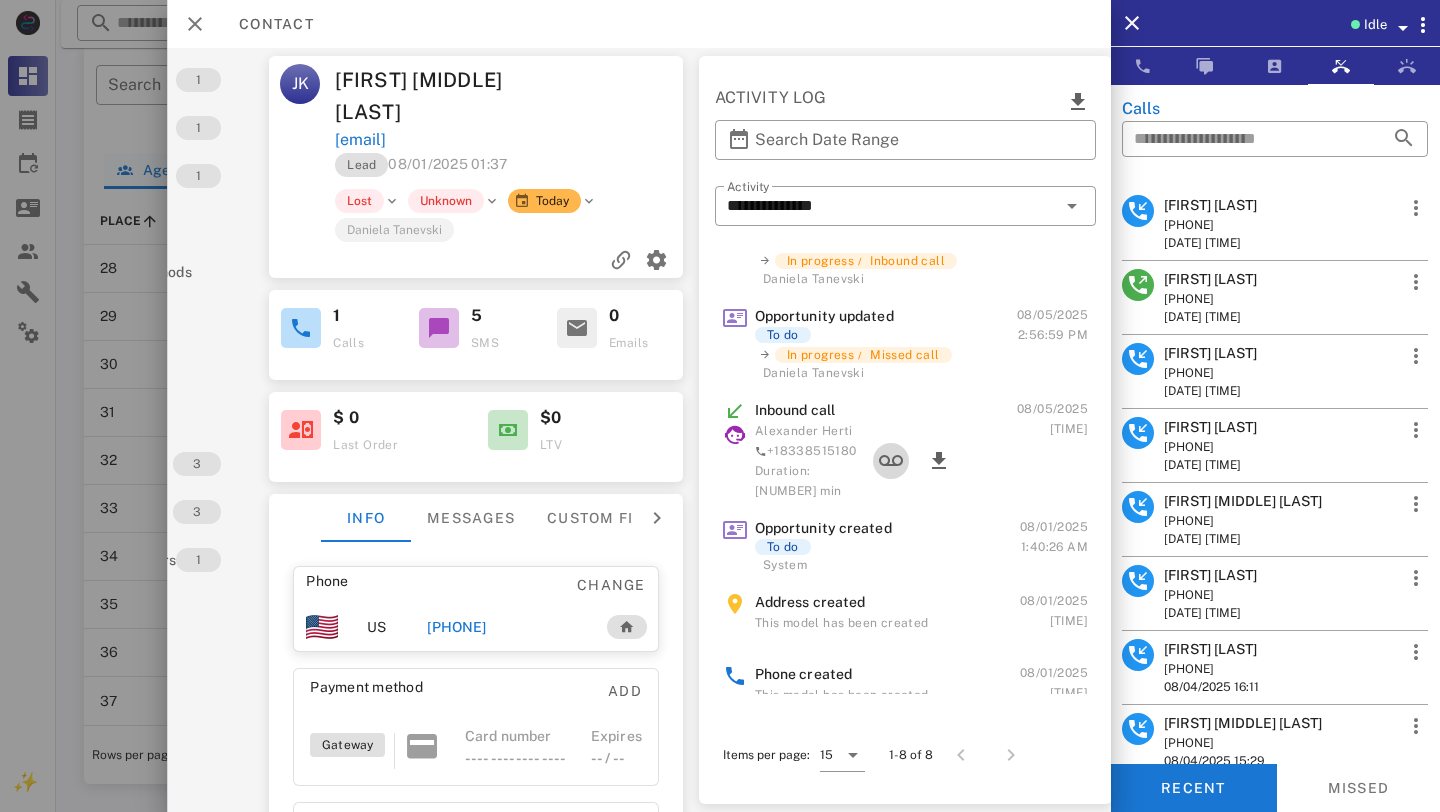 click at bounding box center [890, 461] 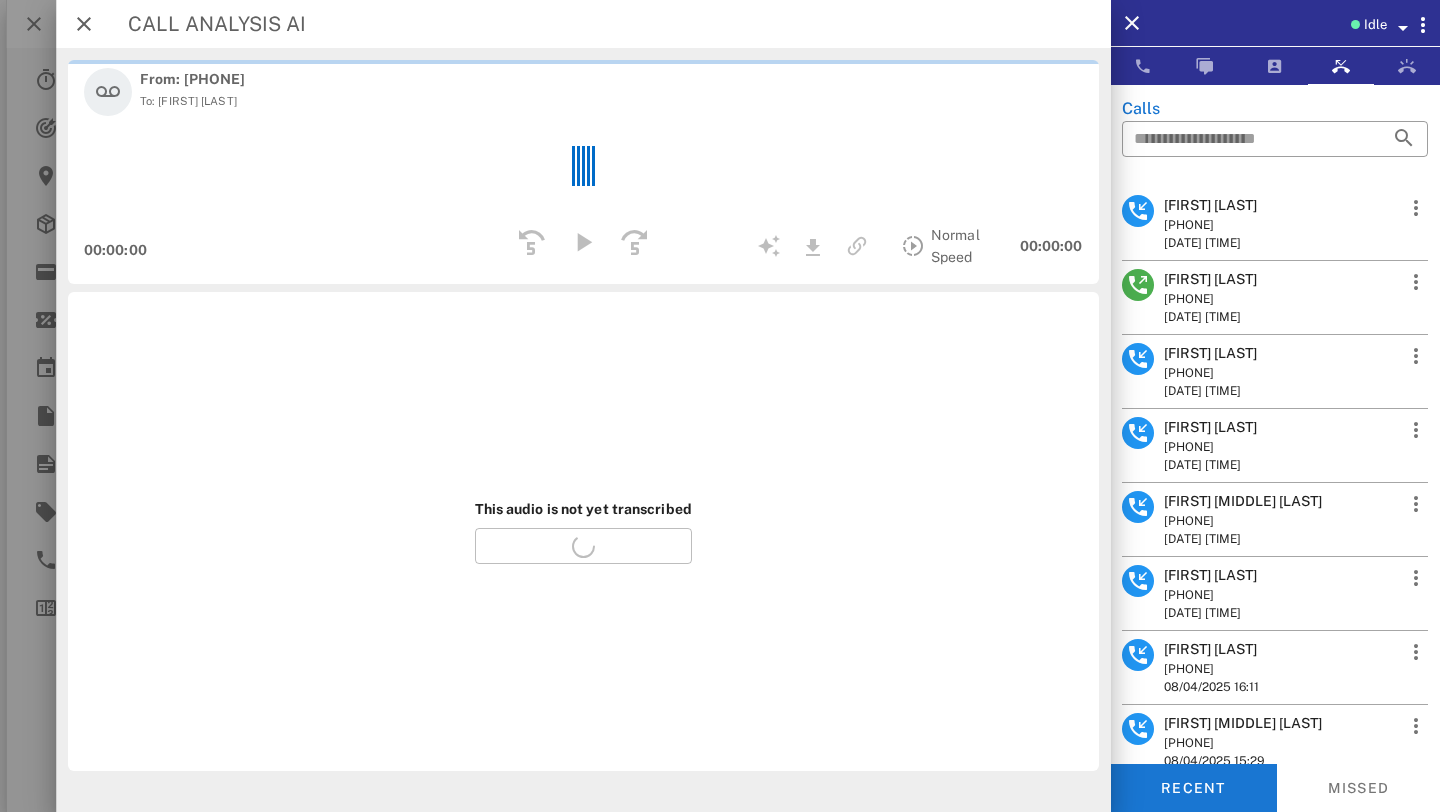 scroll, scrollTop: 0, scrollLeft: 0, axis: both 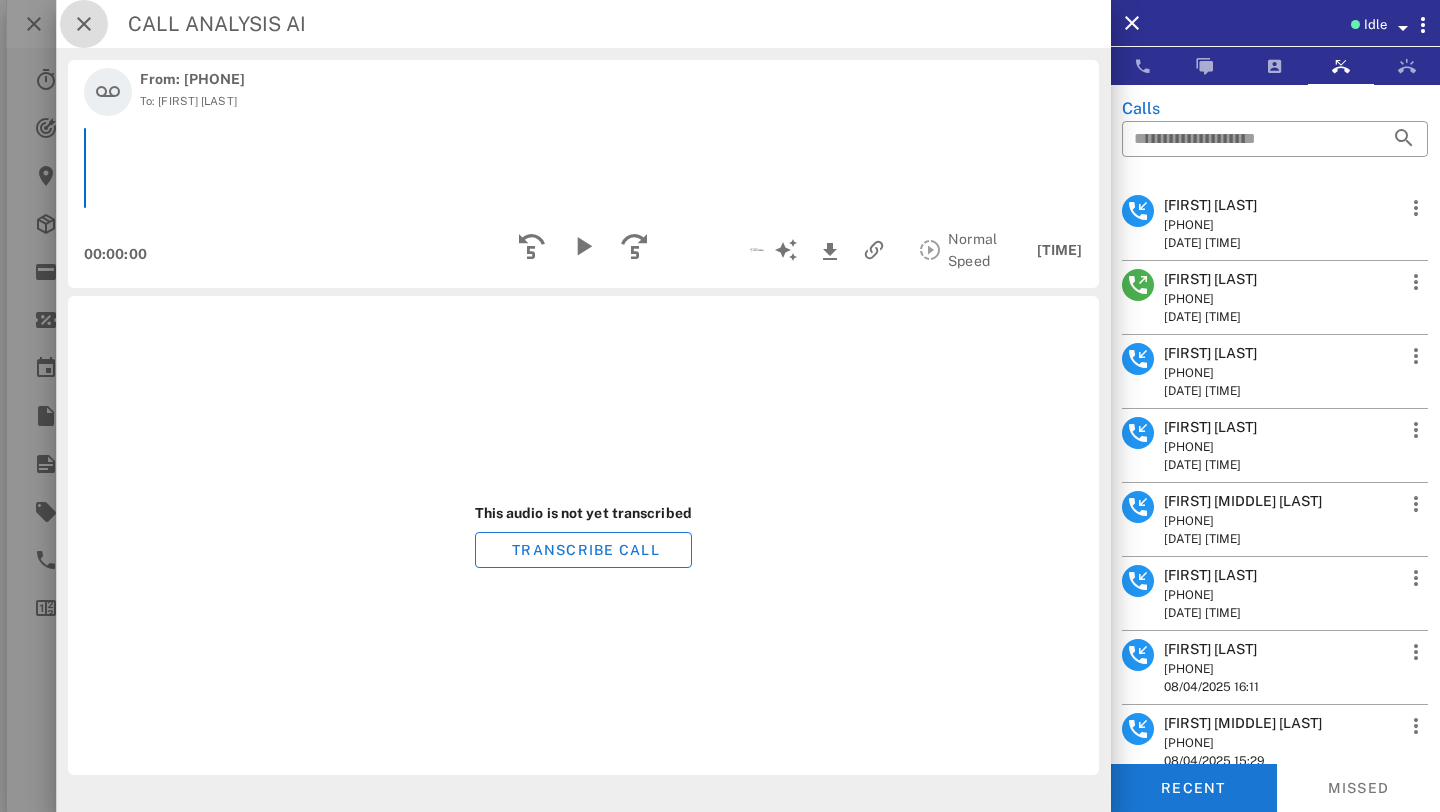 click at bounding box center (84, 24) 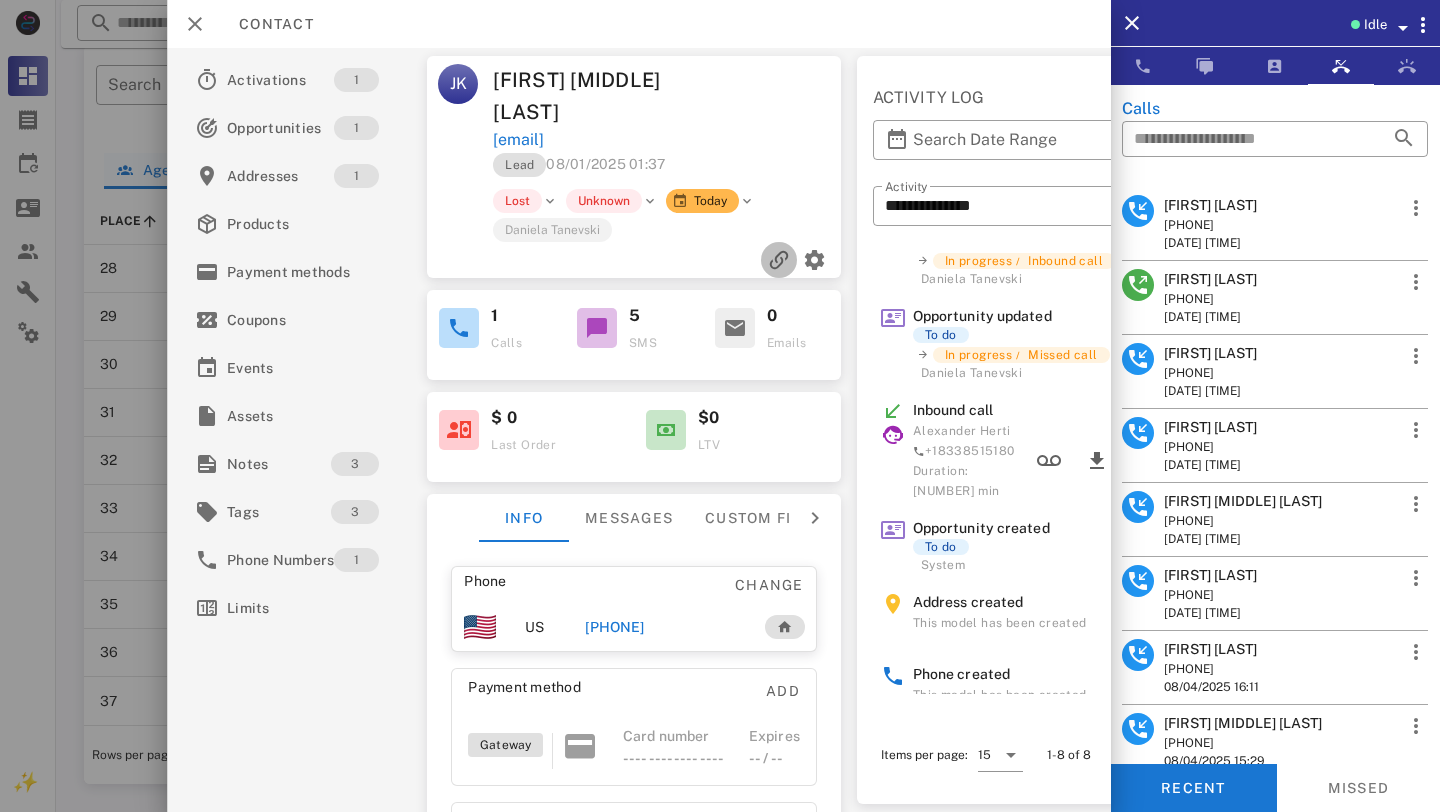 click at bounding box center (778, 260) 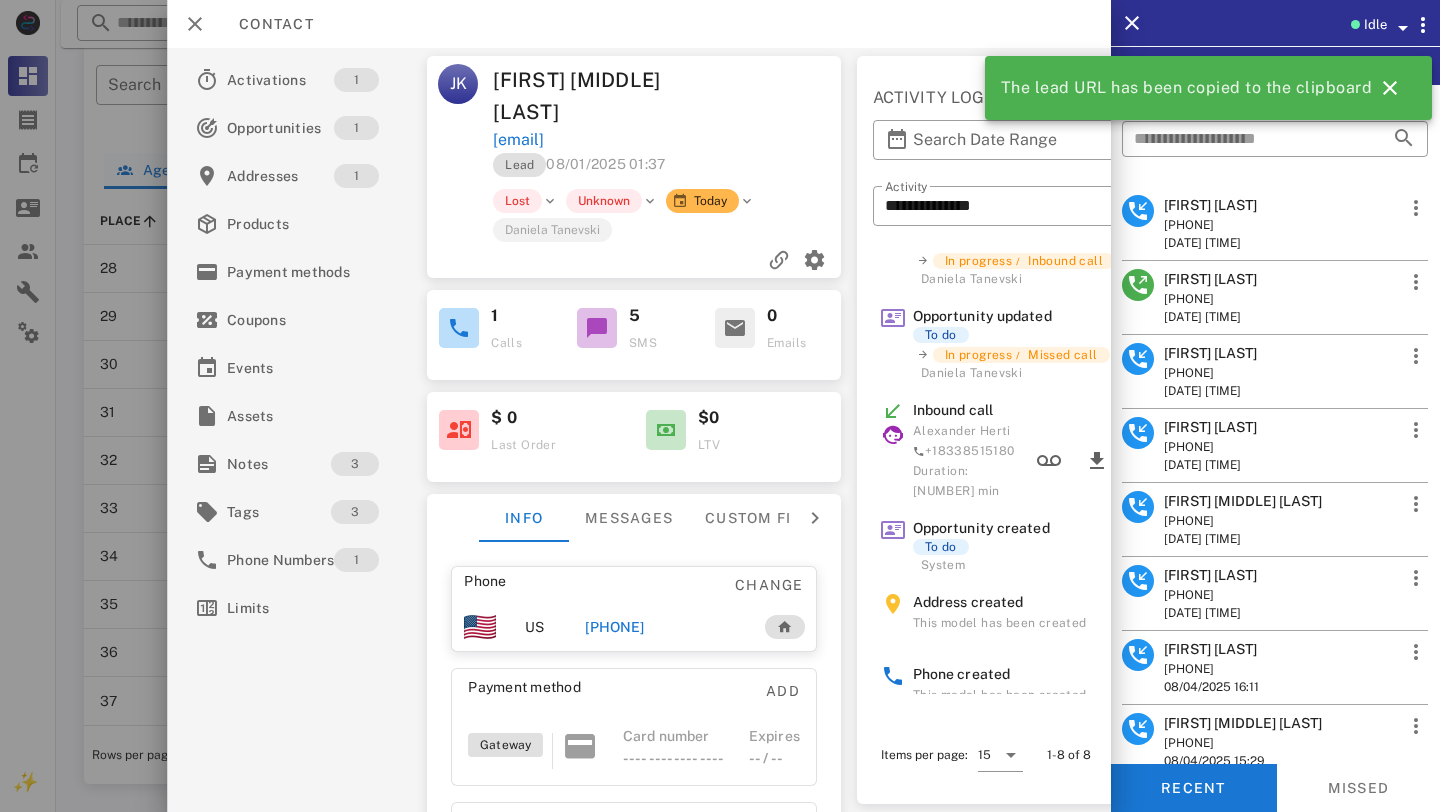 click on "[FIRST] [LAST]" at bounding box center (1210, 575) 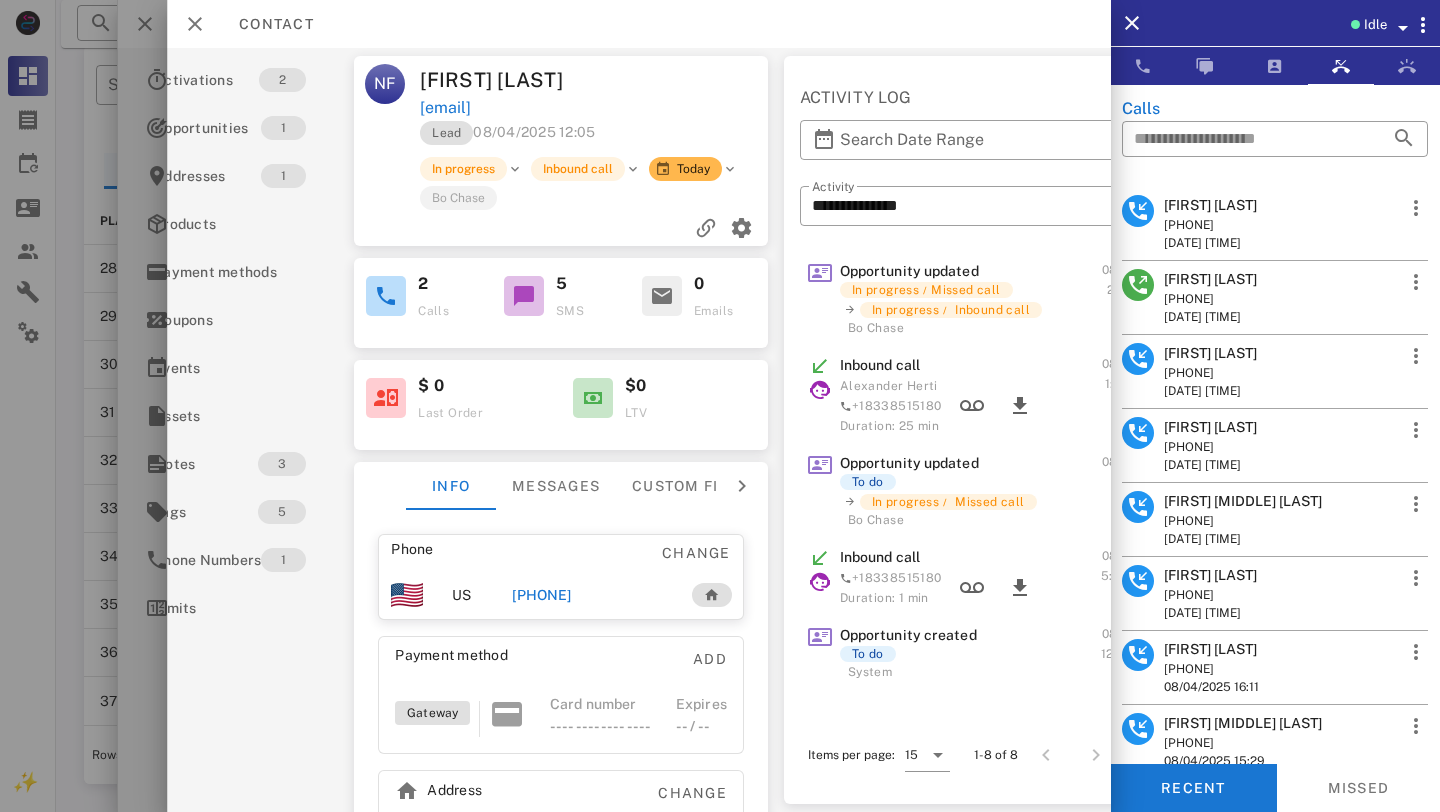 scroll, scrollTop: 0, scrollLeft: 158, axis: horizontal 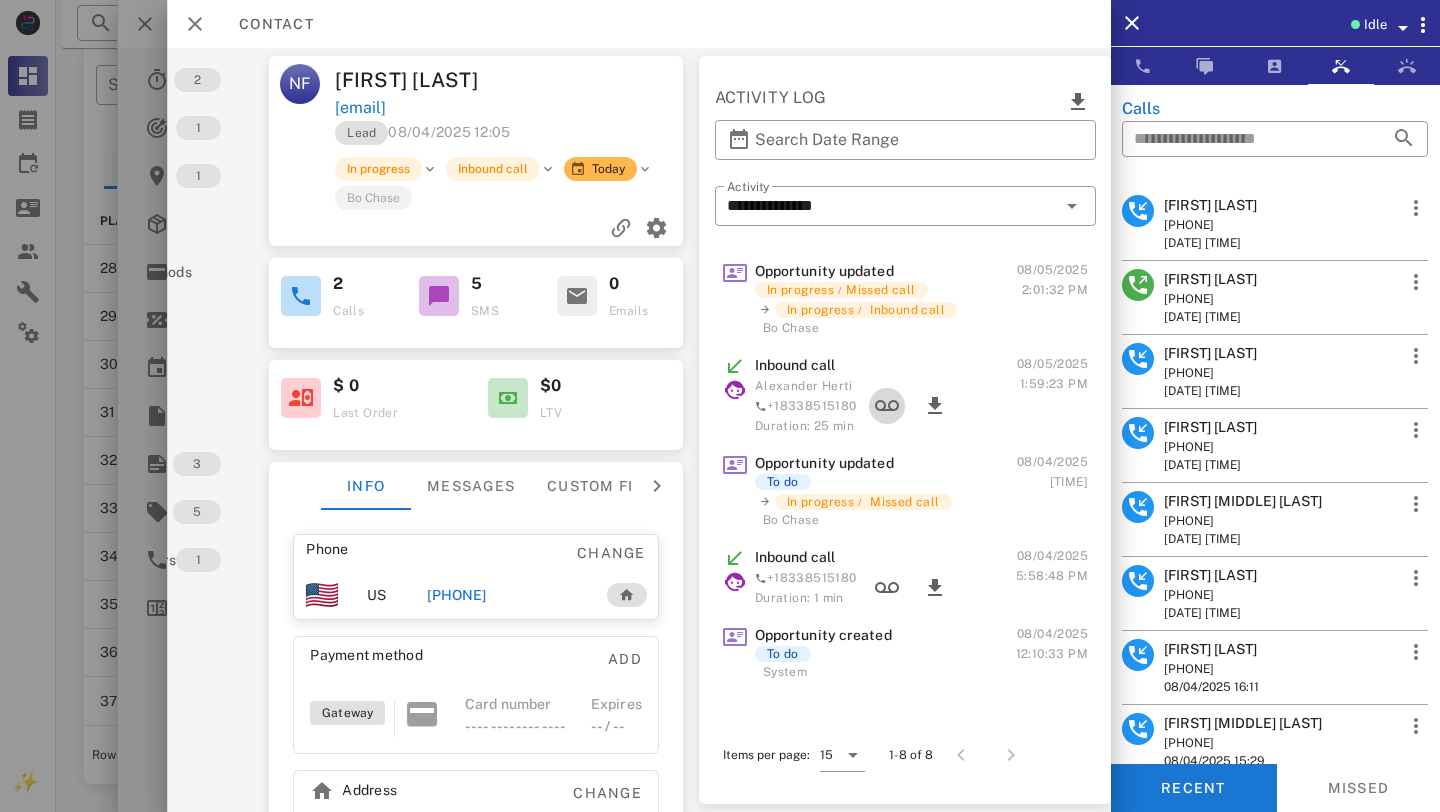 click at bounding box center (886, 406) 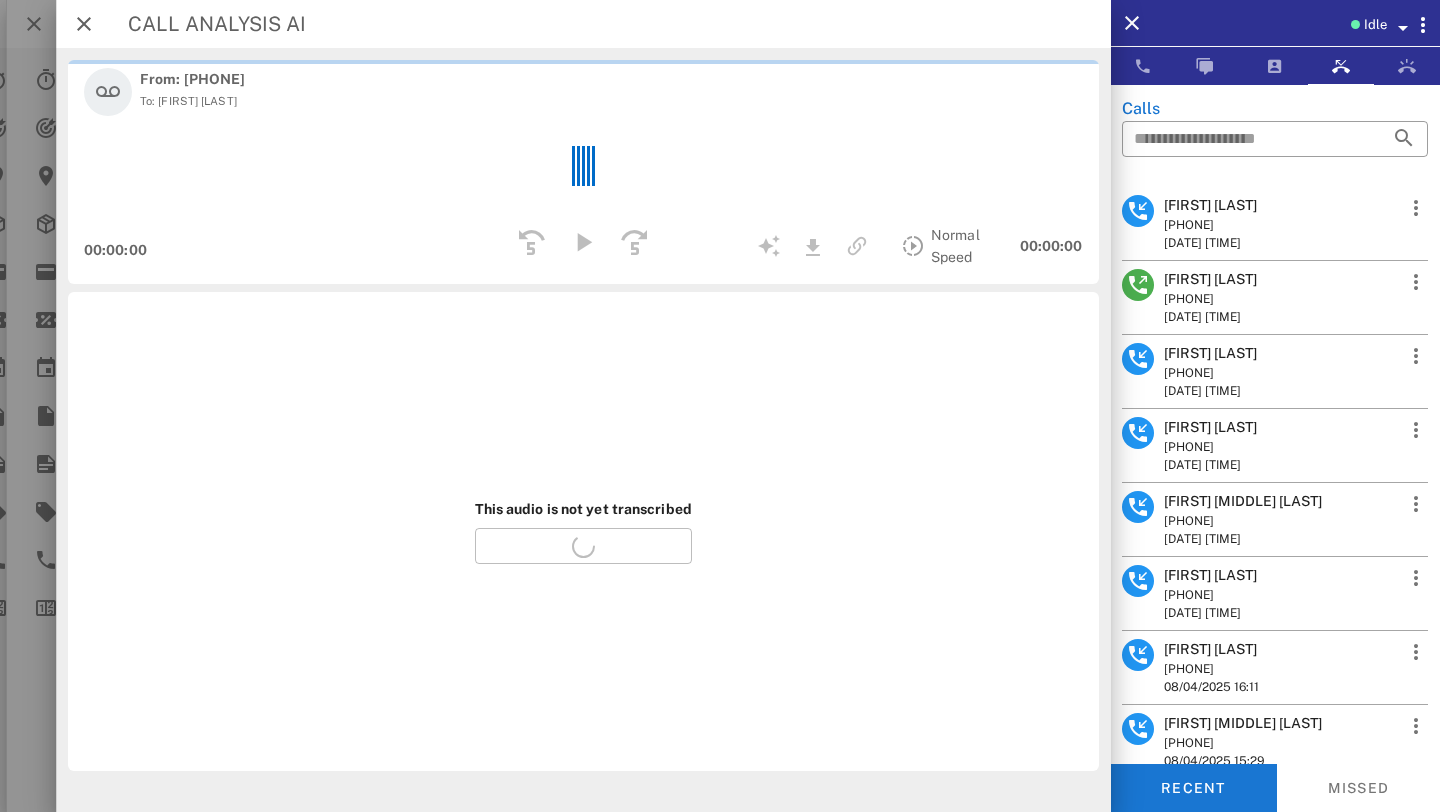 scroll, scrollTop: 0, scrollLeft: 0, axis: both 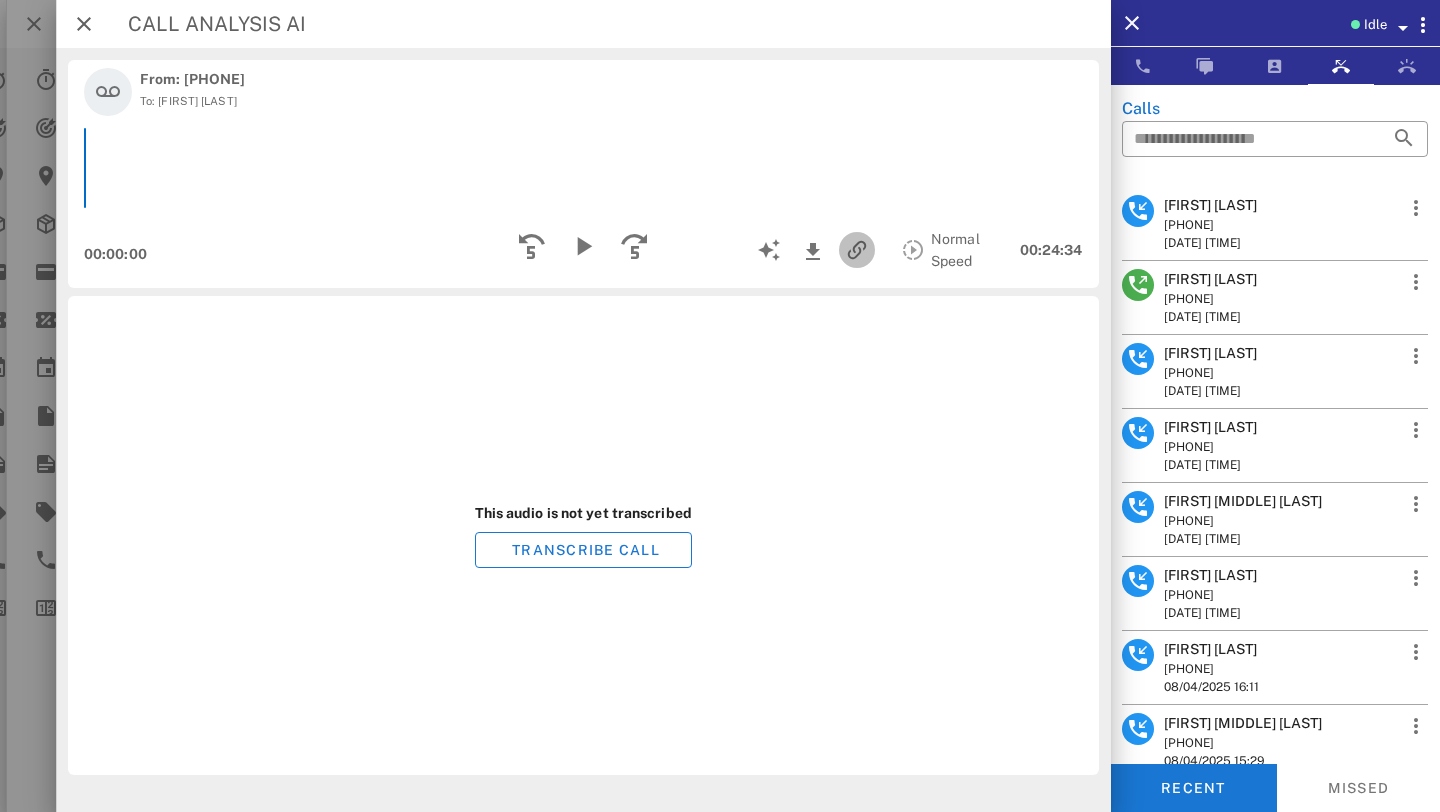 click at bounding box center [857, 250] 